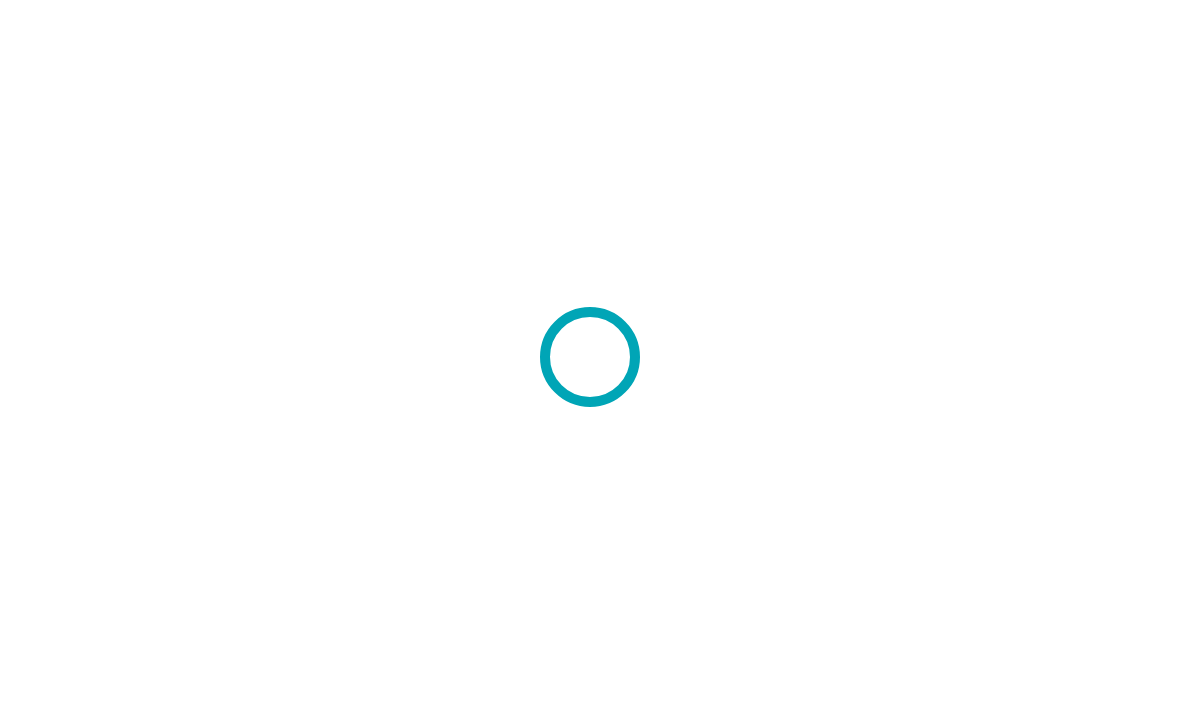 scroll, scrollTop: 0, scrollLeft: 0, axis: both 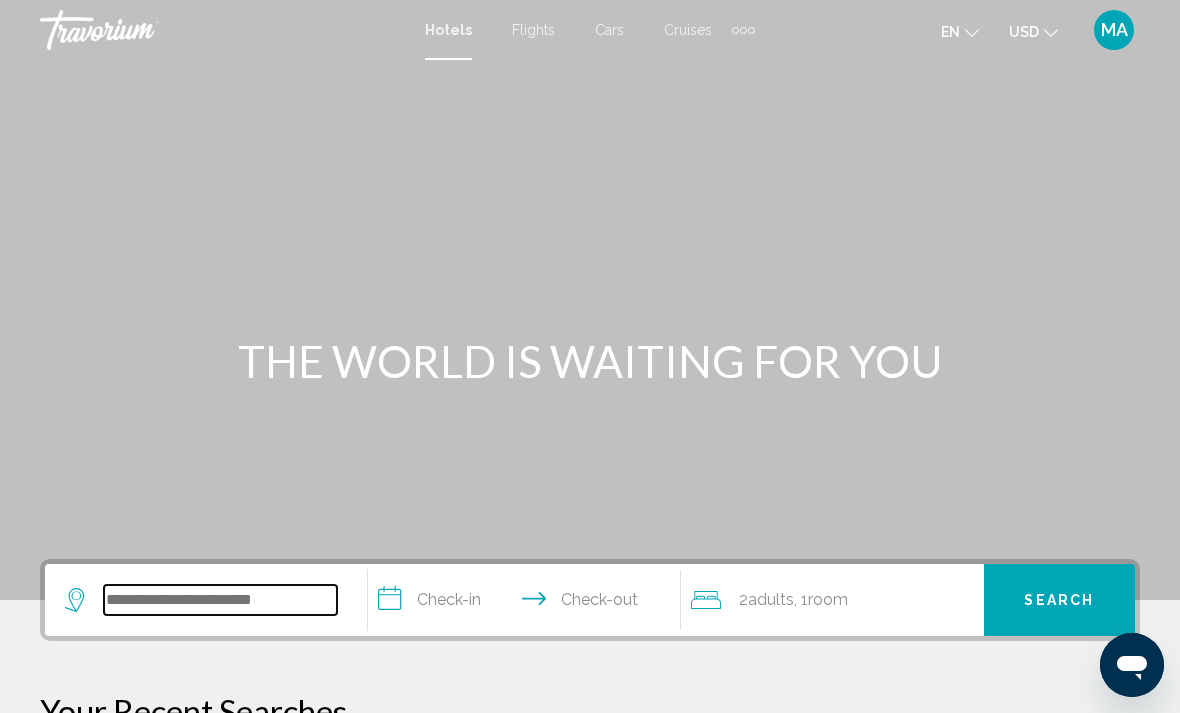 click at bounding box center [220, 600] 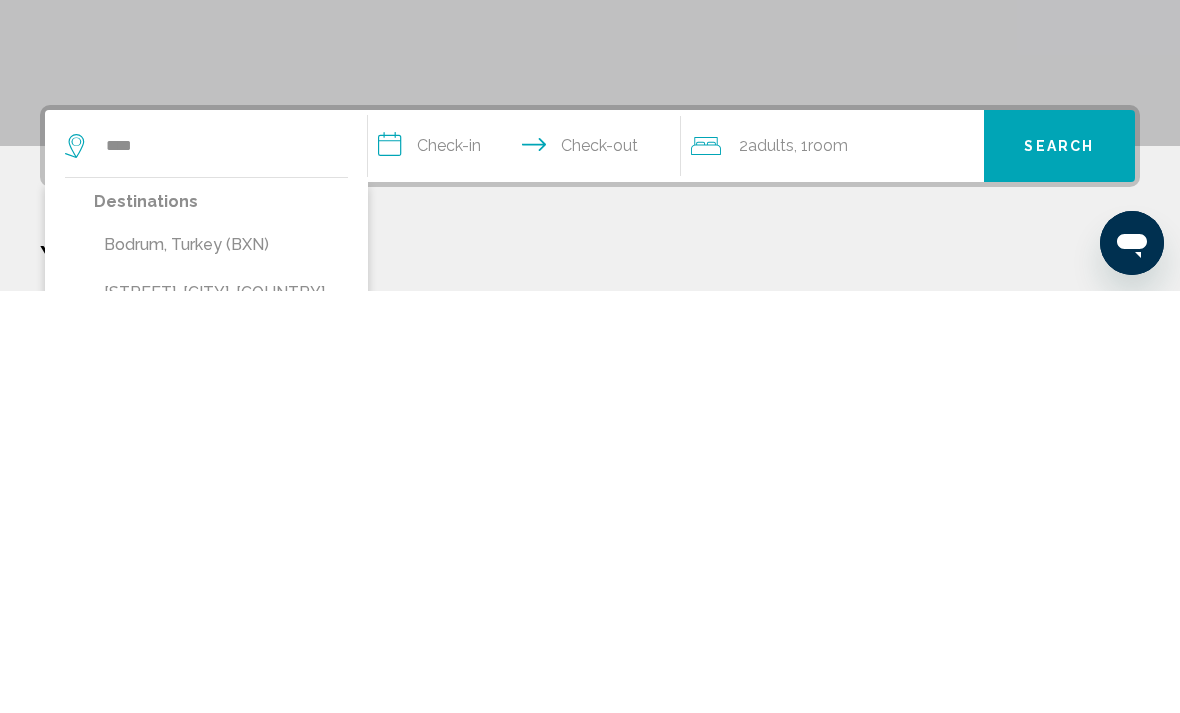 click on "Bodrum, Turkey (BXN)" at bounding box center (221, 667) 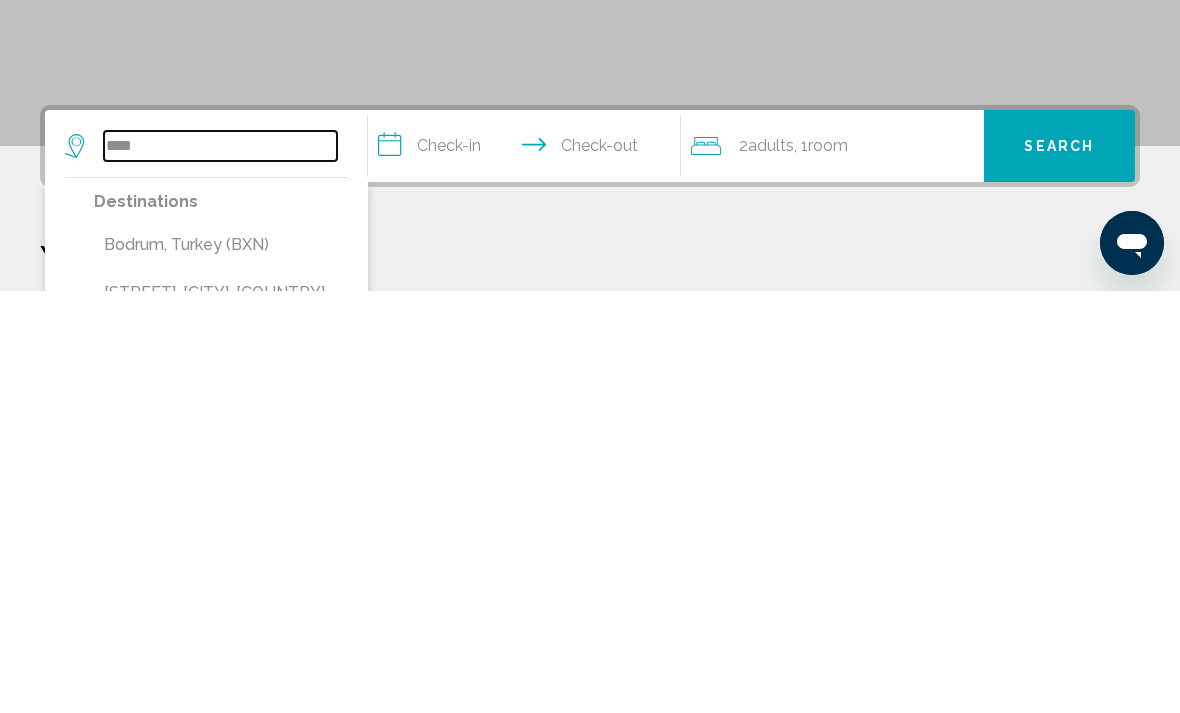 type on "**********" 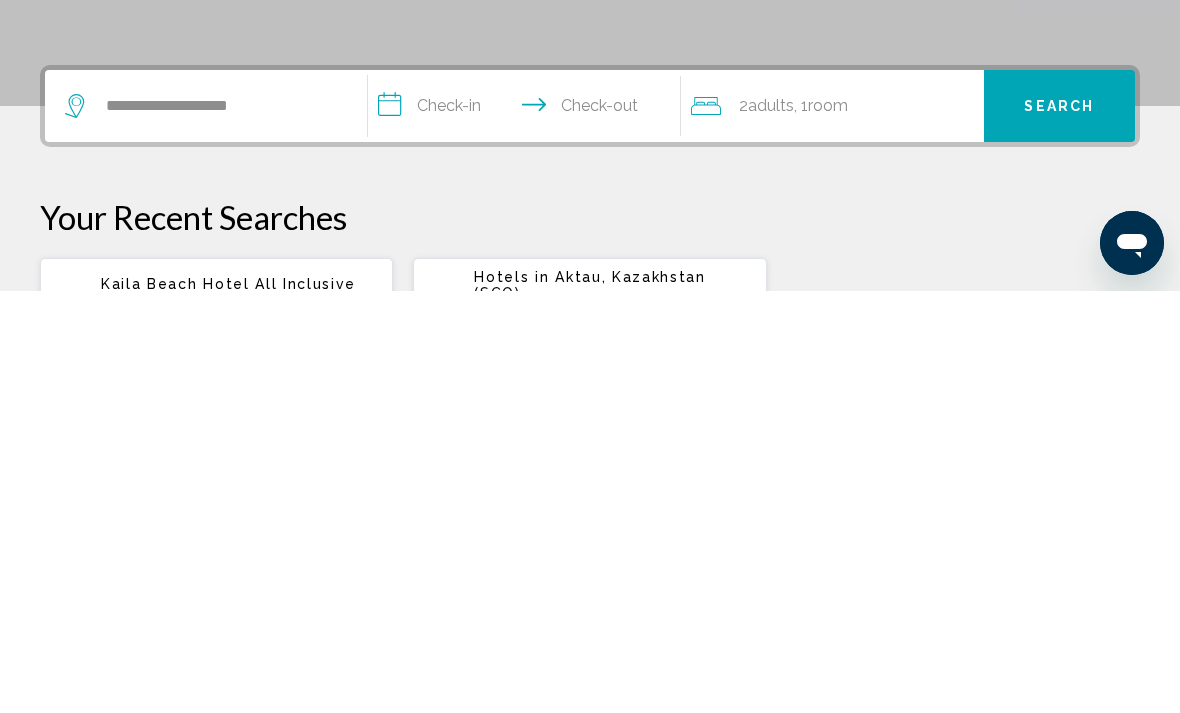 click on "**********" at bounding box center [528, 531] 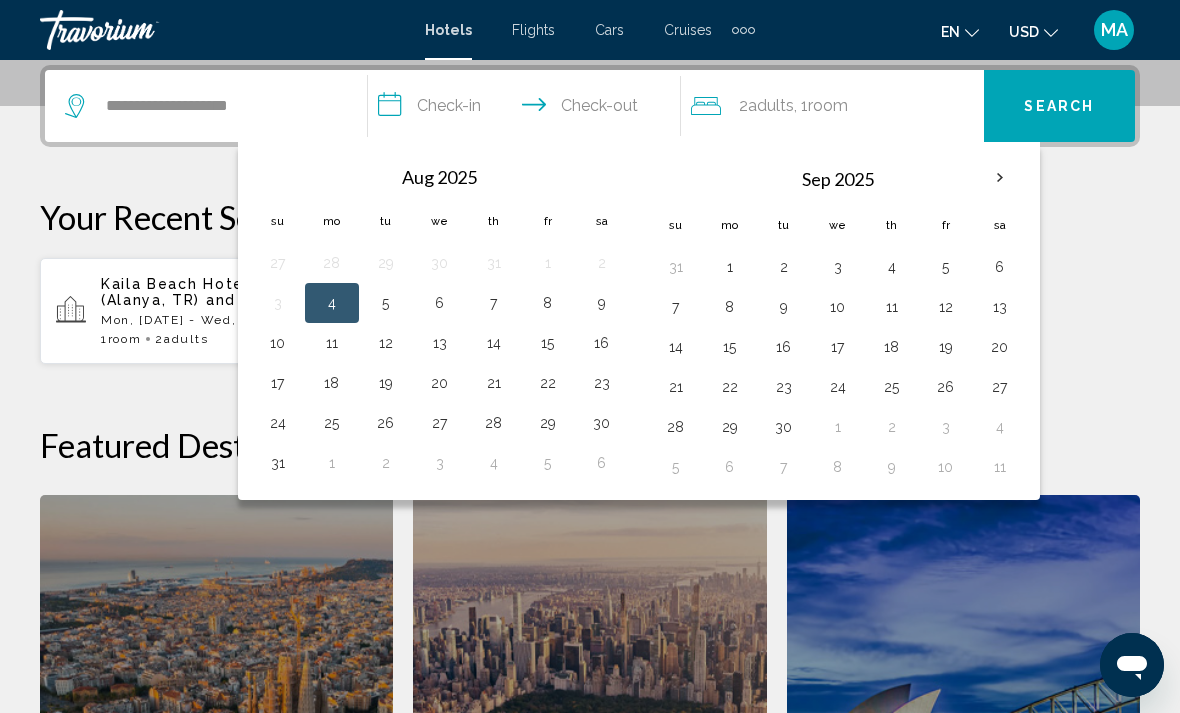 click on "5" at bounding box center [386, 303] 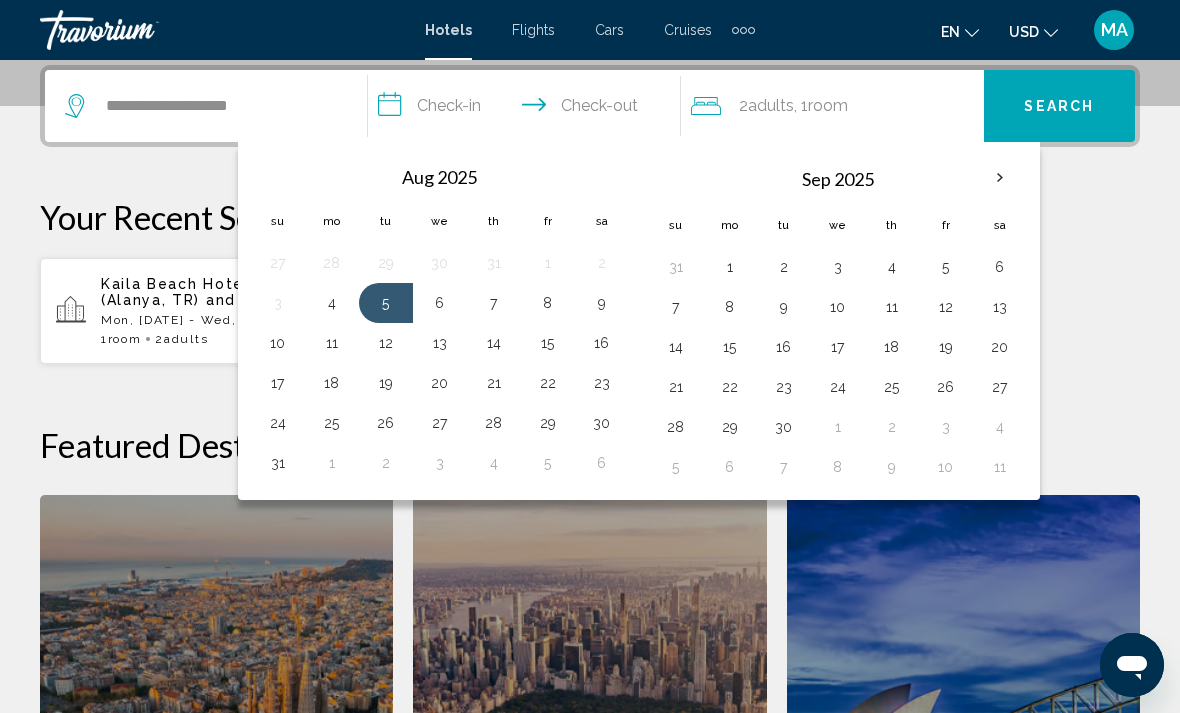 click on "12" at bounding box center [386, 343] 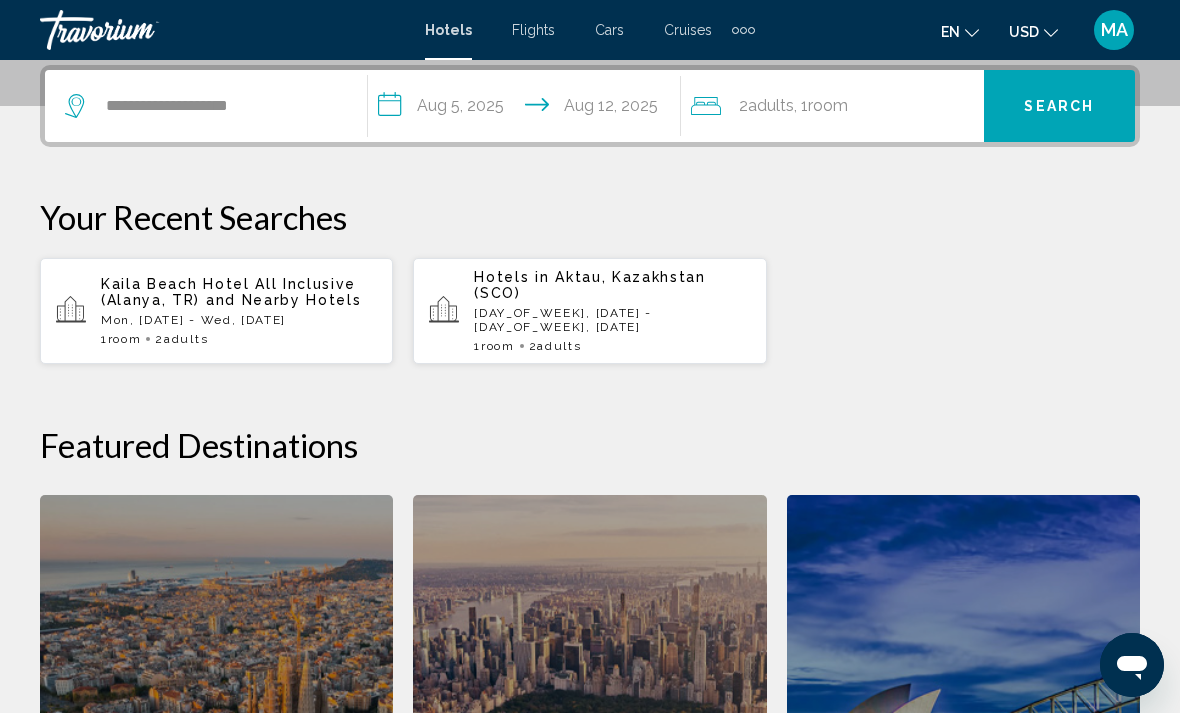 click on "Search" at bounding box center (1059, 106) 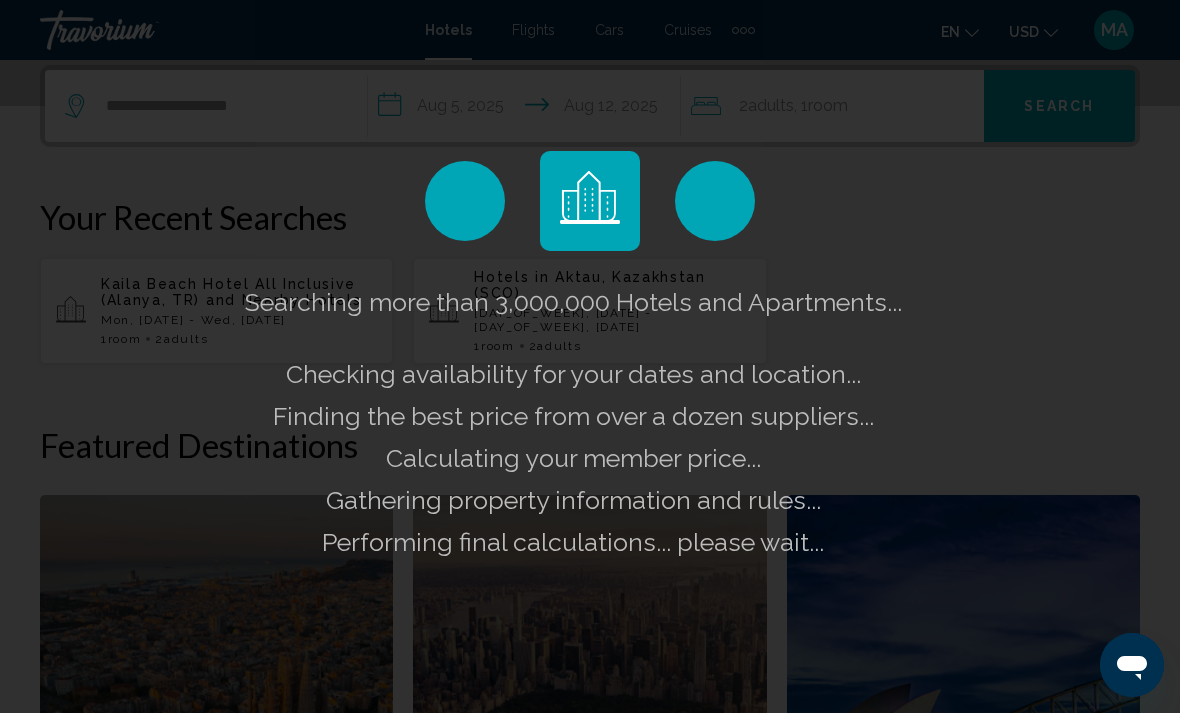 scroll, scrollTop: 0, scrollLeft: 0, axis: both 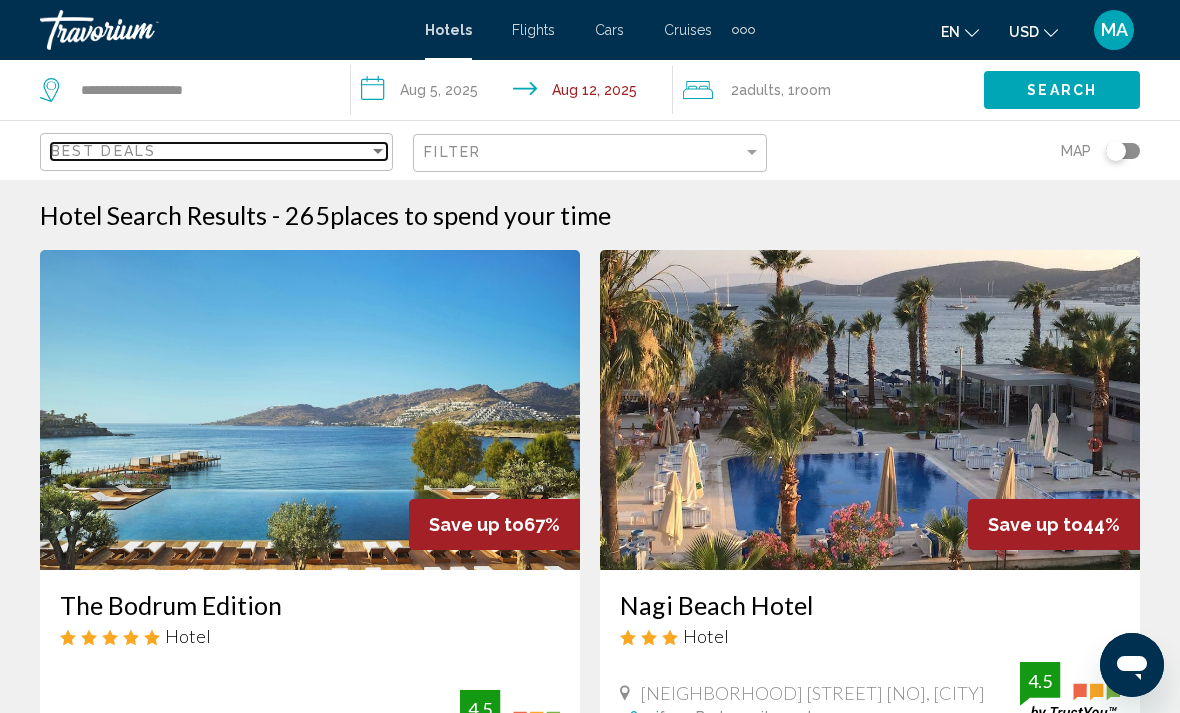 click on "Best Deals" at bounding box center (210, 151) 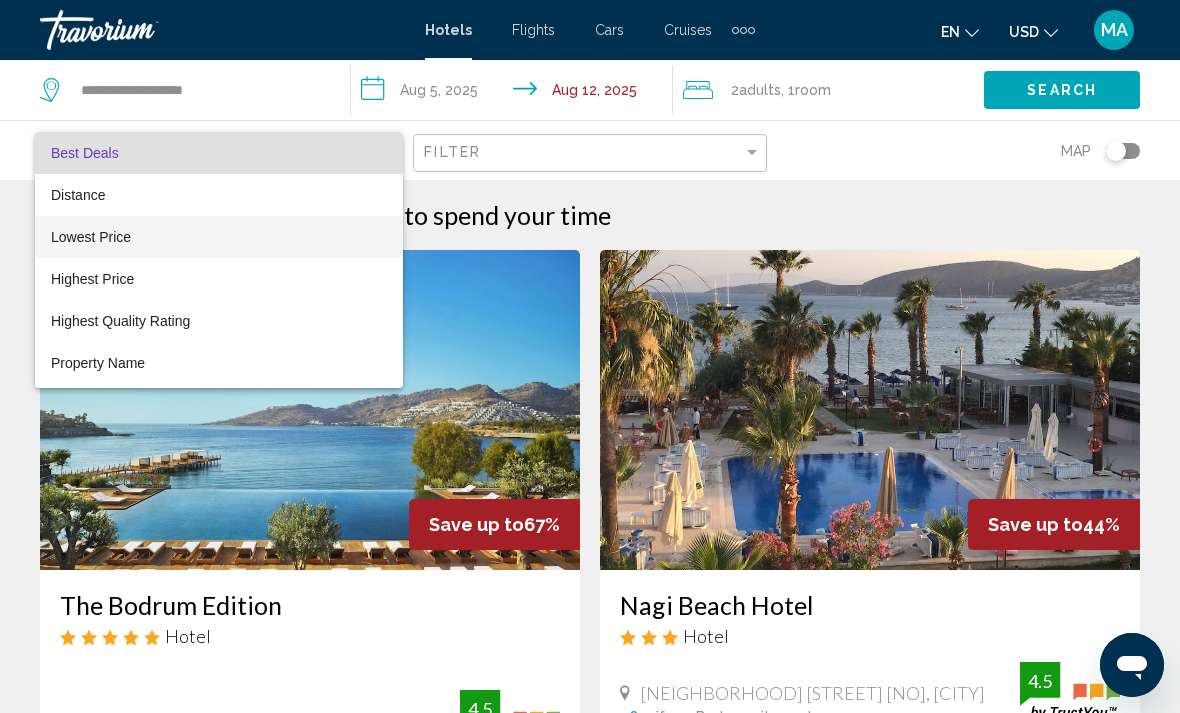 click on "Lowest Price" at bounding box center [219, 237] 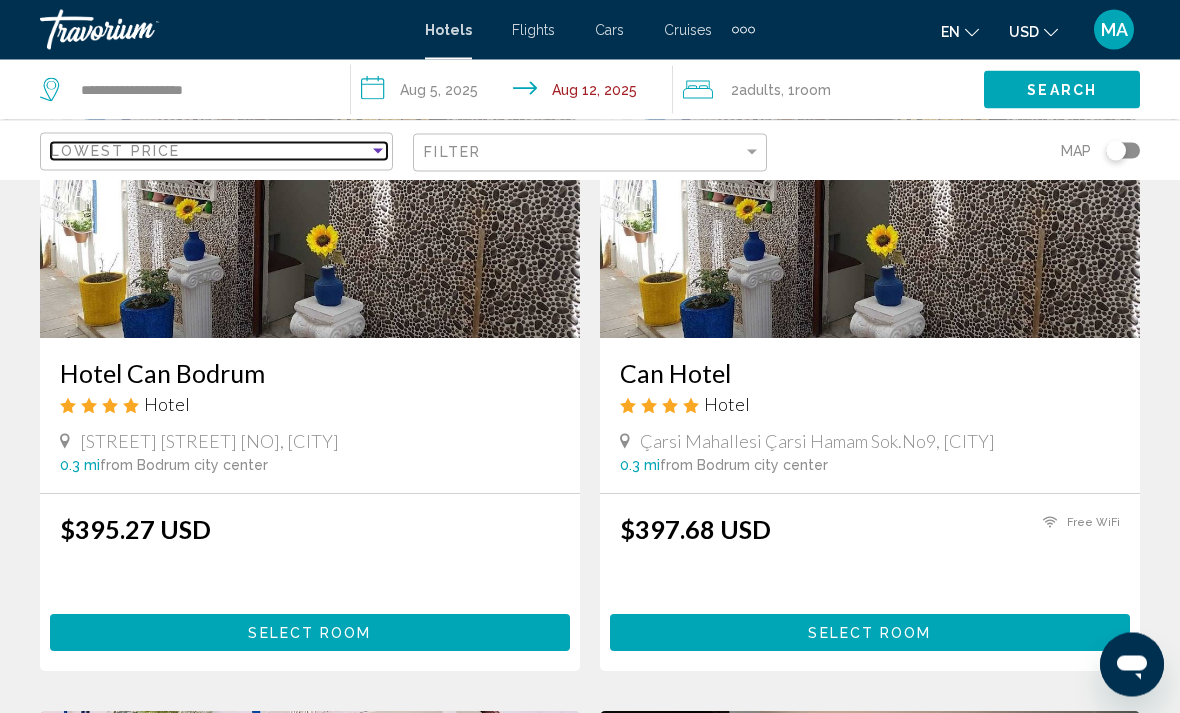 scroll, scrollTop: 242, scrollLeft: 0, axis: vertical 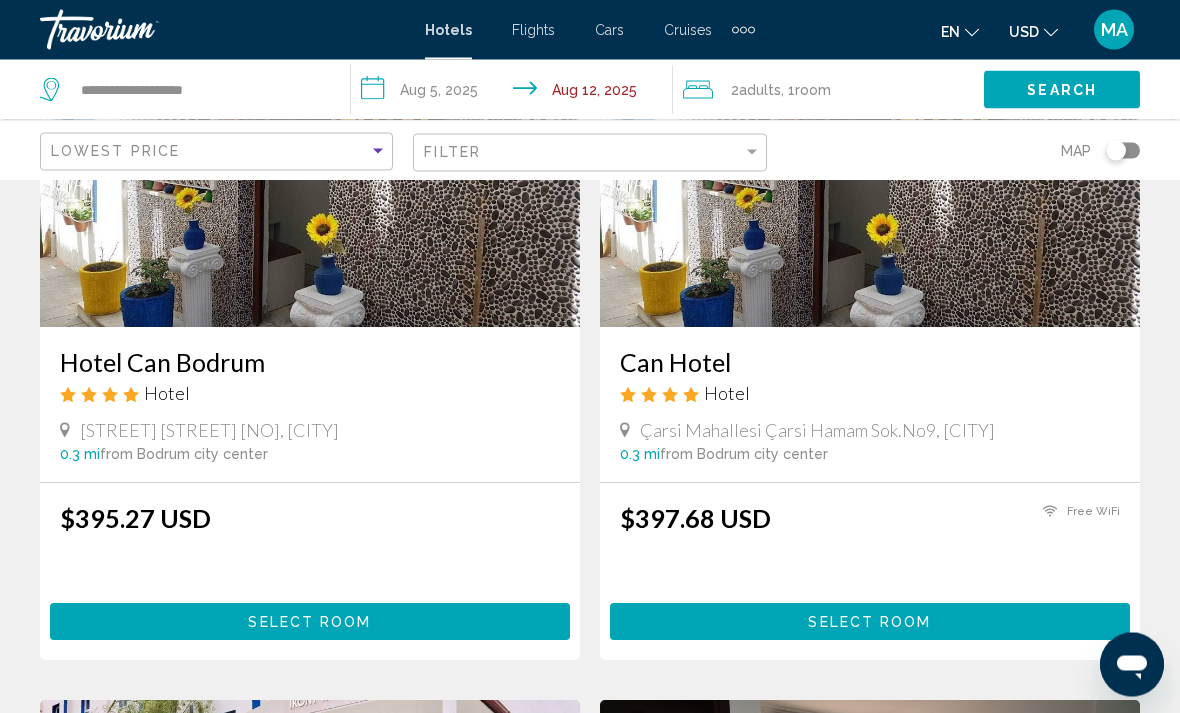 click on "Select Room" at bounding box center (310, 622) 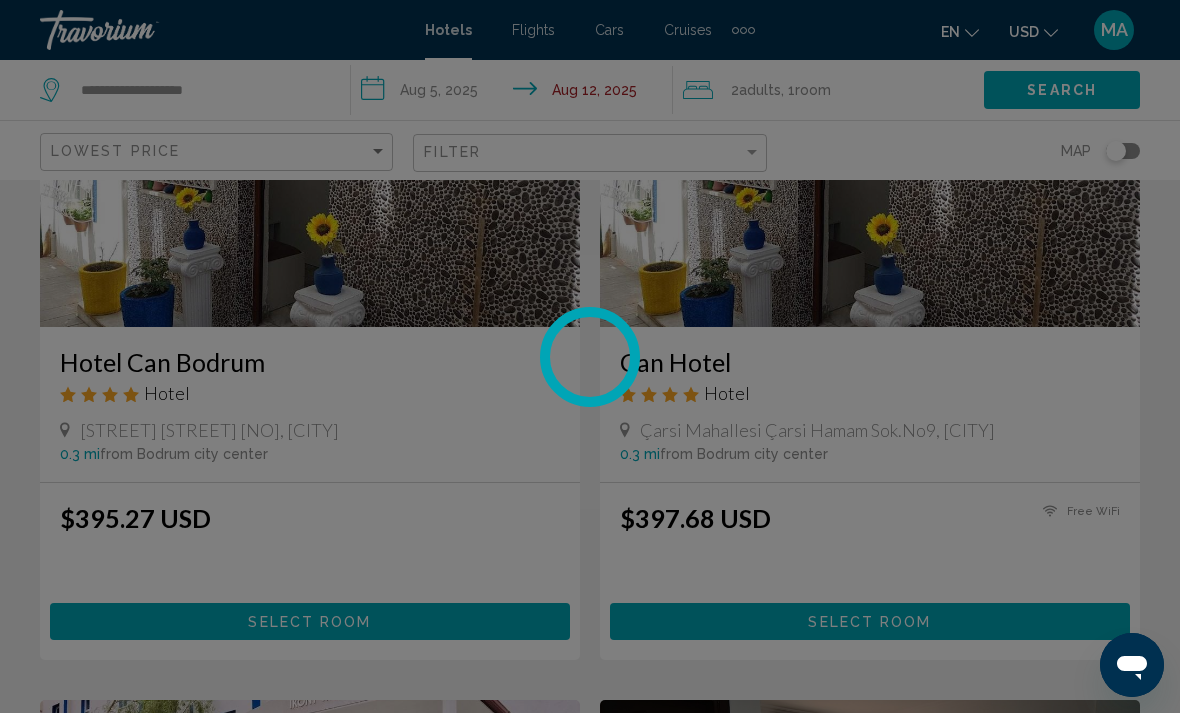 scroll, scrollTop: 0, scrollLeft: 0, axis: both 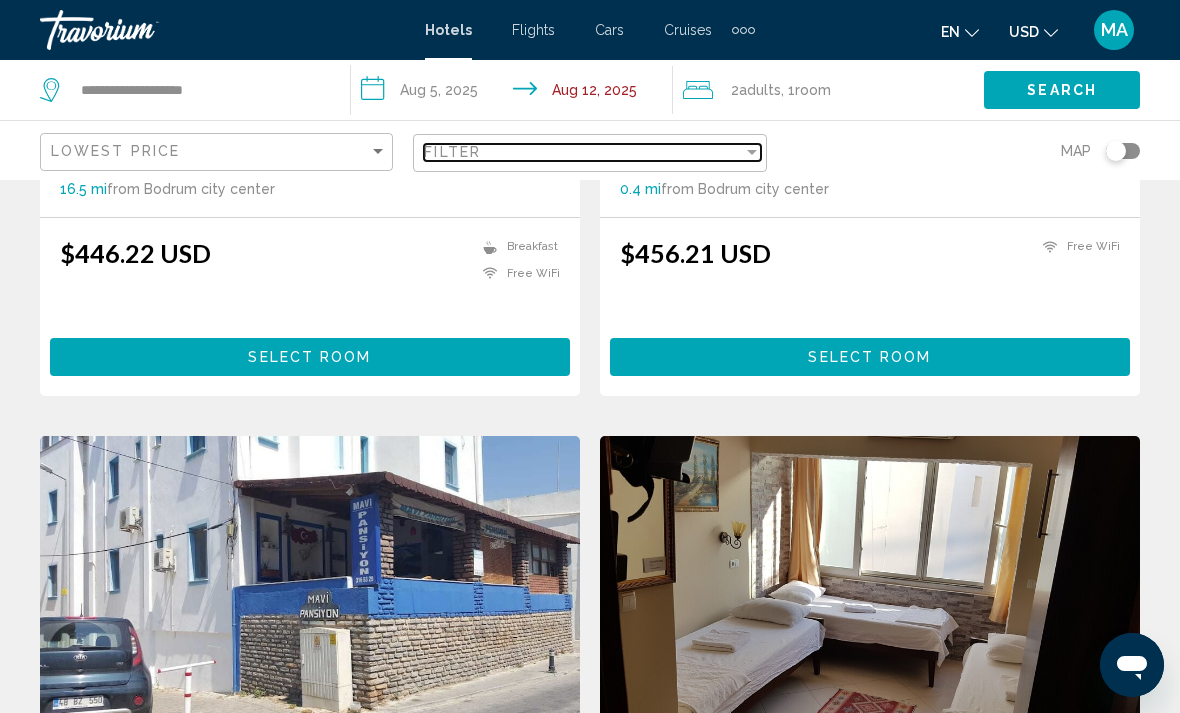 click at bounding box center [752, 152] 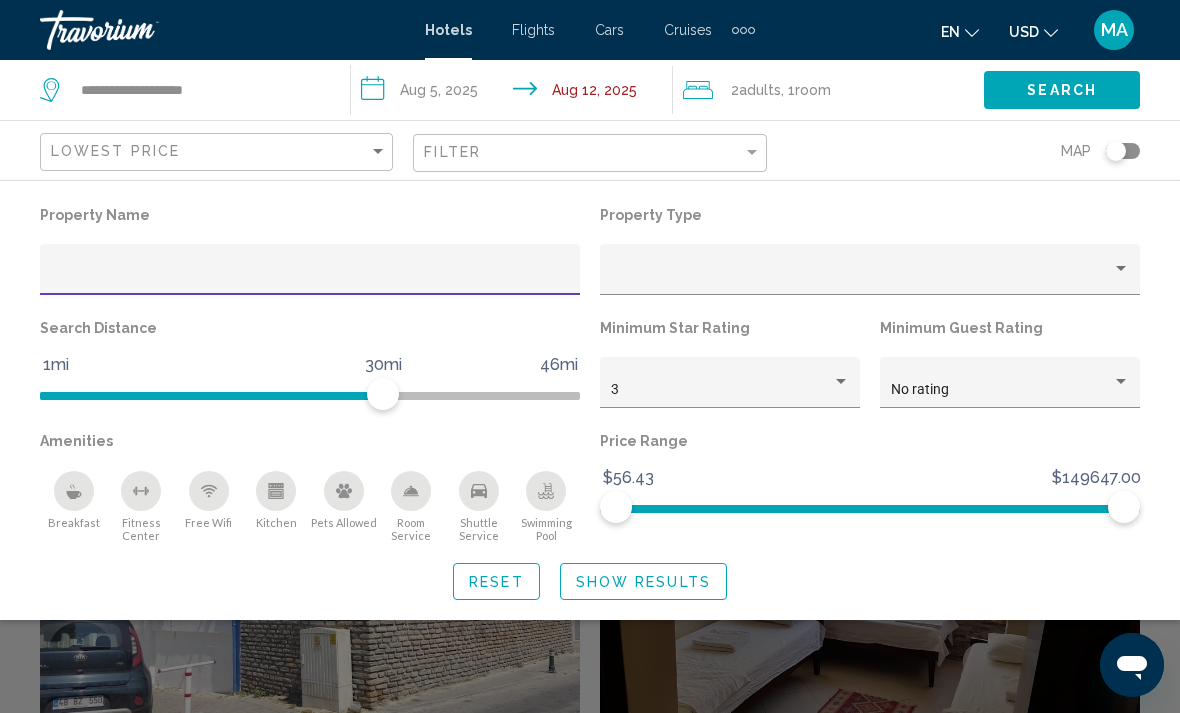 click on "Property Name Property Type Search Distance 1mi 46mi 30mi Minimum Star Rating 3 Minimum Guest Rating No rating Amenities
Breakfast
Fitness Center
Free Wifi
Kitchen
Pets Allowed
Room Service
Shuttle Service
Swimming Pool Price Range [PRICE] [PRICE] [PRICE] [PRICE] Reset Show Results" 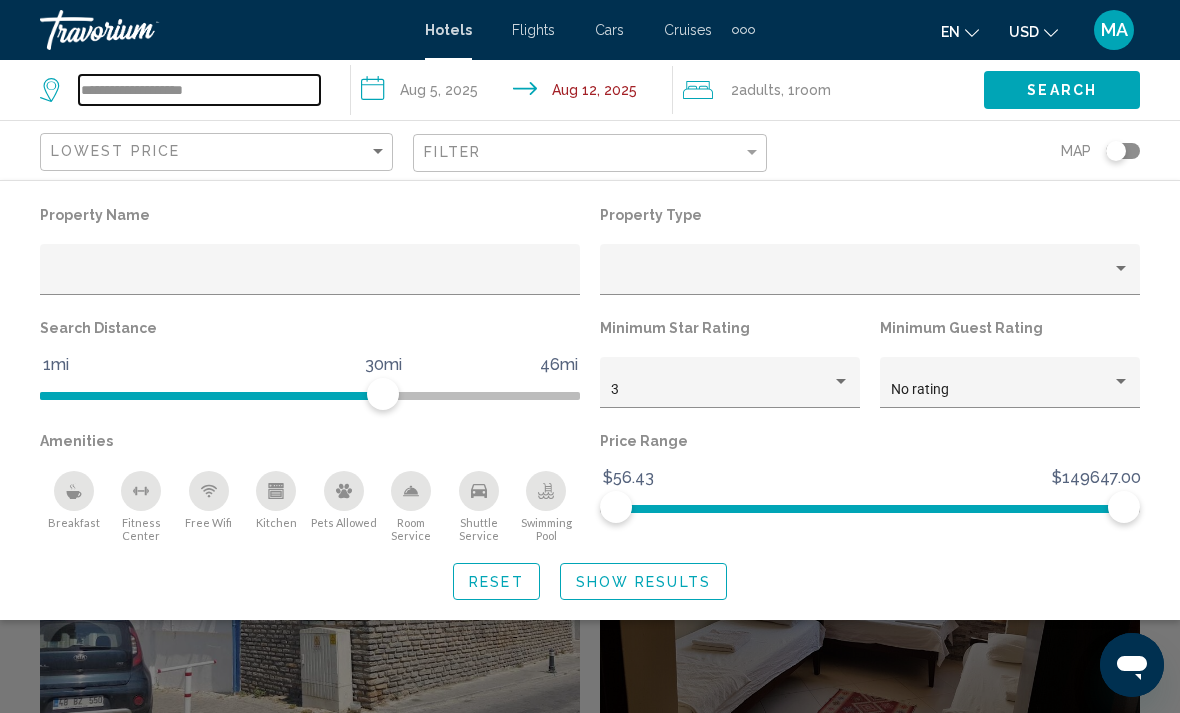 click on "**********" at bounding box center [199, 90] 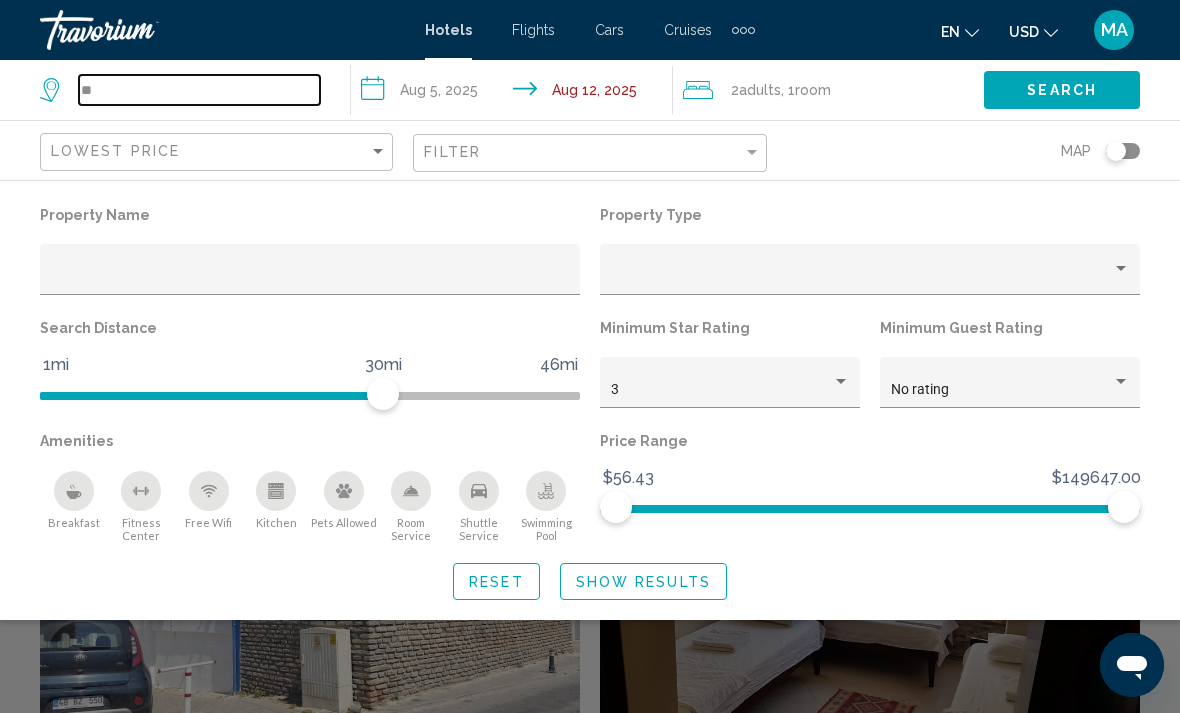type on "*" 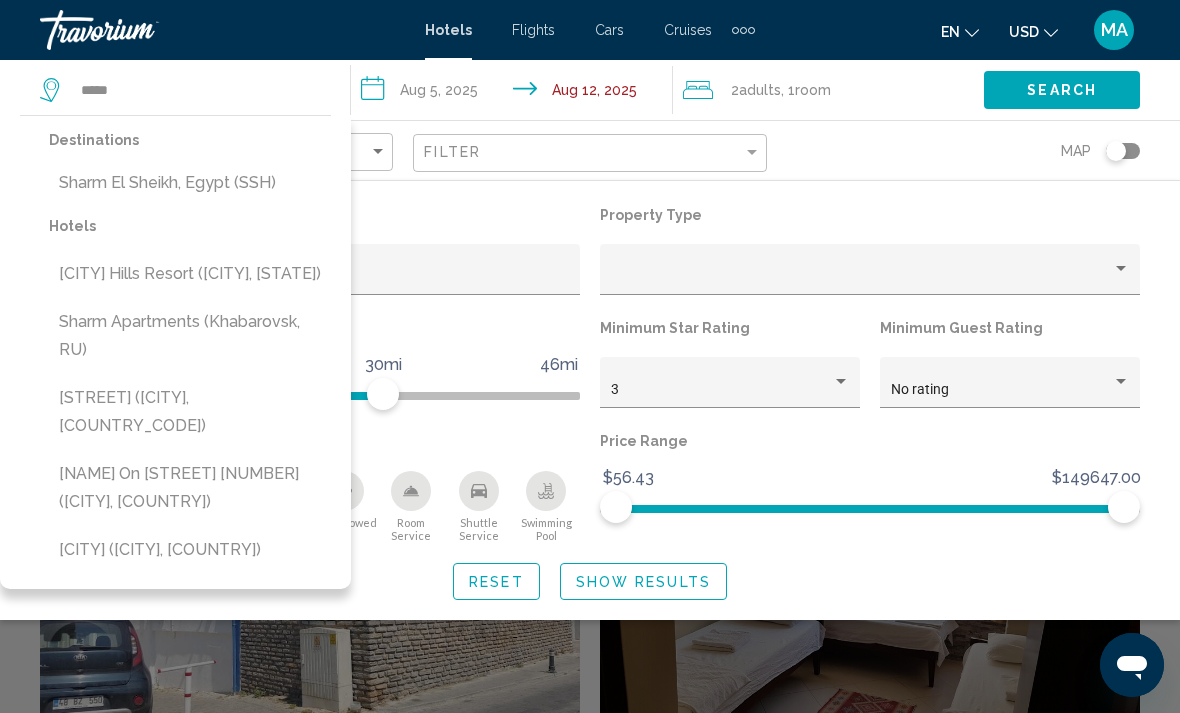 click on "Sharm El Sheikh, Egypt (SSH)" at bounding box center (190, 183) 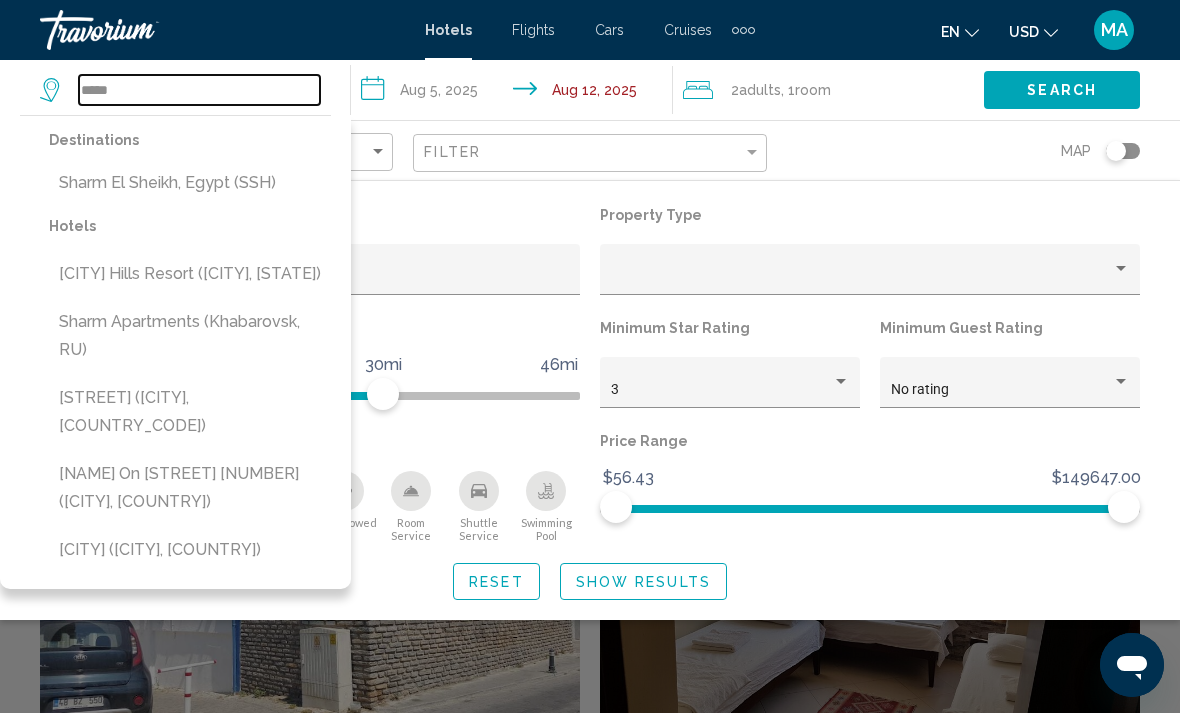 type on "**********" 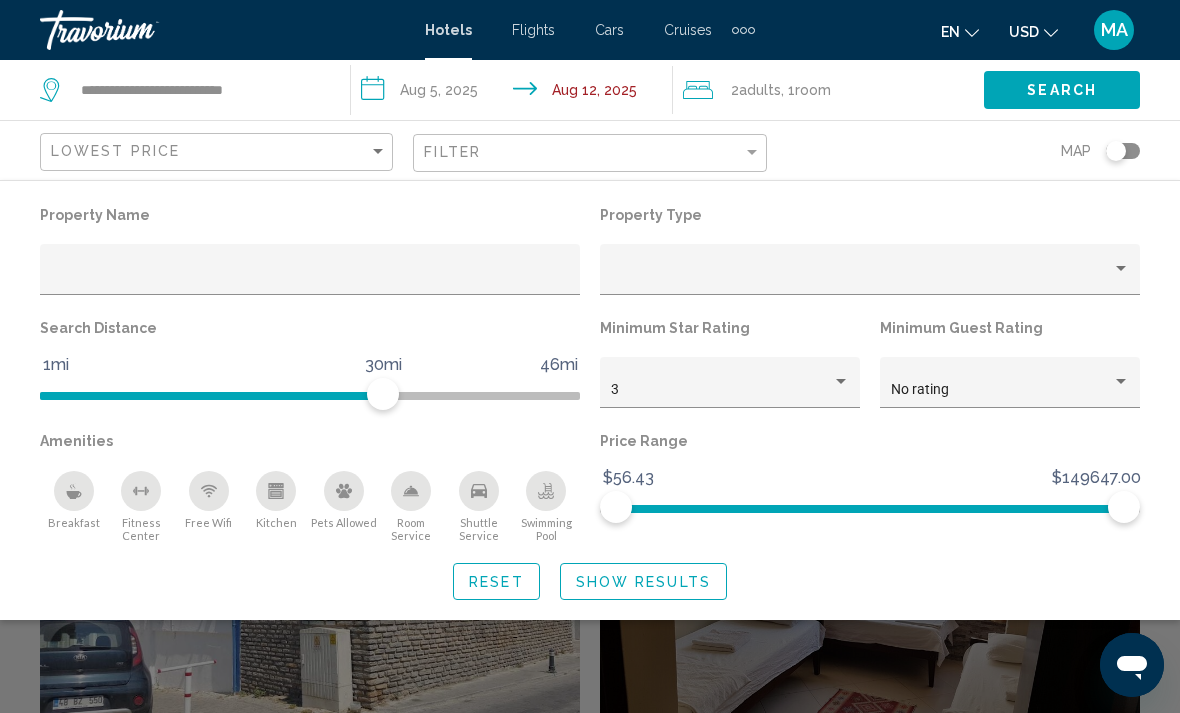 click on "**********" at bounding box center [515, 93] 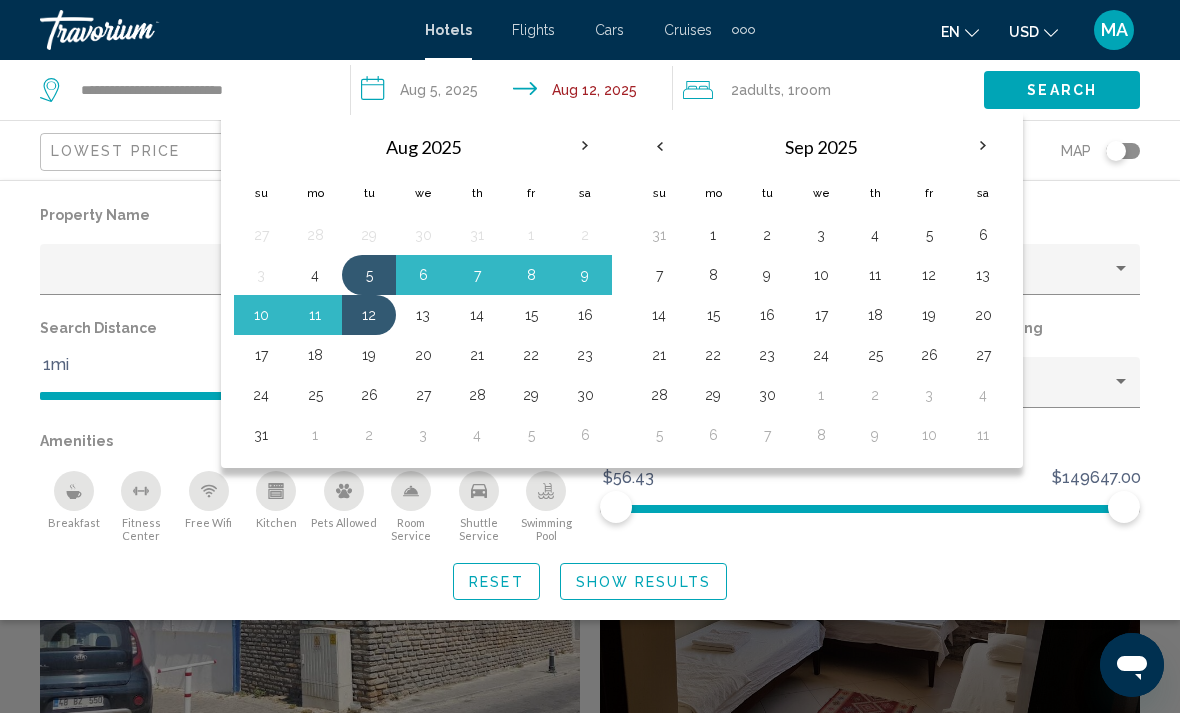 click on "8" at bounding box center [531, 275] 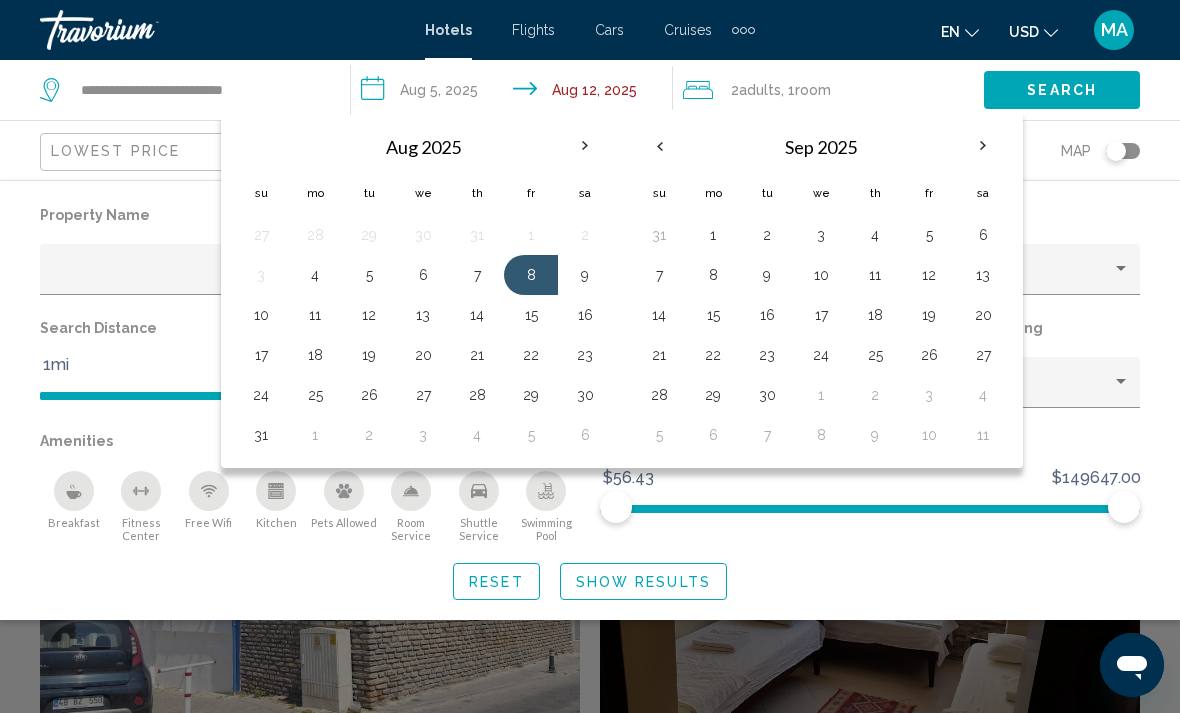 click on "15" at bounding box center [531, 315] 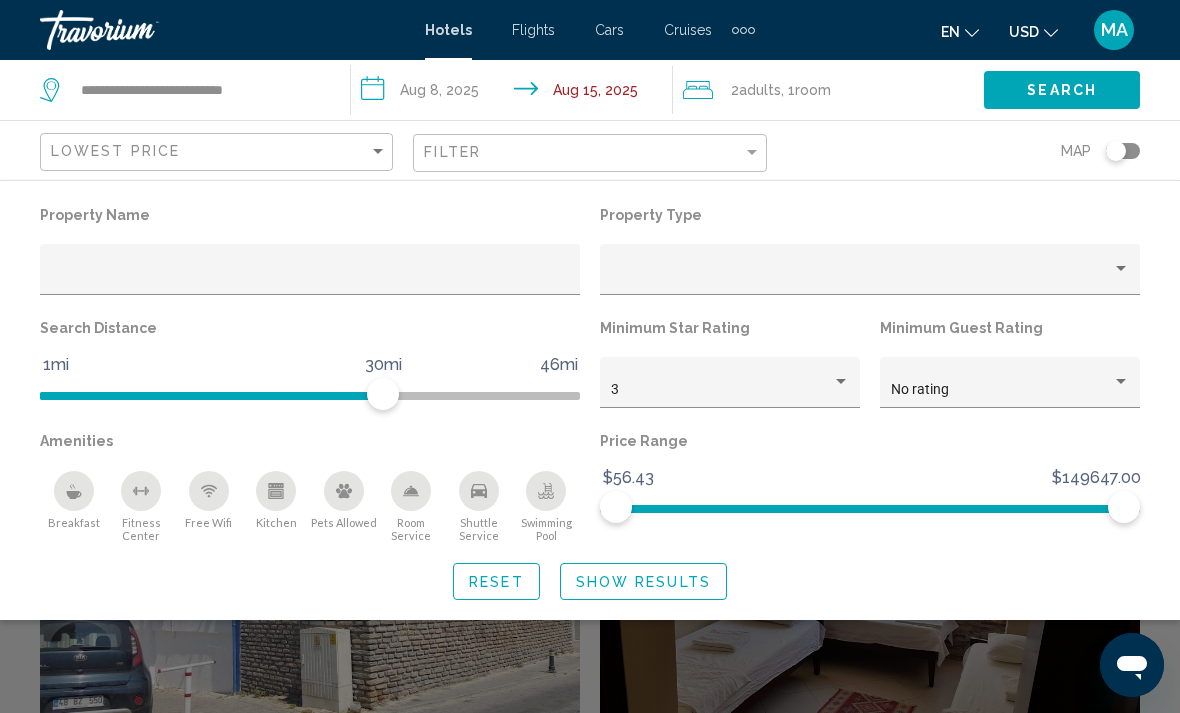 click on "Search" 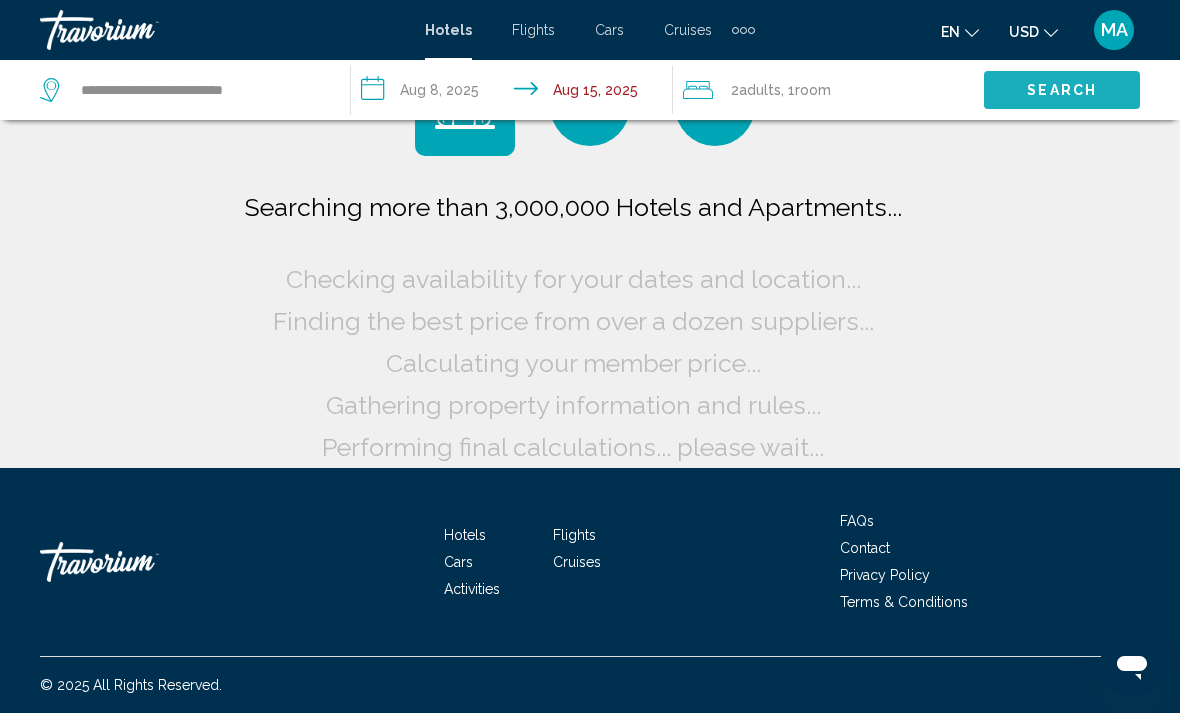 scroll, scrollTop: 30, scrollLeft: 0, axis: vertical 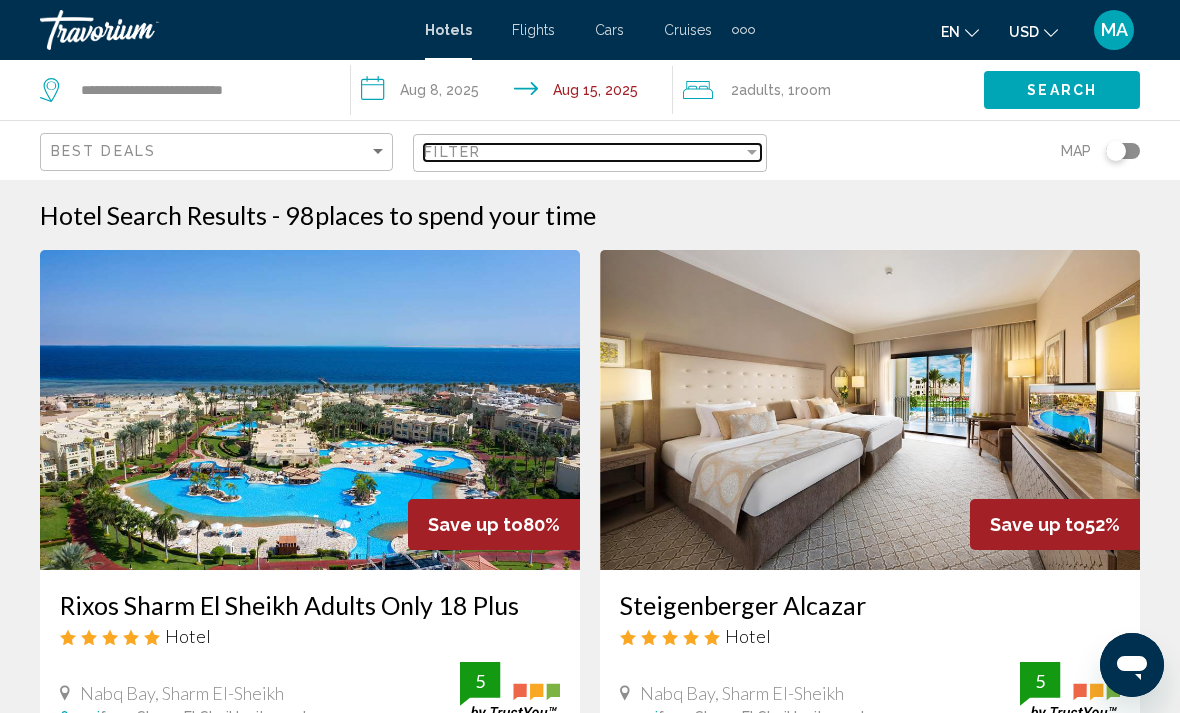 click on "Filter" at bounding box center (583, 152) 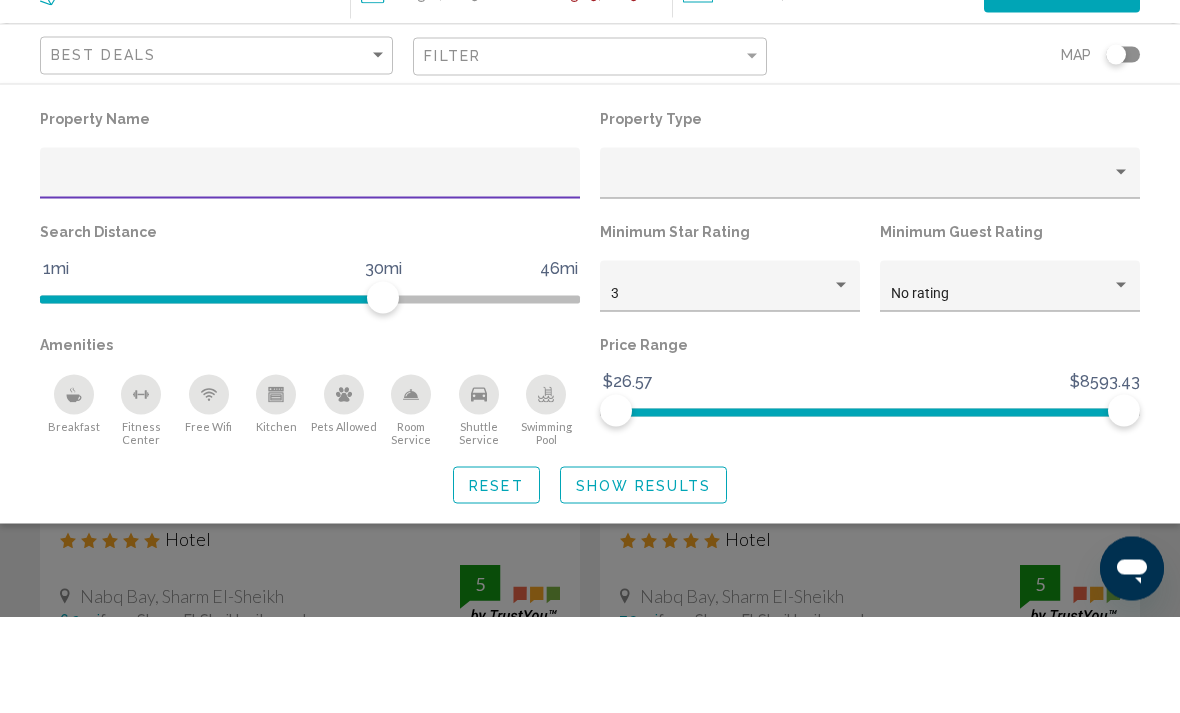 click on "Property Type" 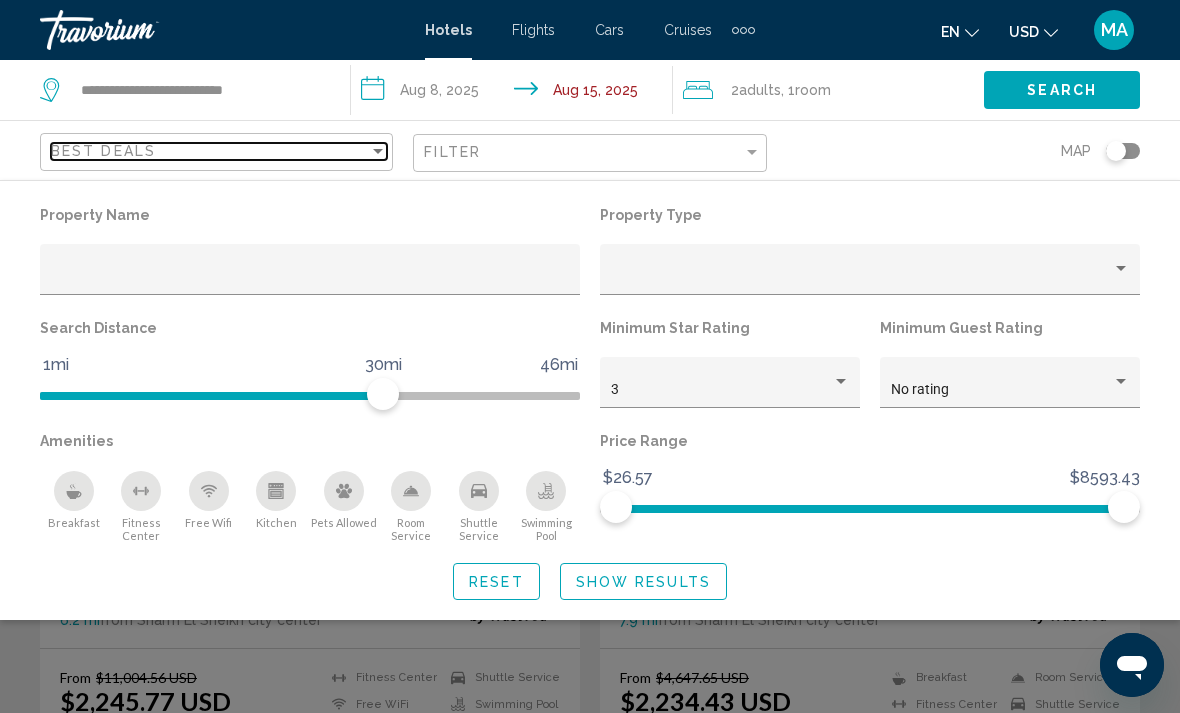 click on "Best Deals" at bounding box center (210, 151) 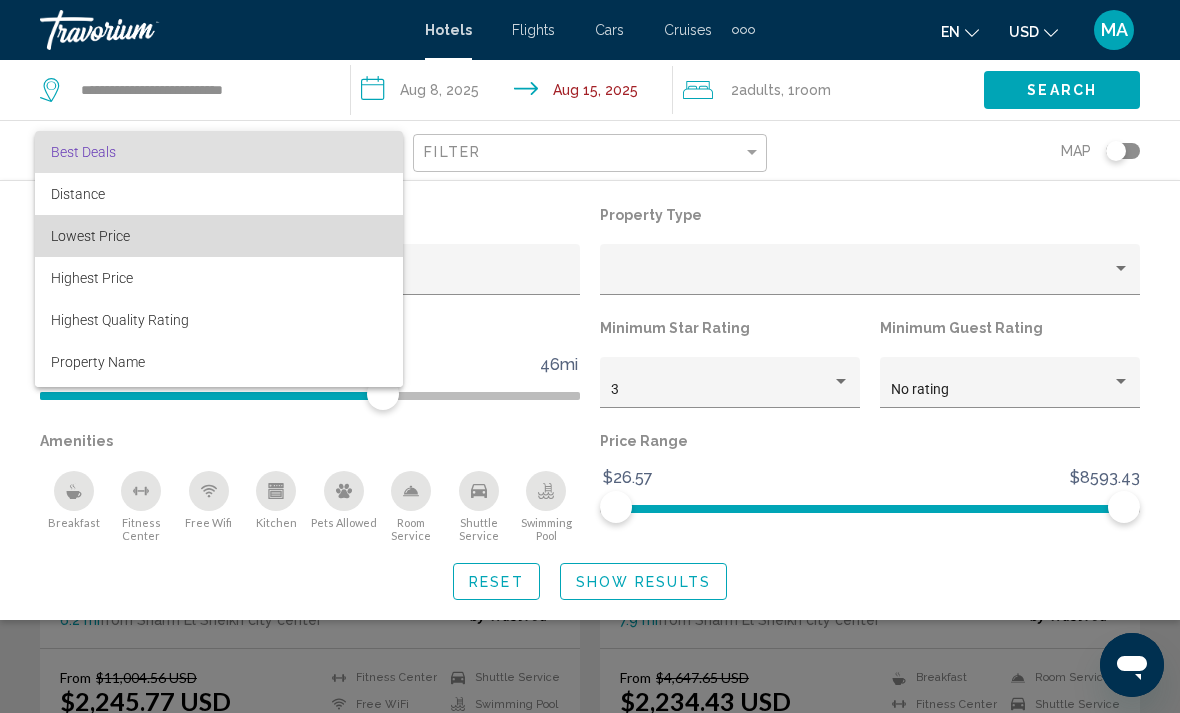 click on "Lowest Price" at bounding box center [219, 236] 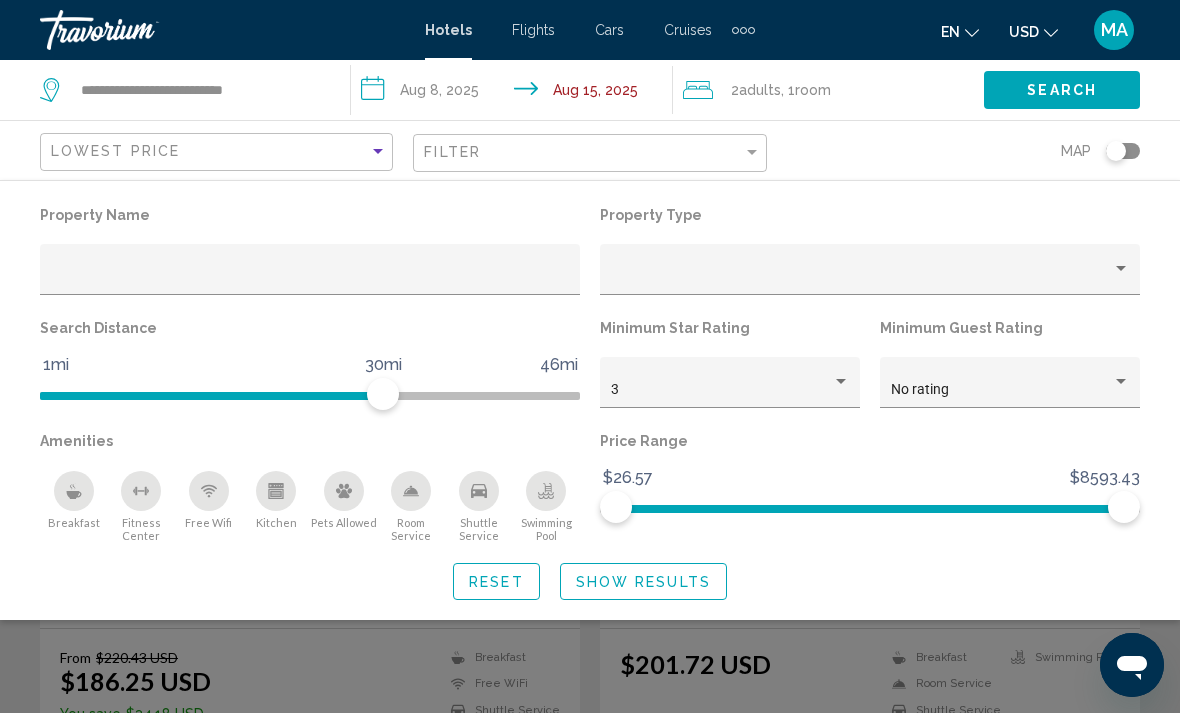 click on "Show Results" 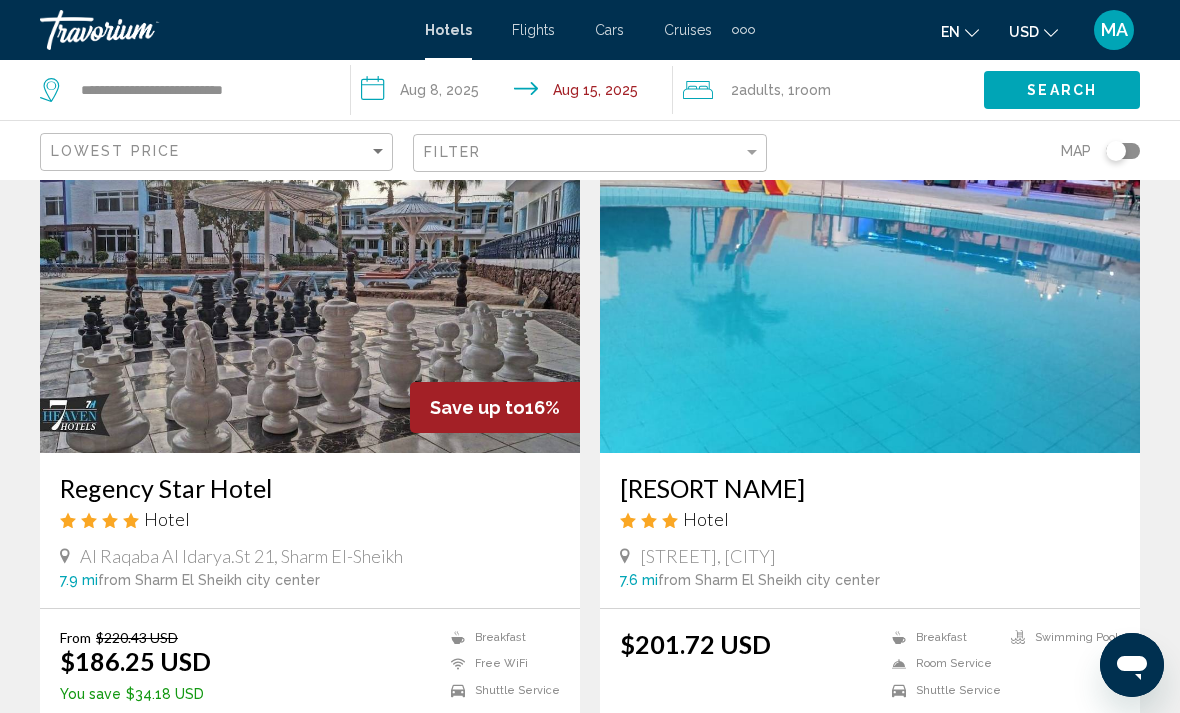 scroll, scrollTop: 118, scrollLeft: 0, axis: vertical 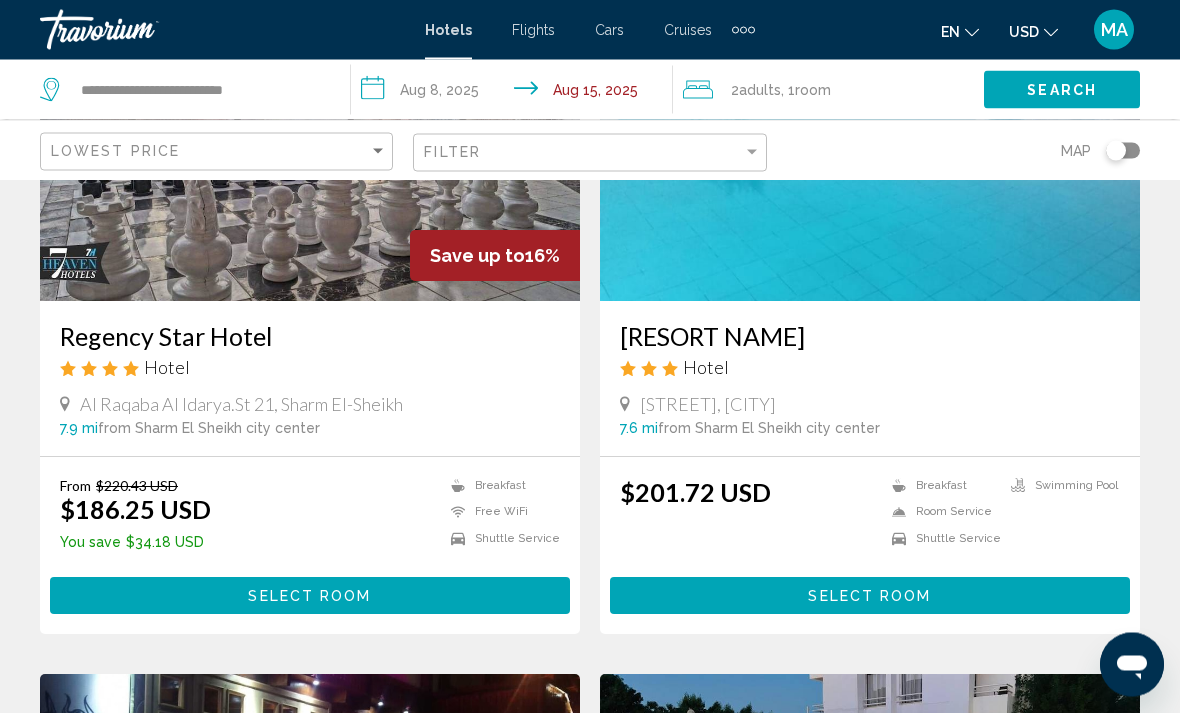 click on "Select Room" at bounding box center [310, 596] 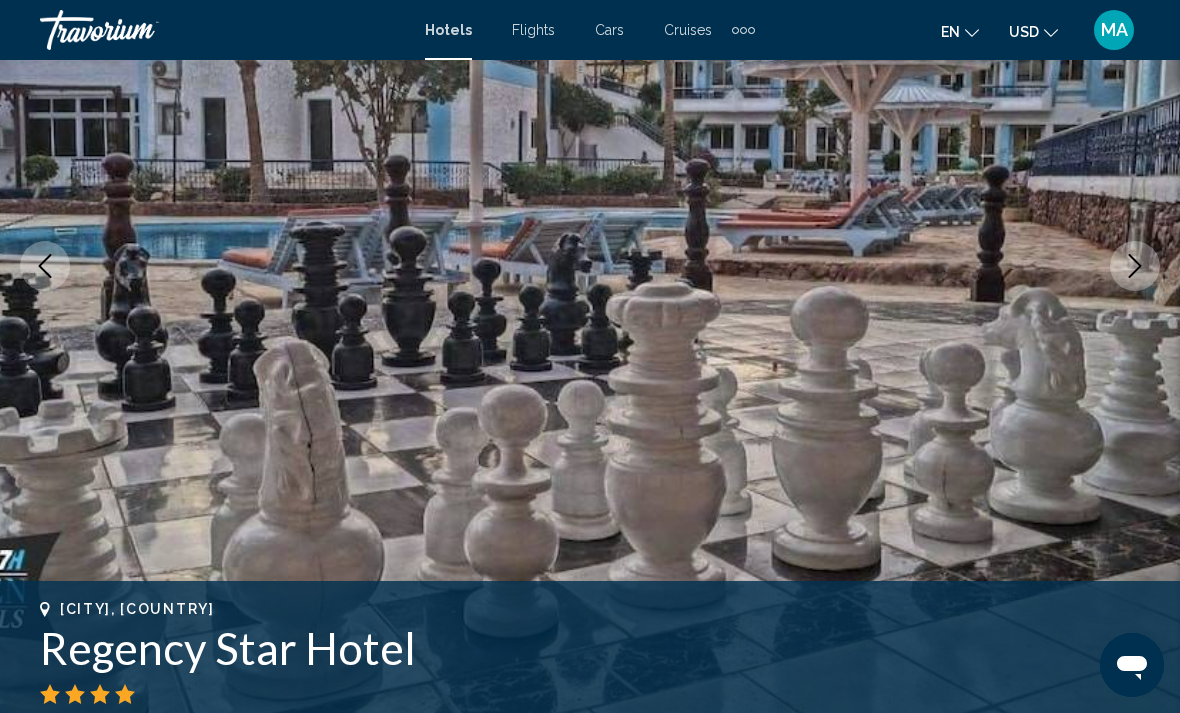 scroll, scrollTop: 0, scrollLeft: 0, axis: both 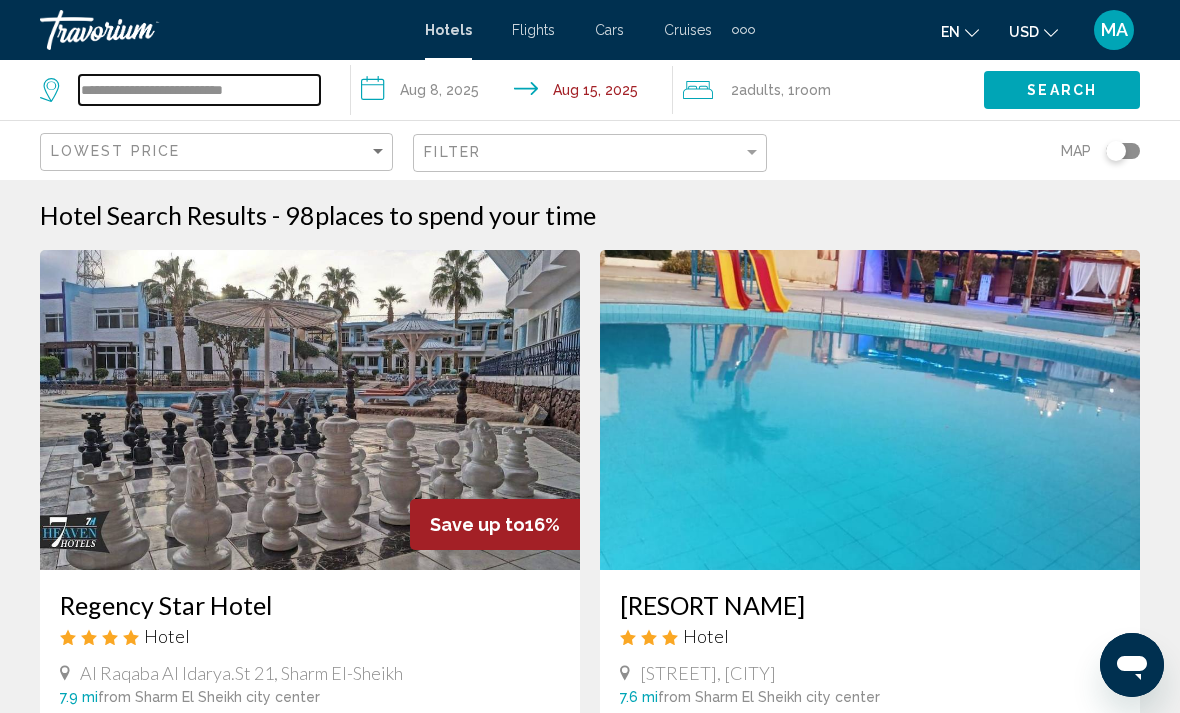click on "**********" at bounding box center (199, 90) 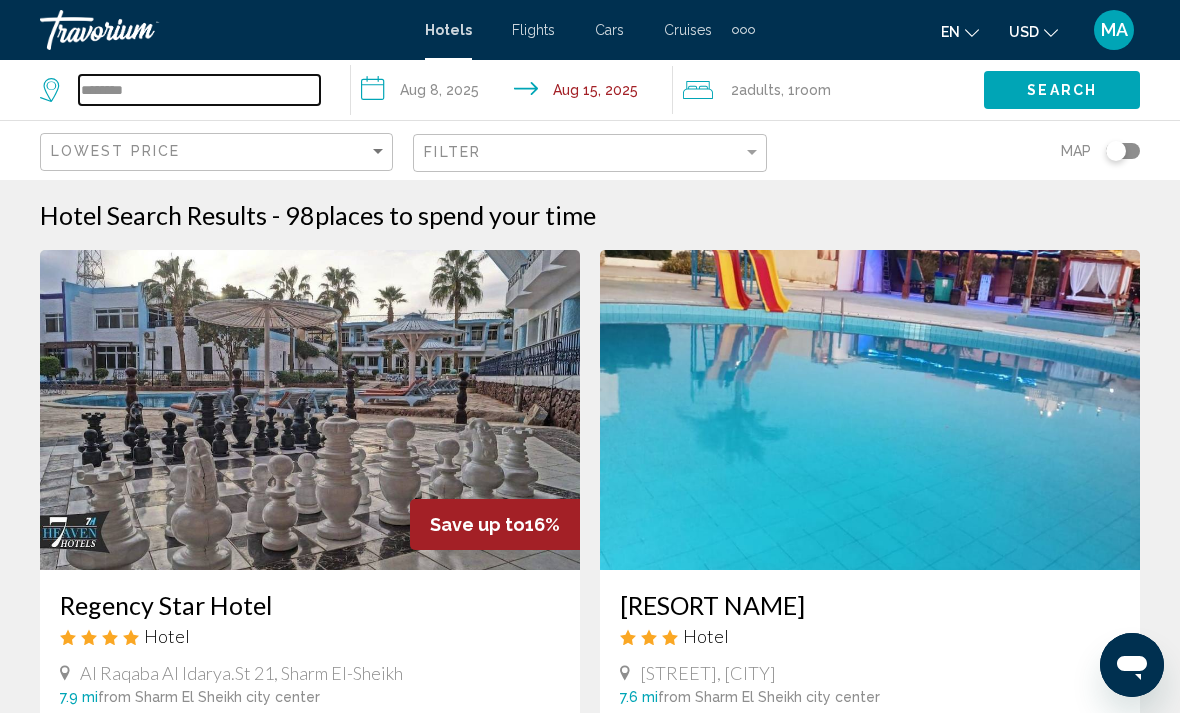 type on "*******" 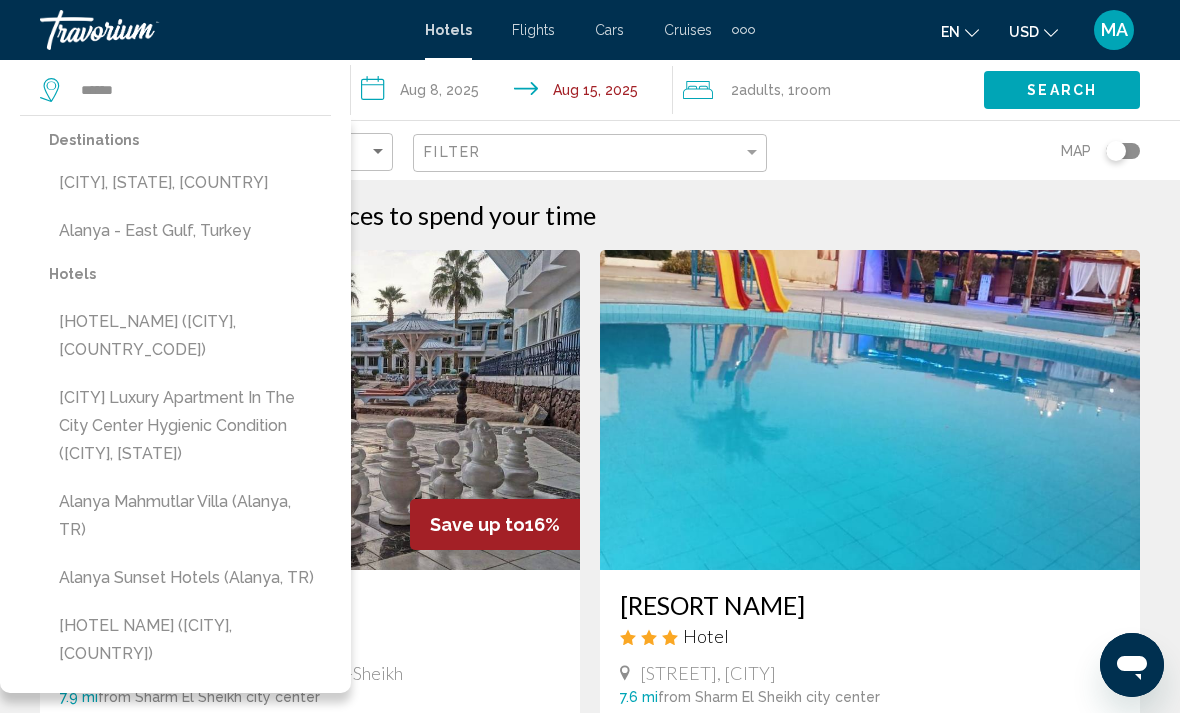 click on "[CITY], [STATE], [COUNTRY]" at bounding box center (190, 183) 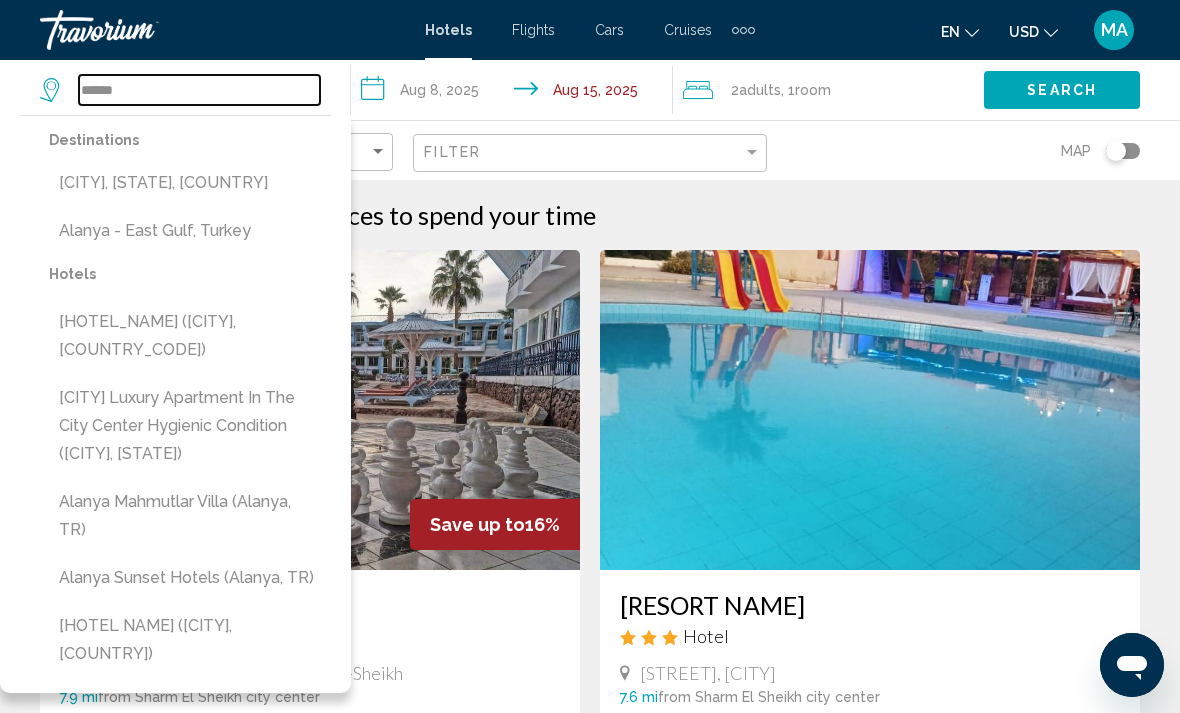 type on "**********" 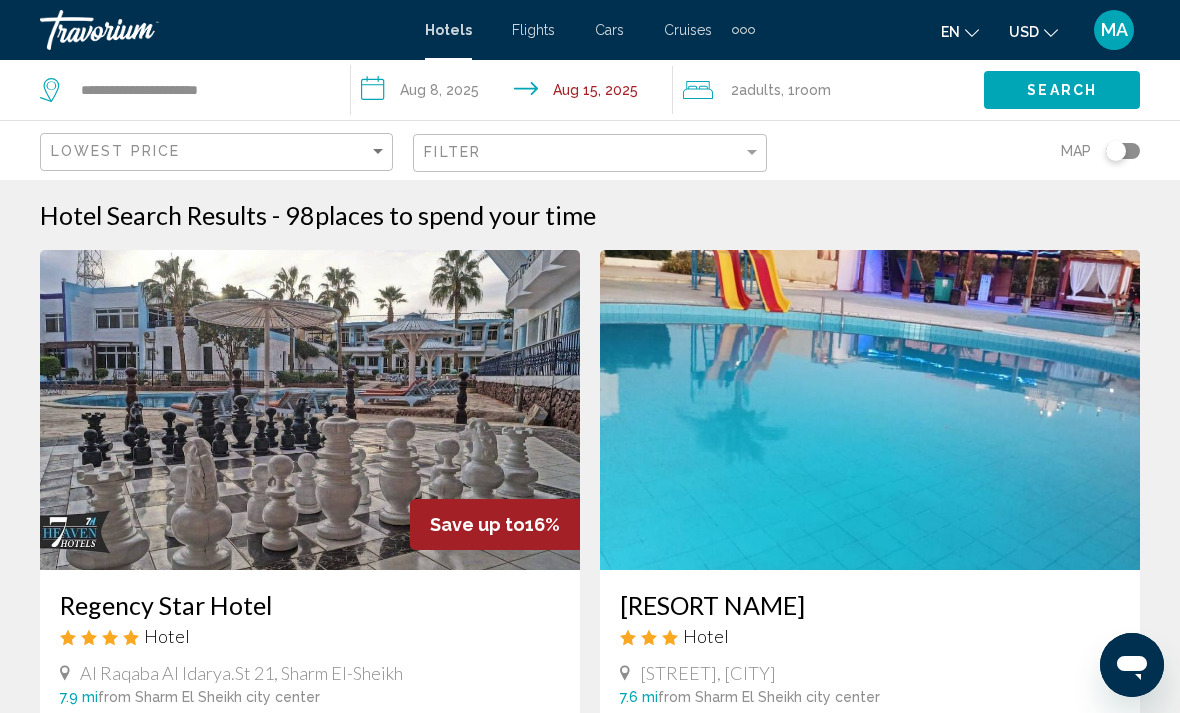 click on "**********" at bounding box center [515, 93] 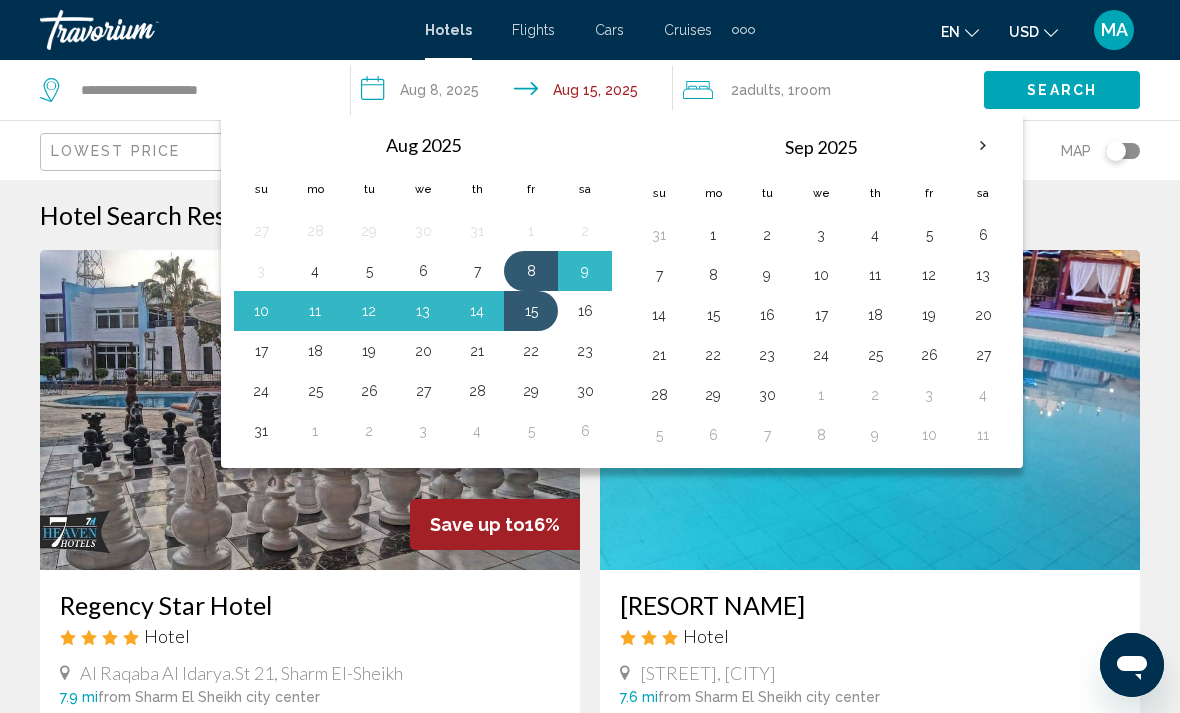 click on "6" at bounding box center (423, 271) 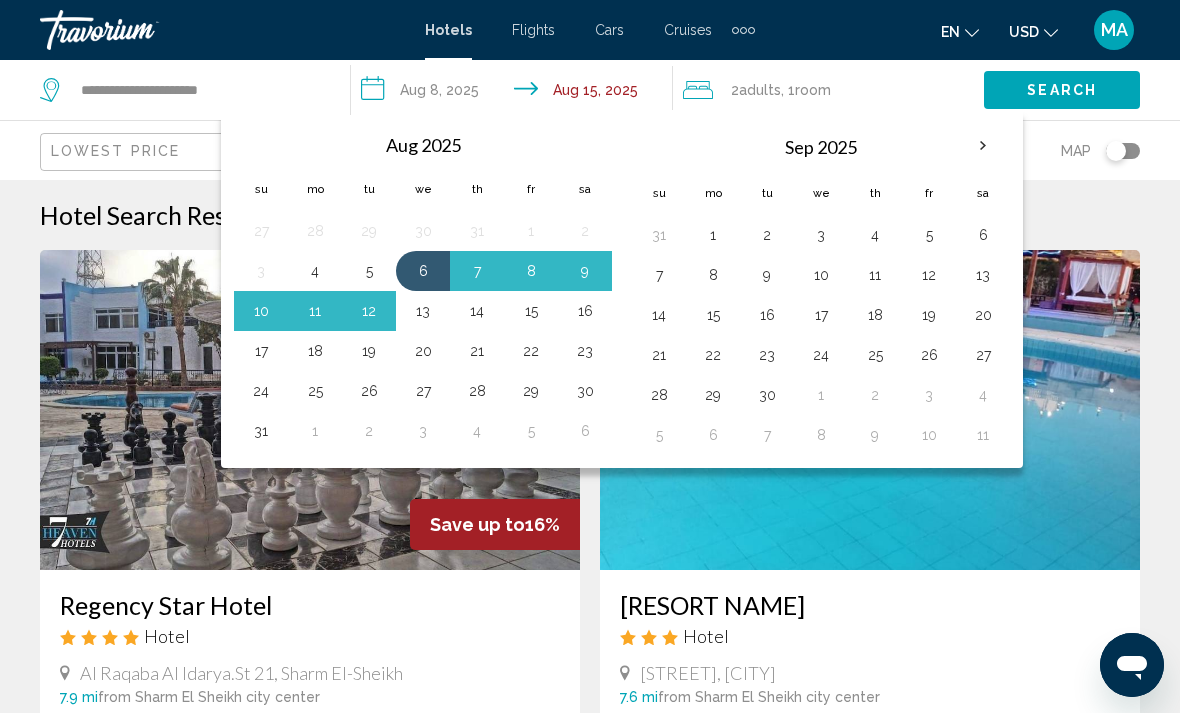 click on "13" at bounding box center [423, 311] 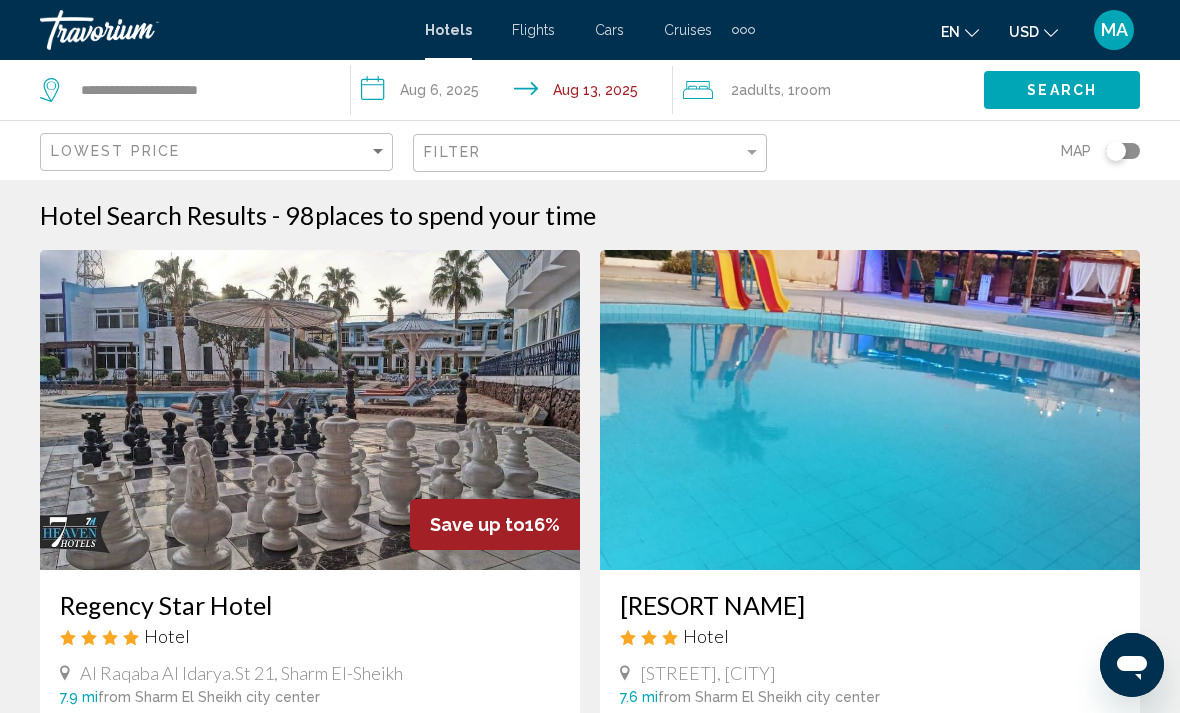 click on "Search" 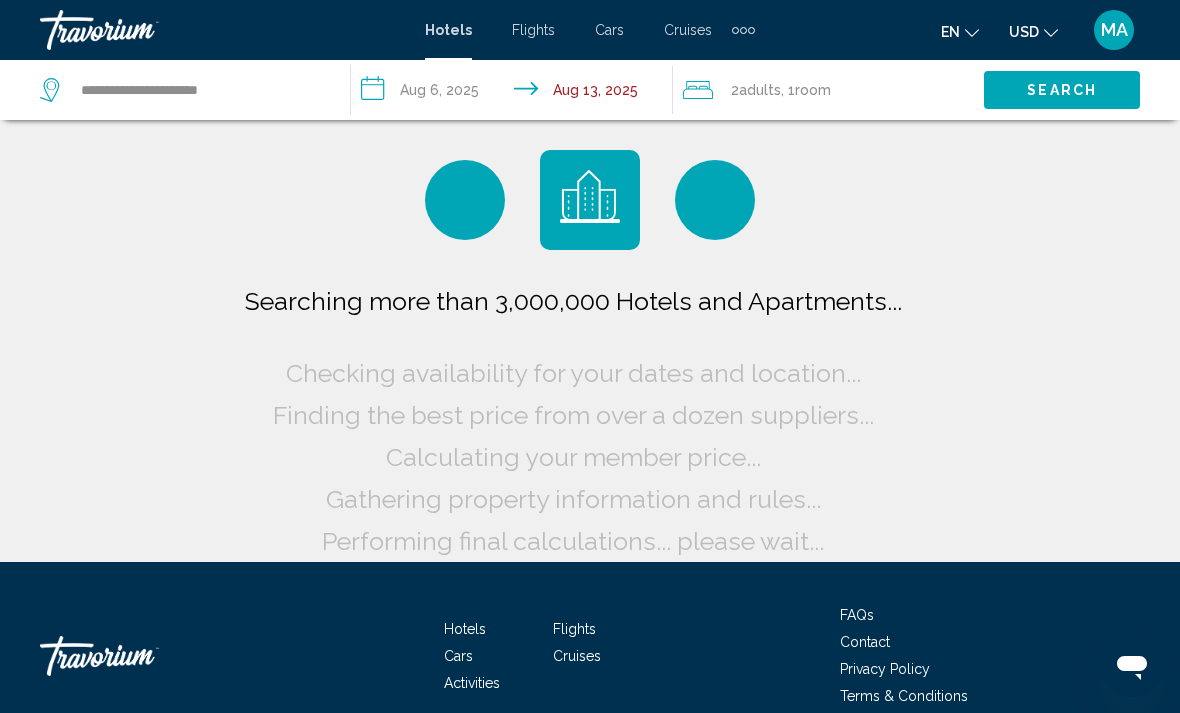 scroll, scrollTop: 0, scrollLeft: 0, axis: both 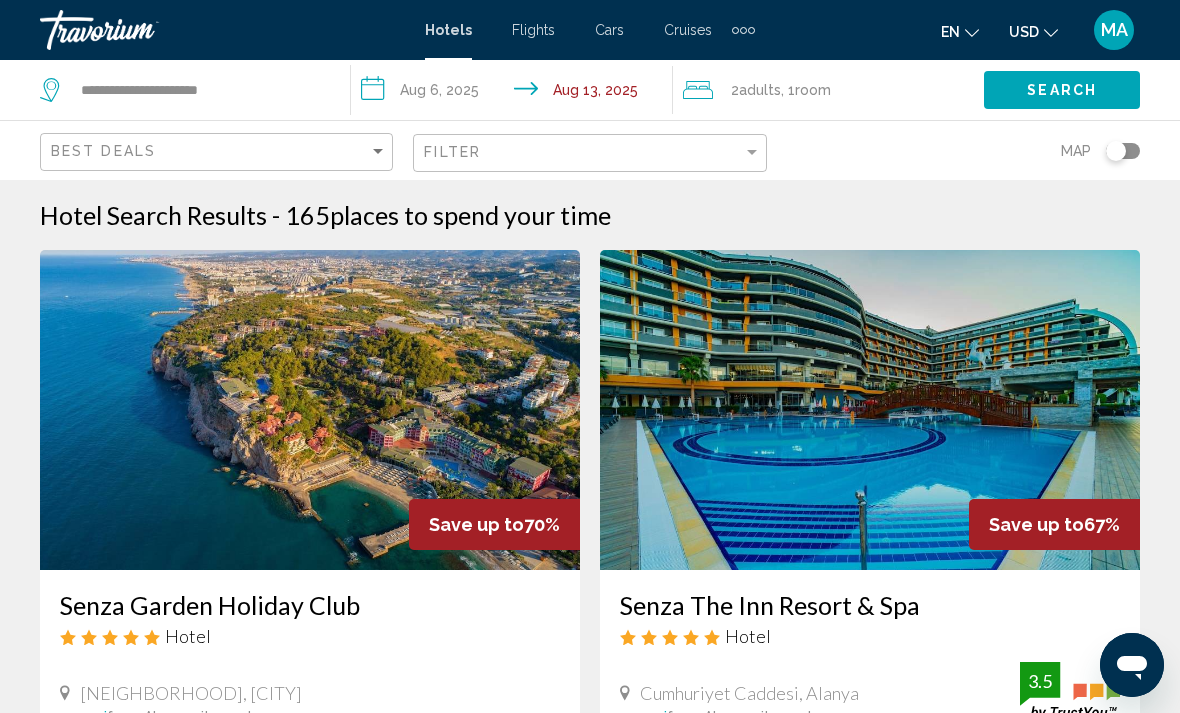 click on "Best Deals" 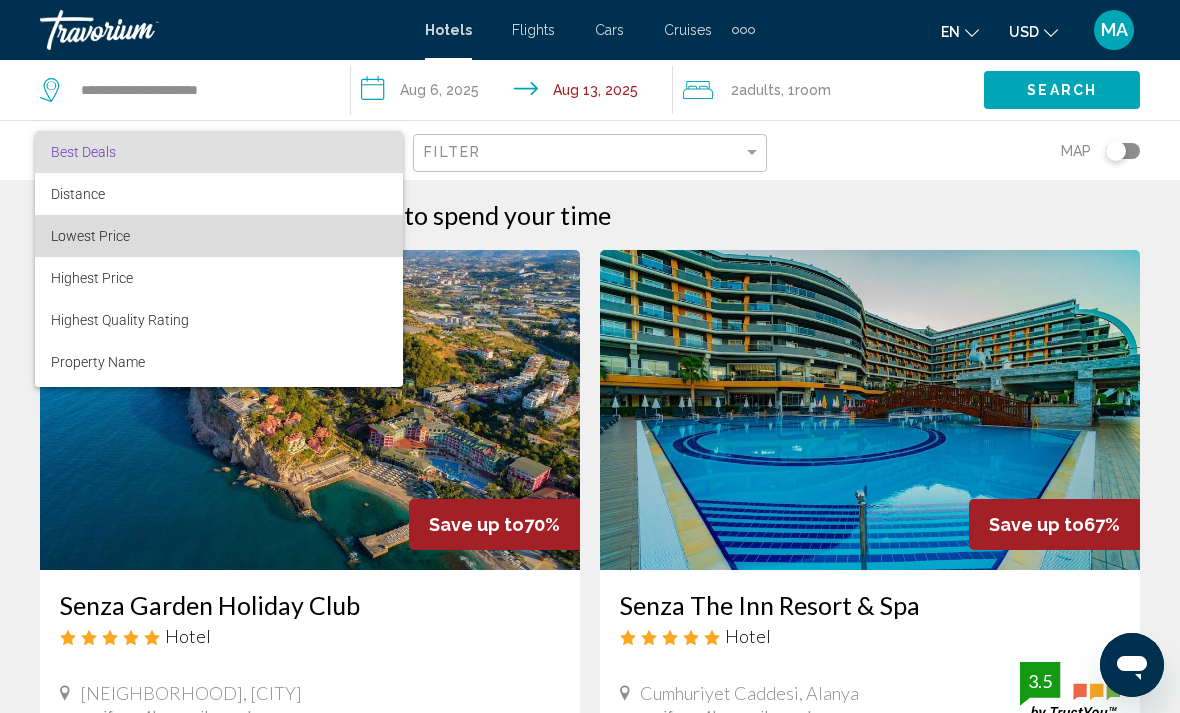 click on "Lowest Price" at bounding box center [219, 236] 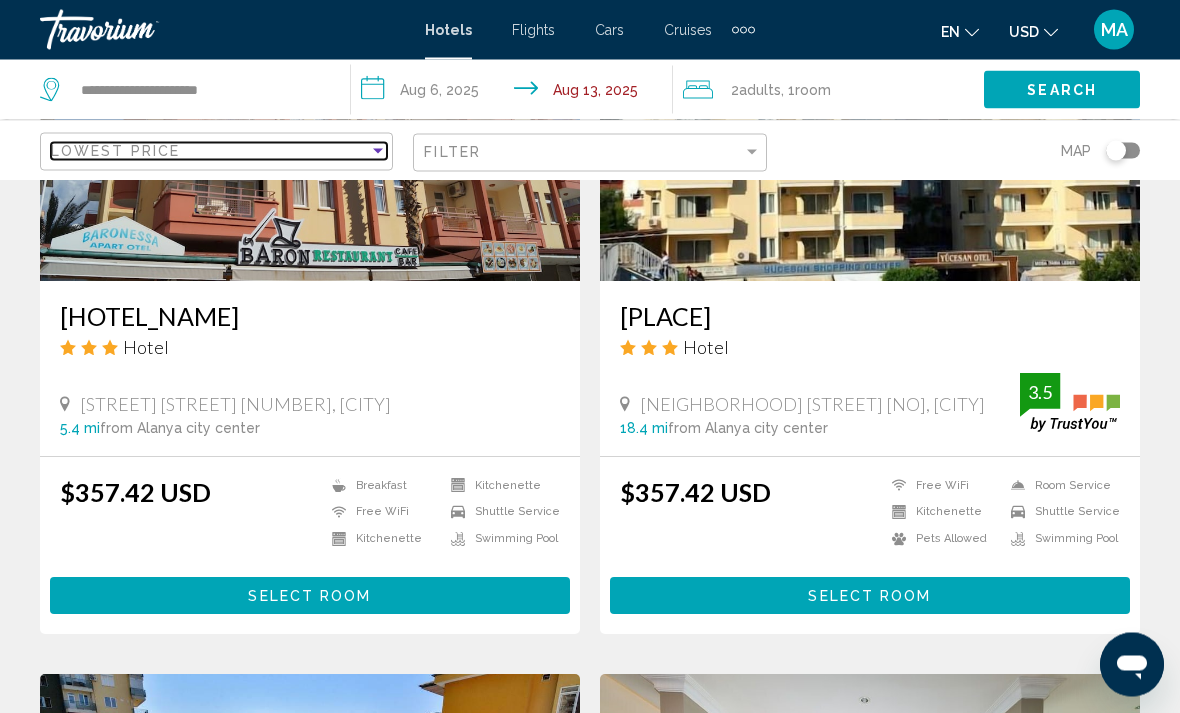 scroll, scrollTop: 1718, scrollLeft: 0, axis: vertical 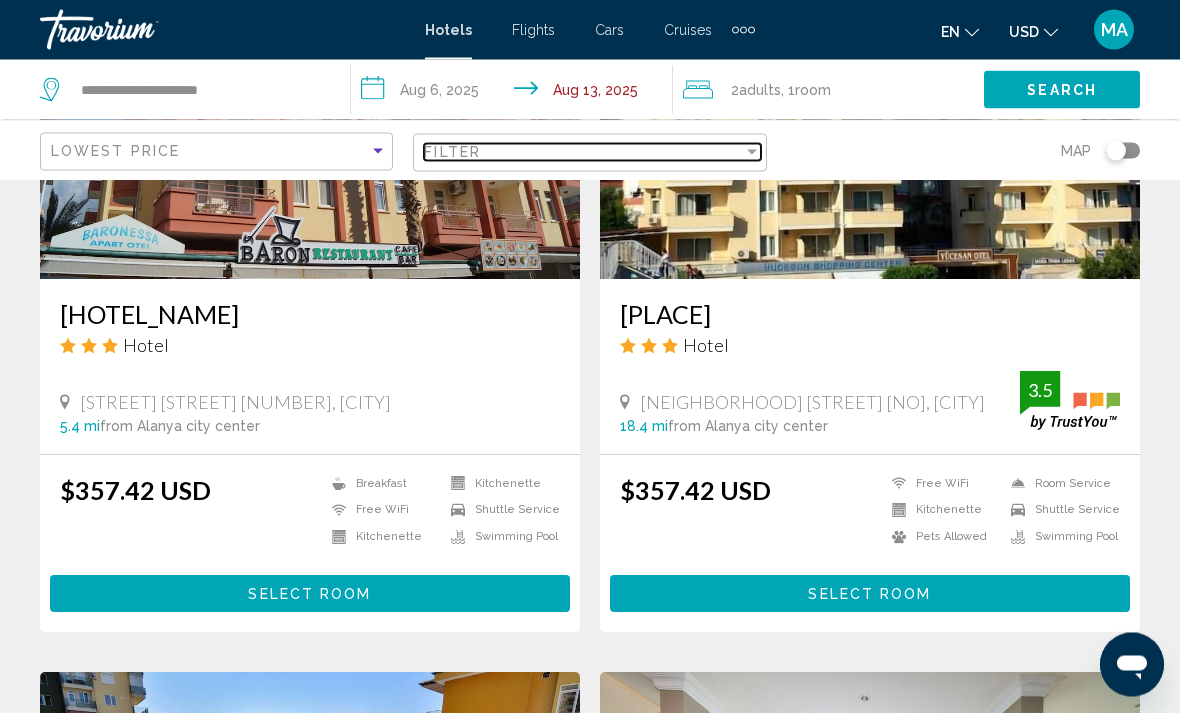 click on "Filter" at bounding box center (583, 152) 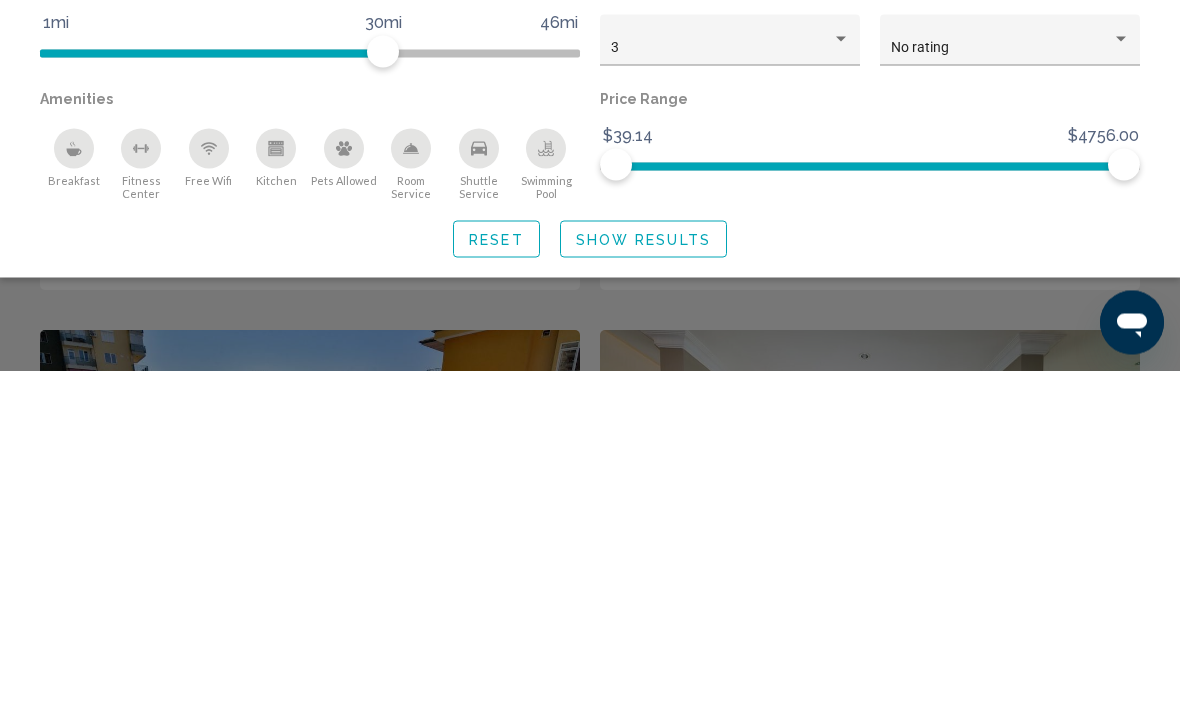 click on "3" at bounding box center [721, 390] 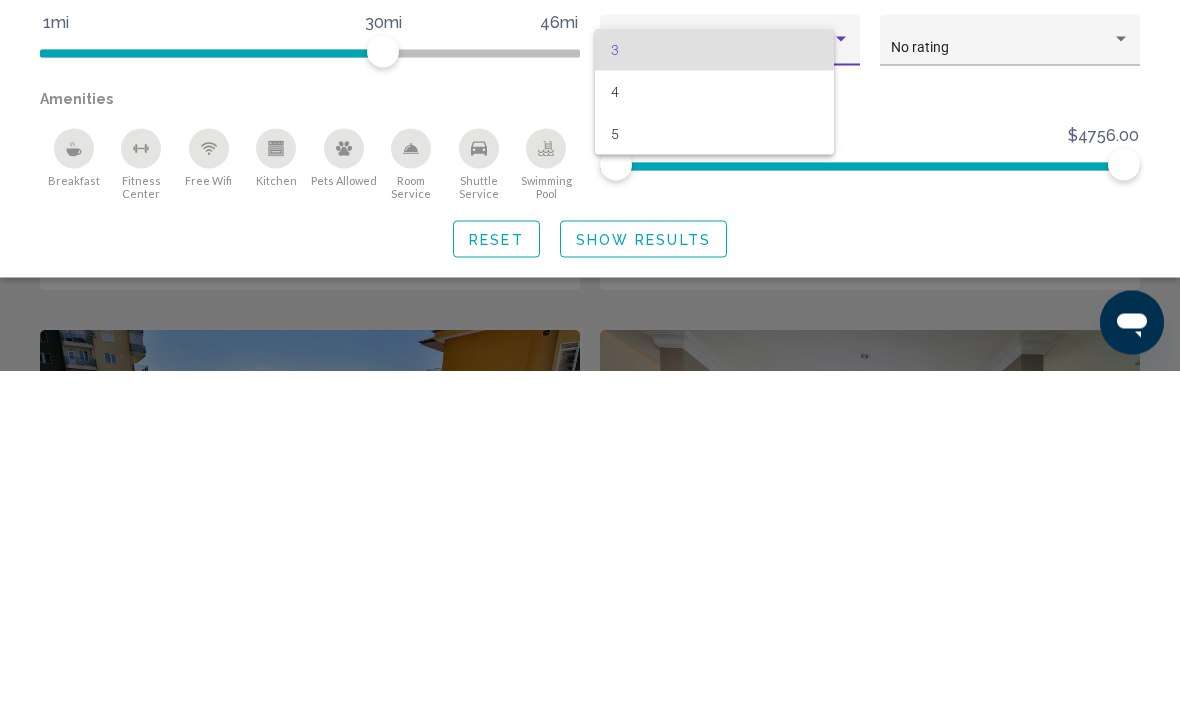 scroll, scrollTop: 2061, scrollLeft: 0, axis: vertical 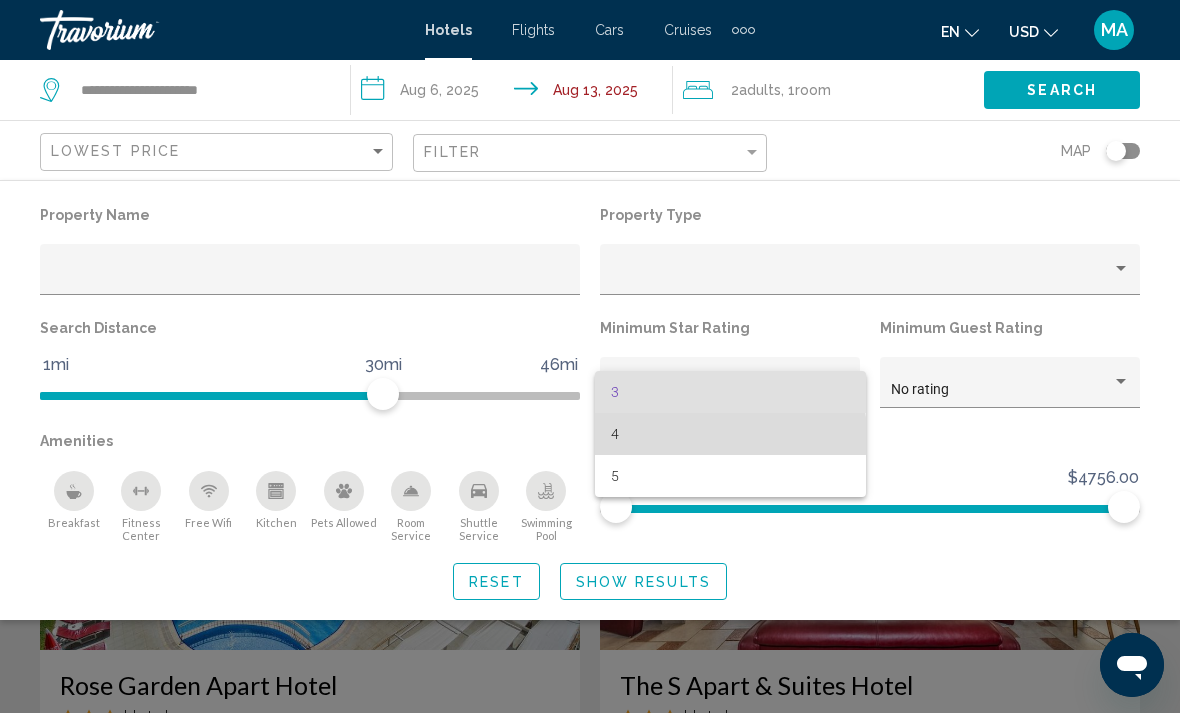 click on "4" at bounding box center [730, 434] 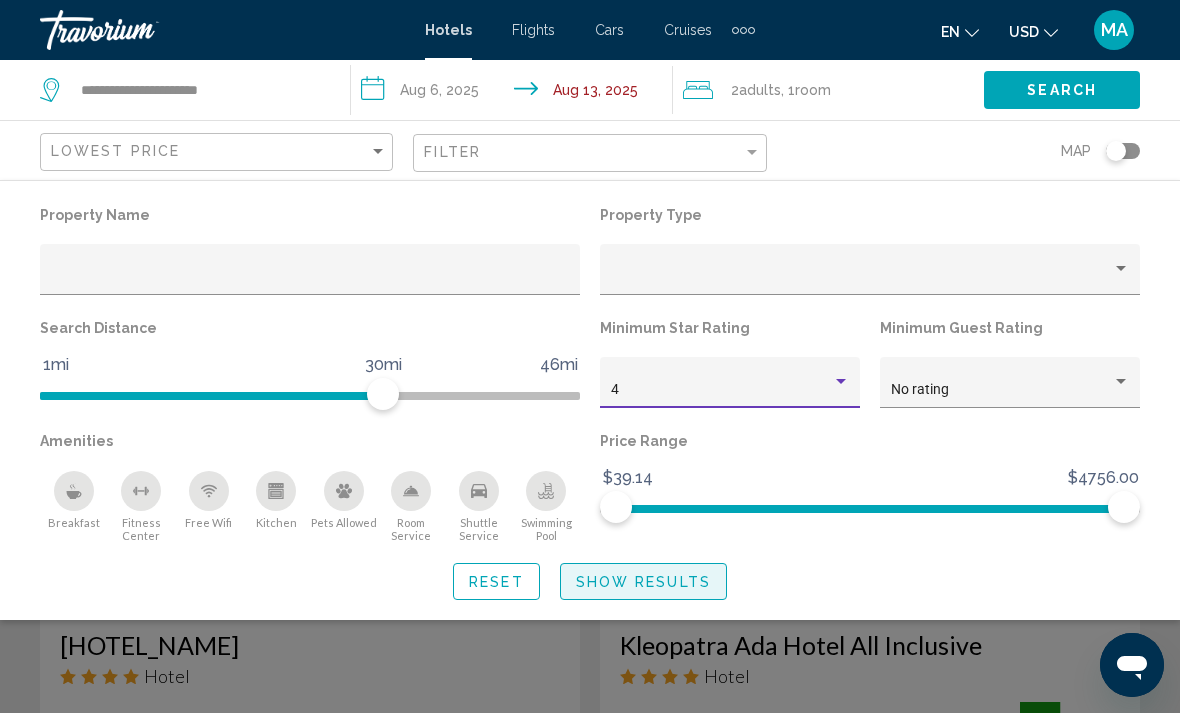 click on "Show Results" 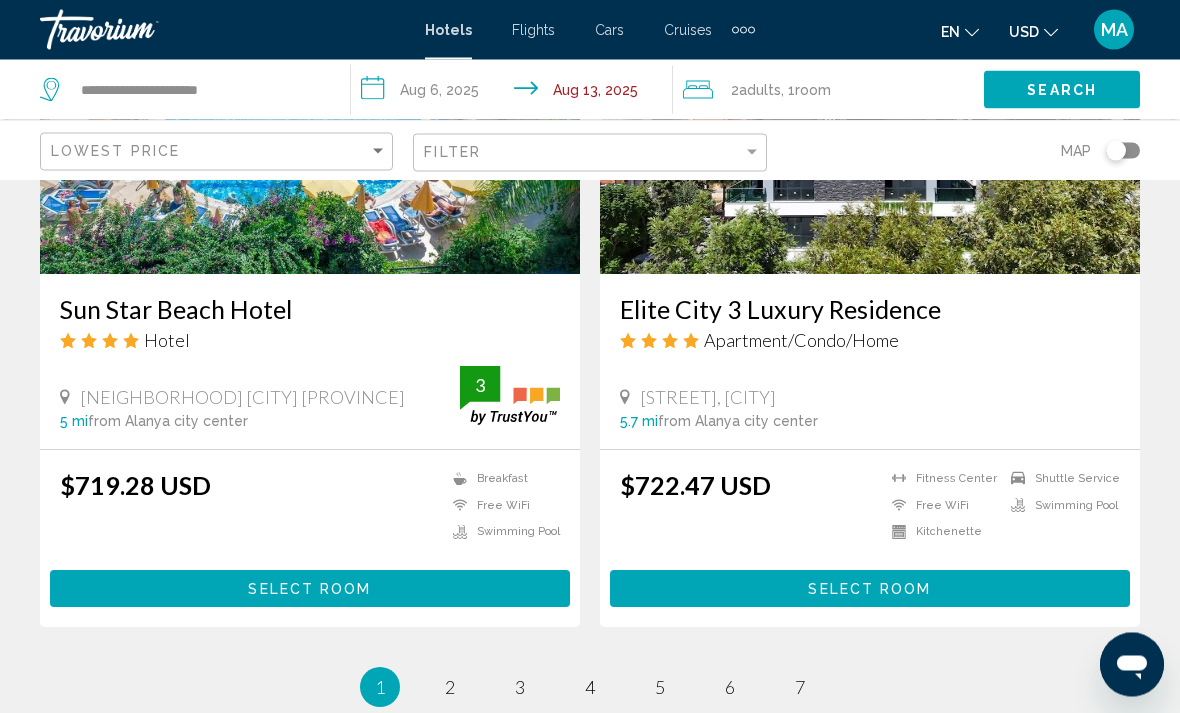scroll, scrollTop: 3826, scrollLeft: 0, axis: vertical 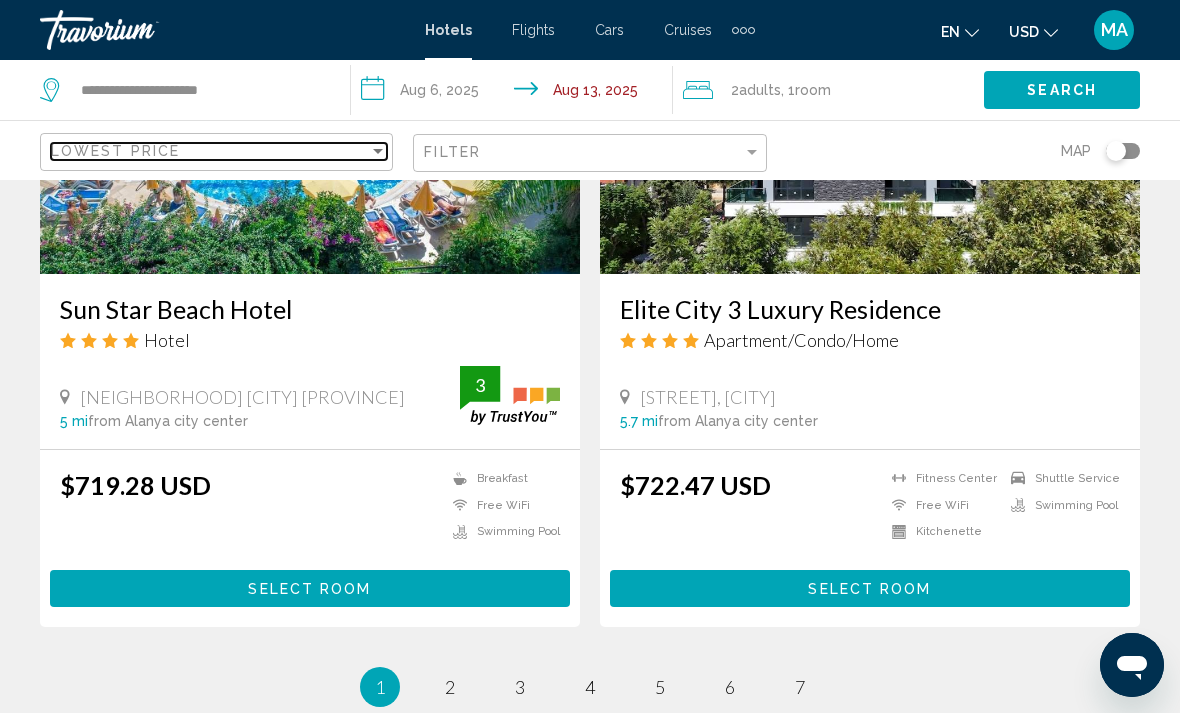 click on "Lowest Price" at bounding box center [210, 151] 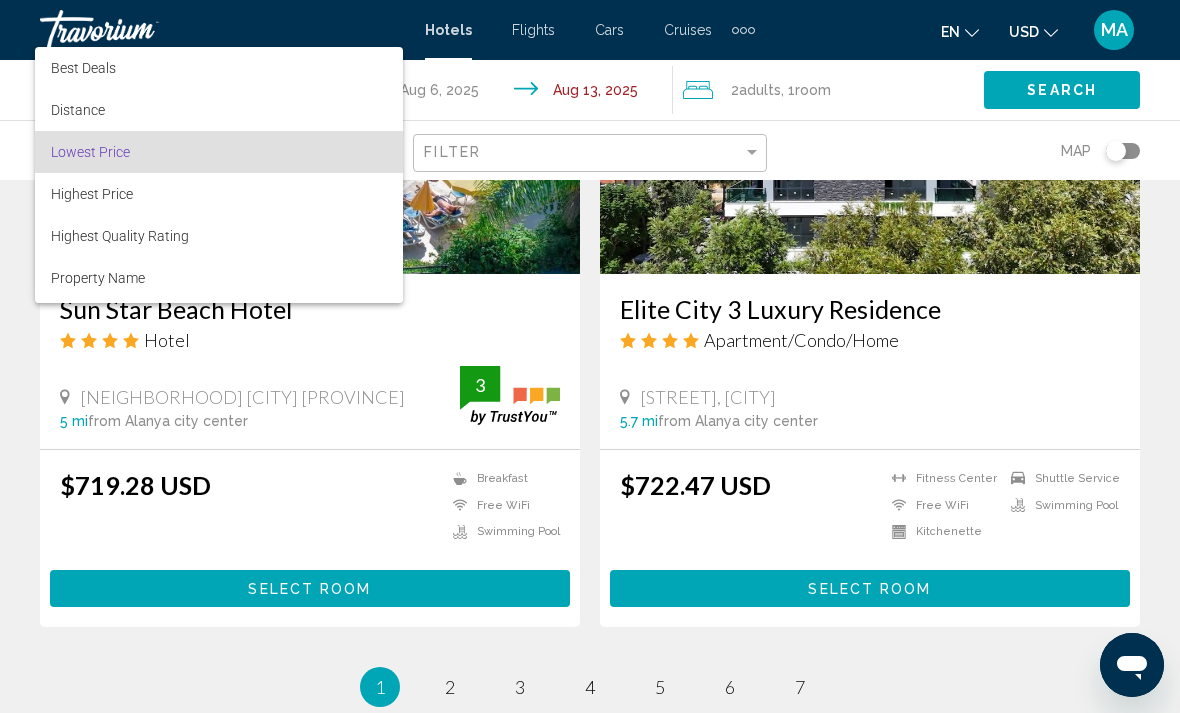 click on "Lowest Price" at bounding box center [219, 152] 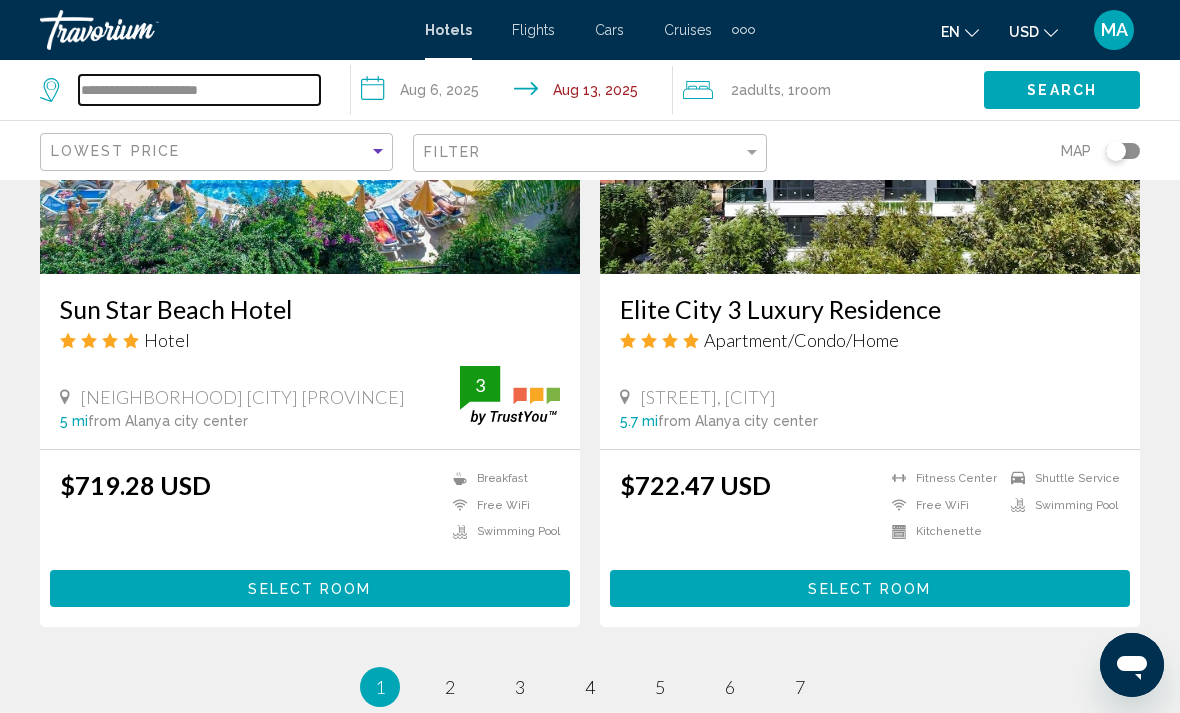 click on "**********" at bounding box center (199, 90) 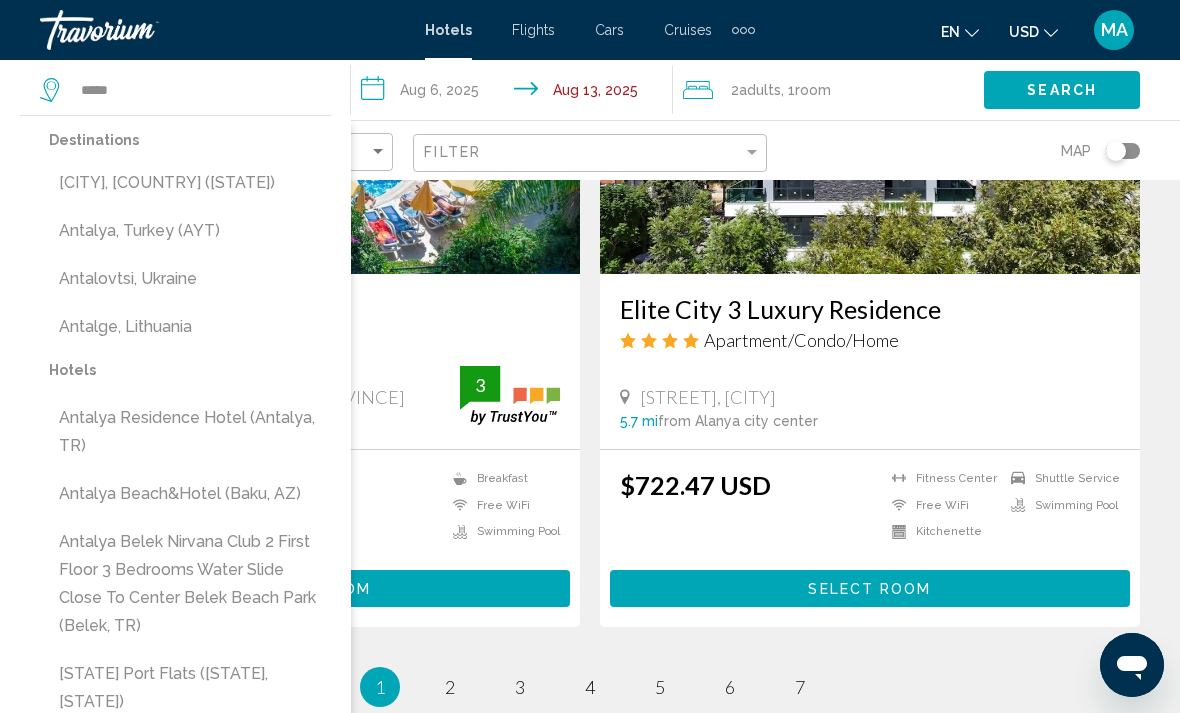 click on "Antalya, Turkey (AYT)" at bounding box center (190, 231) 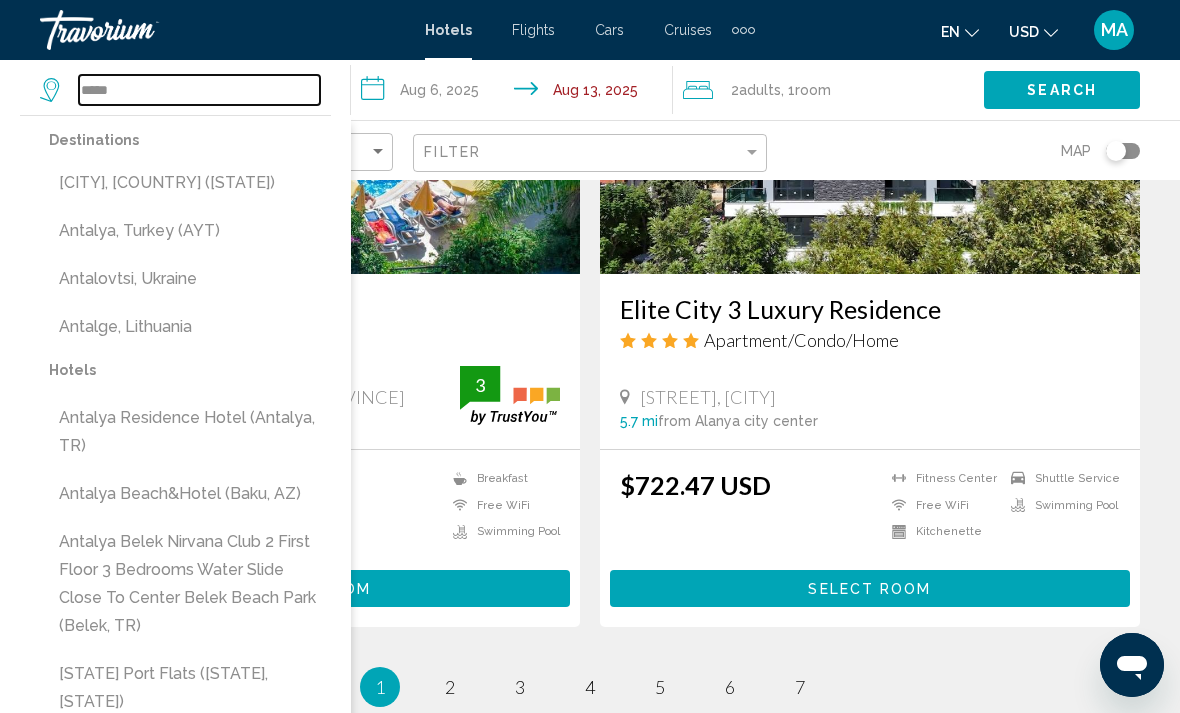 type on "**********" 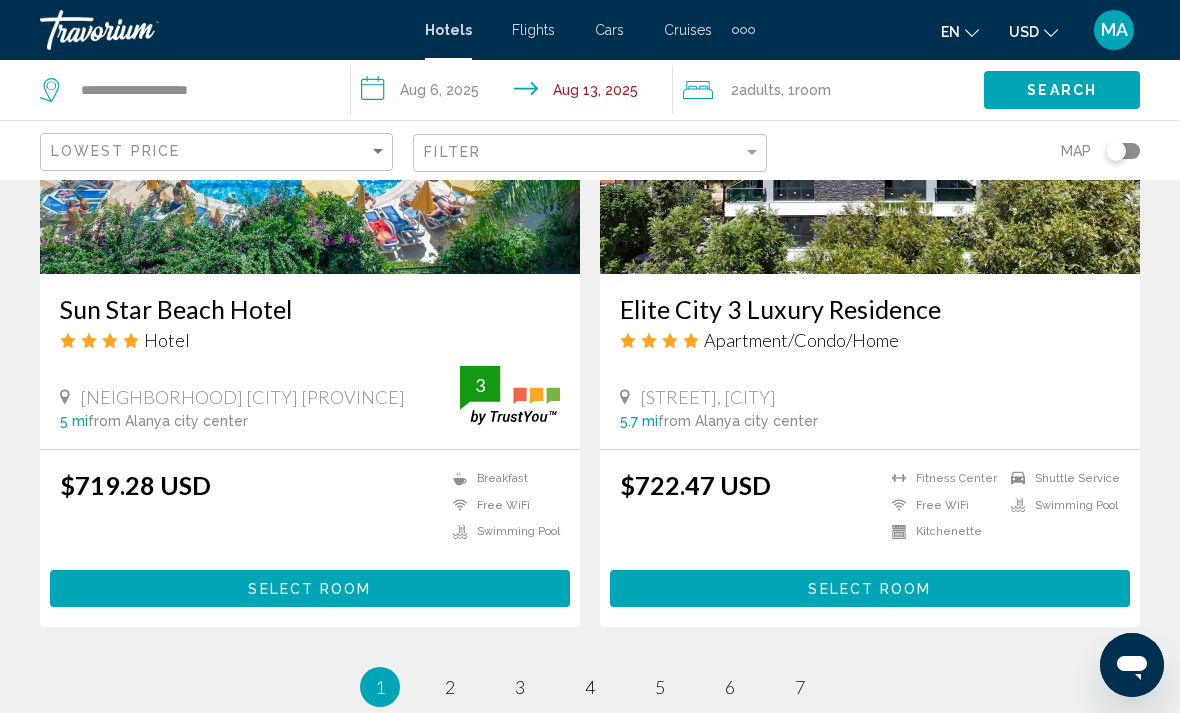 click on "Hotel Search Results  -   84  places to spend your time  [HOTEL NAME]
Hotel
[STREET], [CITY] [DISTANCE]  from [CITY] city center from hotel [PRICE]
Free WiFi
Kitchenette
Shuttle Service
Swimming Pool  Select Room  [HOTEL NAME]
Accommodation
[STREET] [NO], [CITY] [DISTANCE]  from [CITY] city center from hotel [PRICE]
Breakfast
Free WiFi
4" at bounding box center (590, -1460) 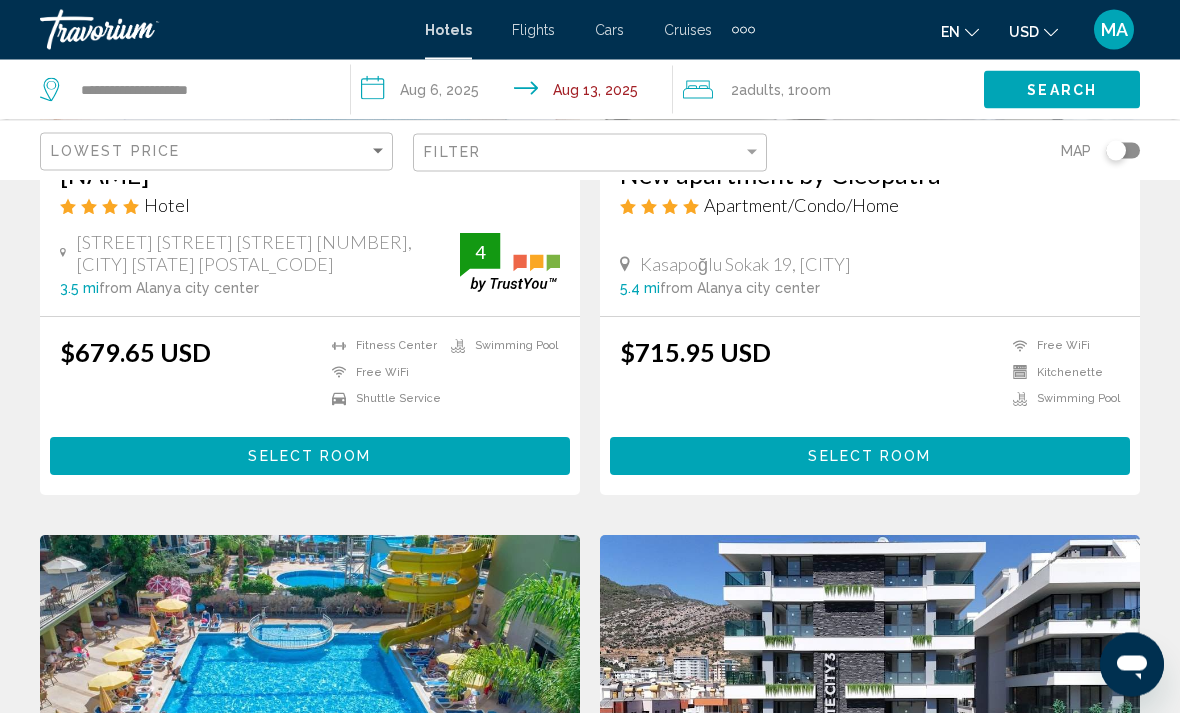 scroll, scrollTop: 3221, scrollLeft: 0, axis: vertical 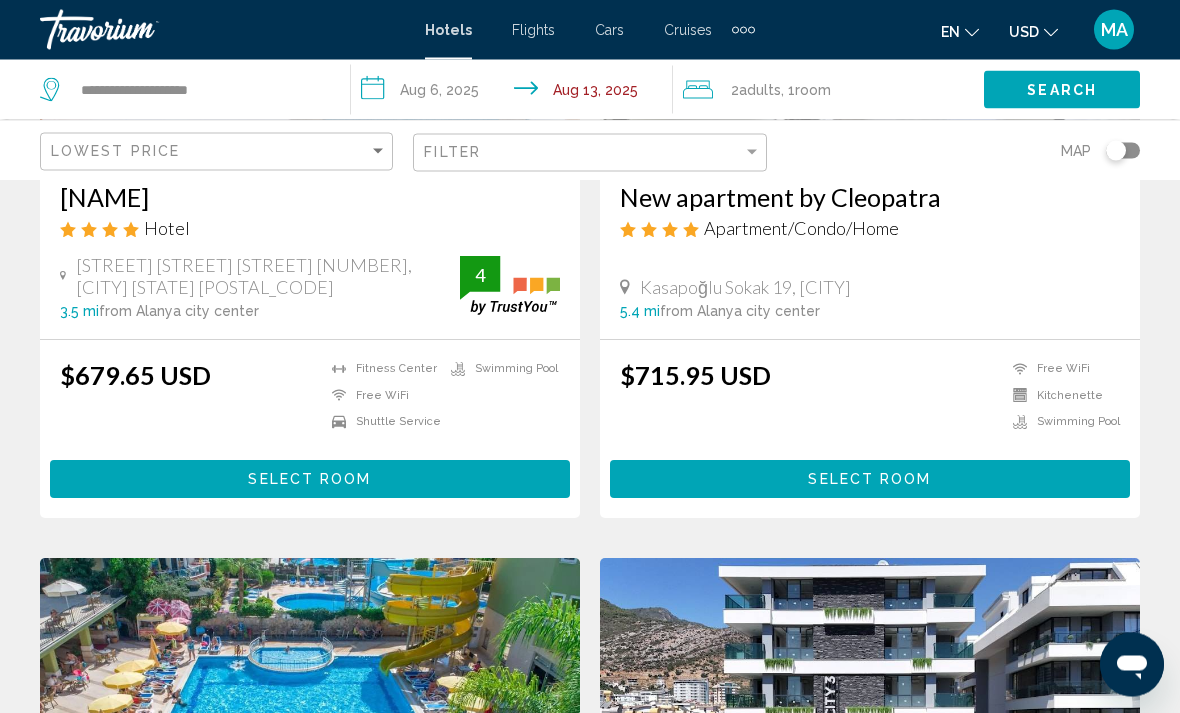 click on "Search" 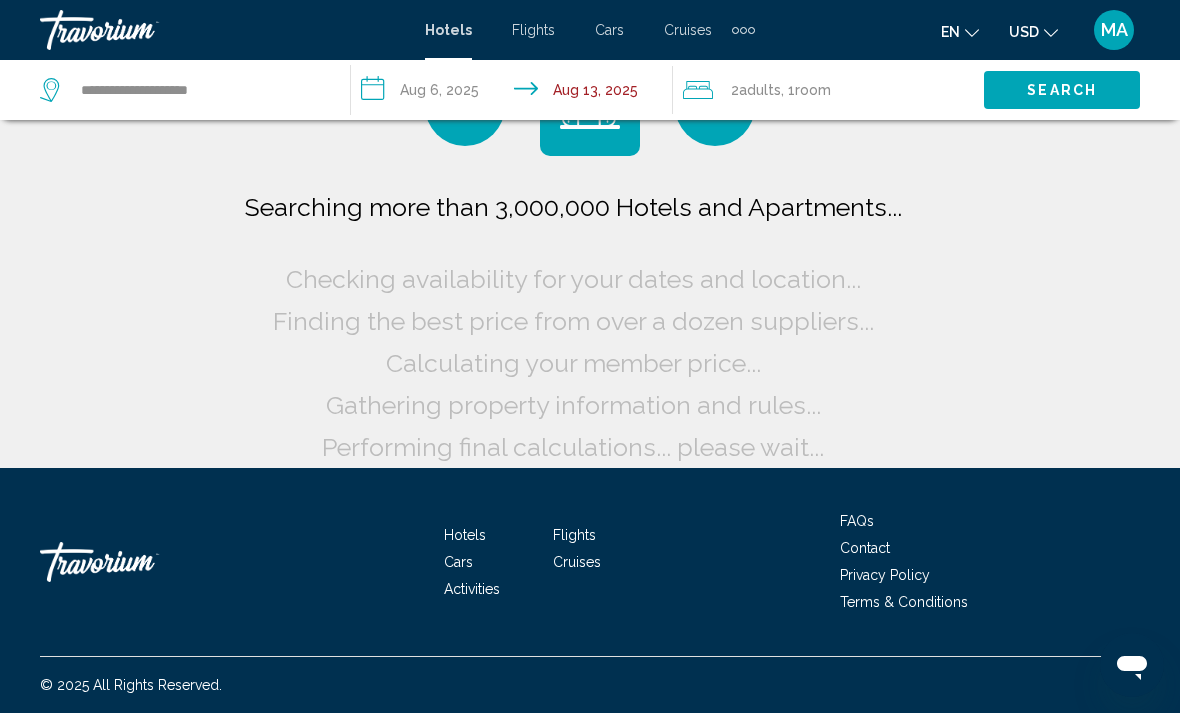 scroll, scrollTop: 0, scrollLeft: 0, axis: both 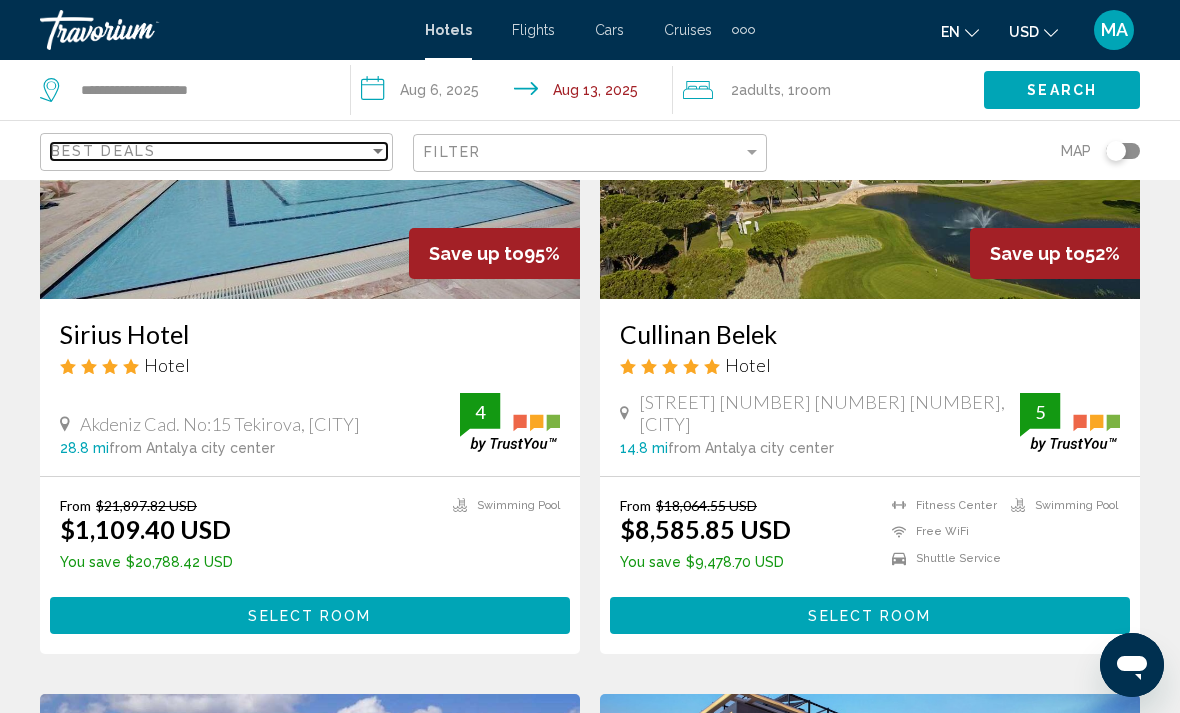 click at bounding box center (378, 151) 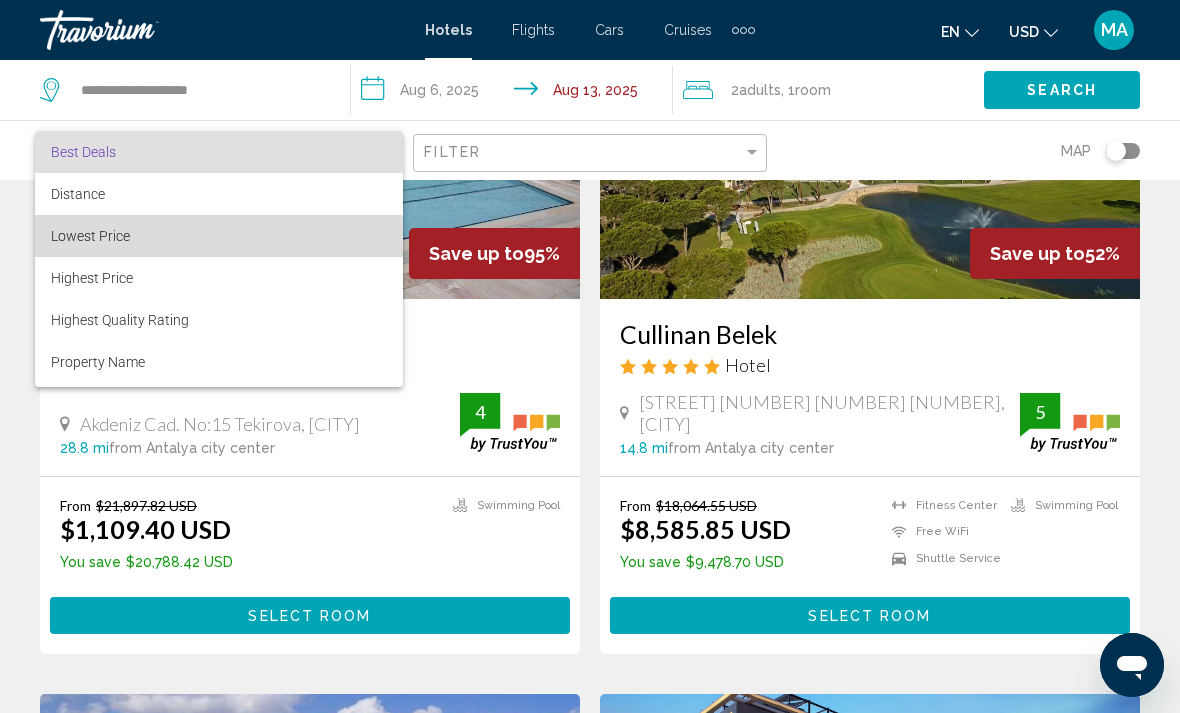 click on "Lowest Price" at bounding box center (219, 236) 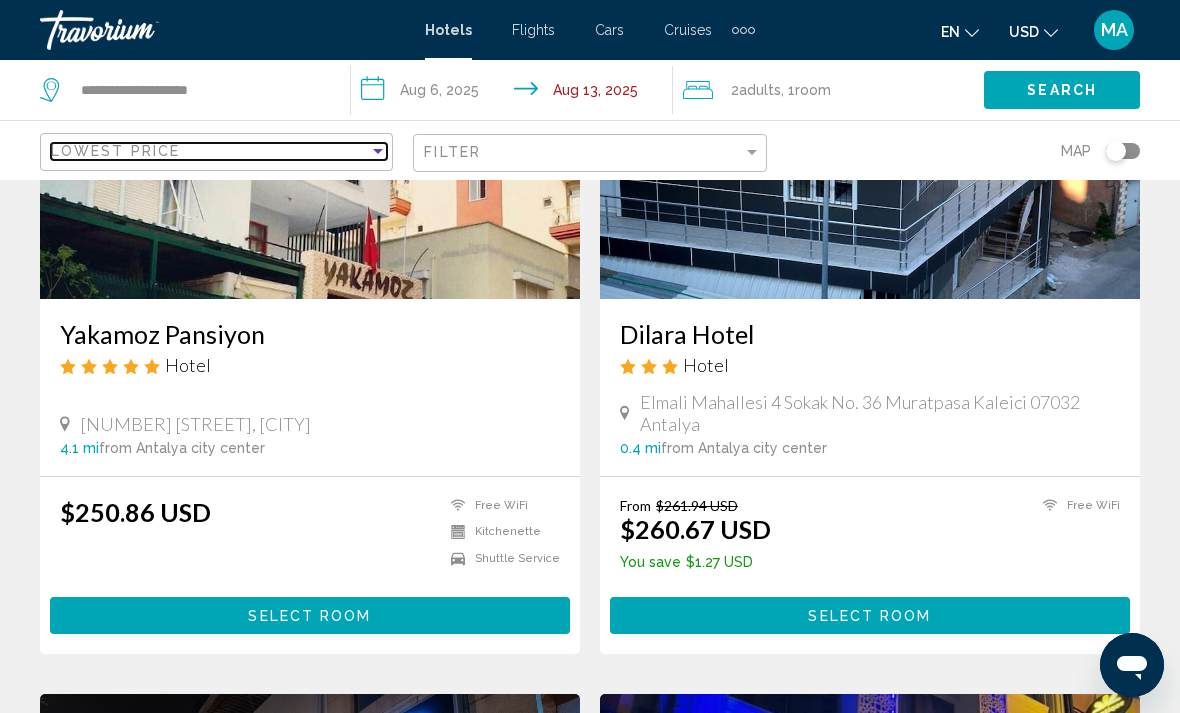 scroll, scrollTop: 113, scrollLeft: 0, axis: vertical 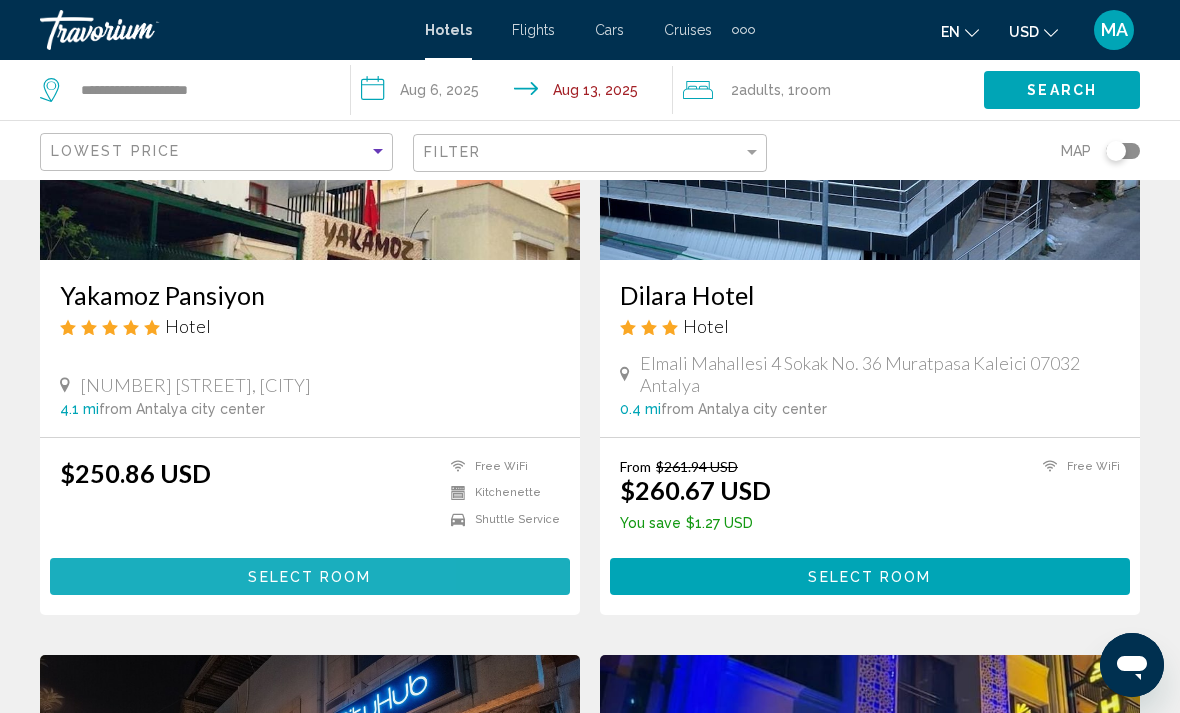 click on "Select Room" at bounding box center (310, 576) 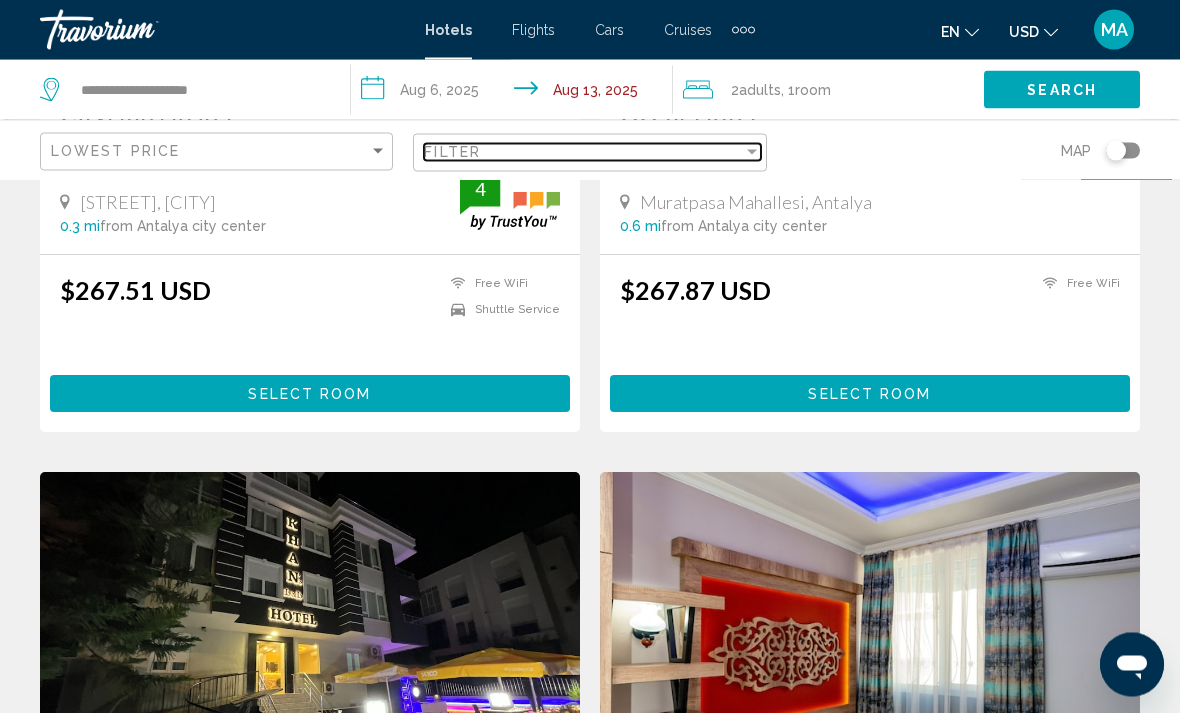 click on "Filter" at bounding box center (583, 152) 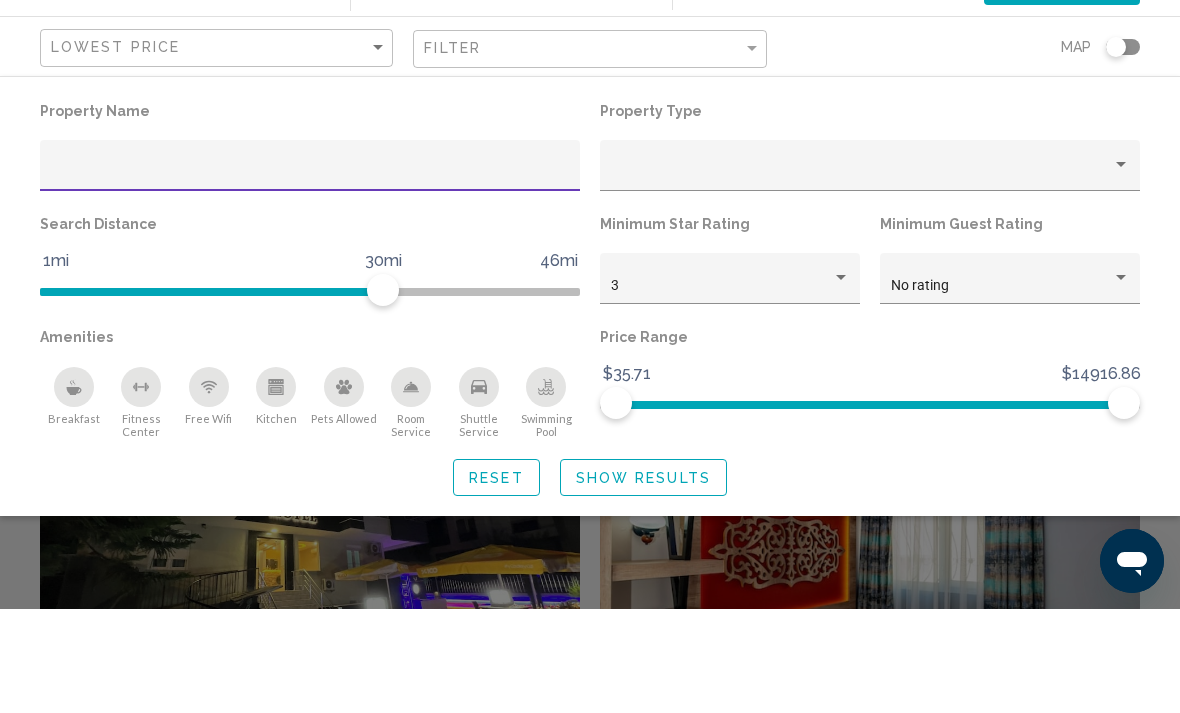 click on "3" at bounding box center (721, 390) 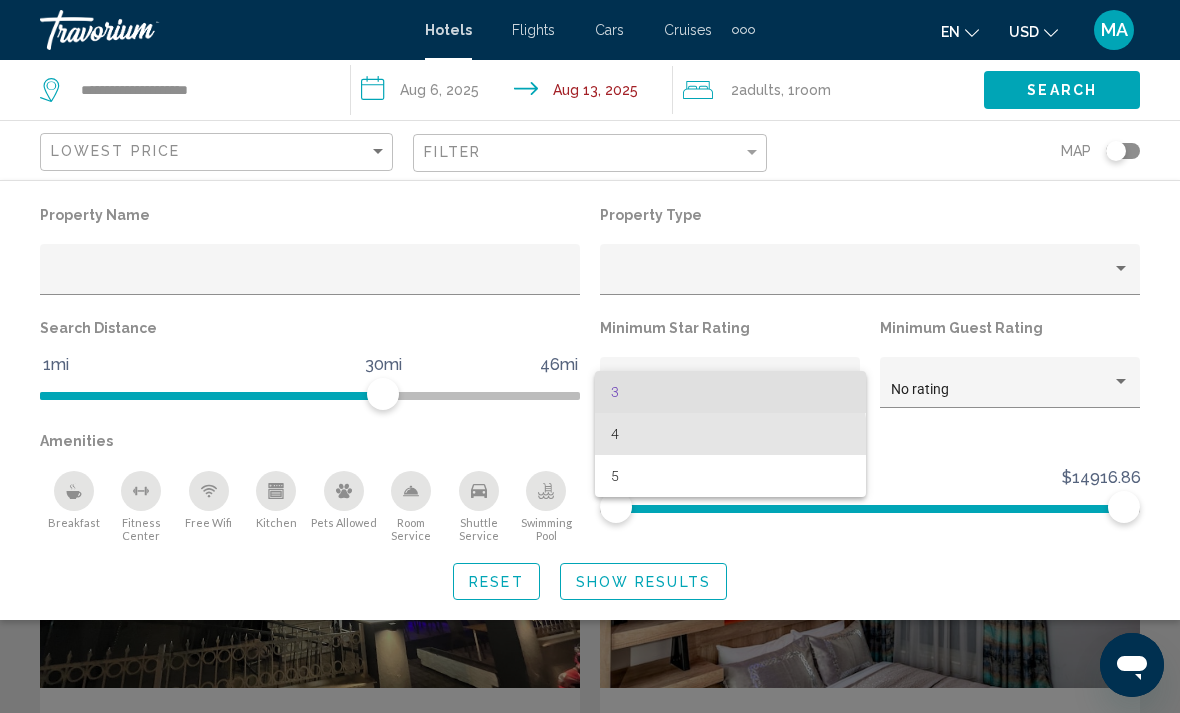 click on "4" at bounding box center (730, 434) 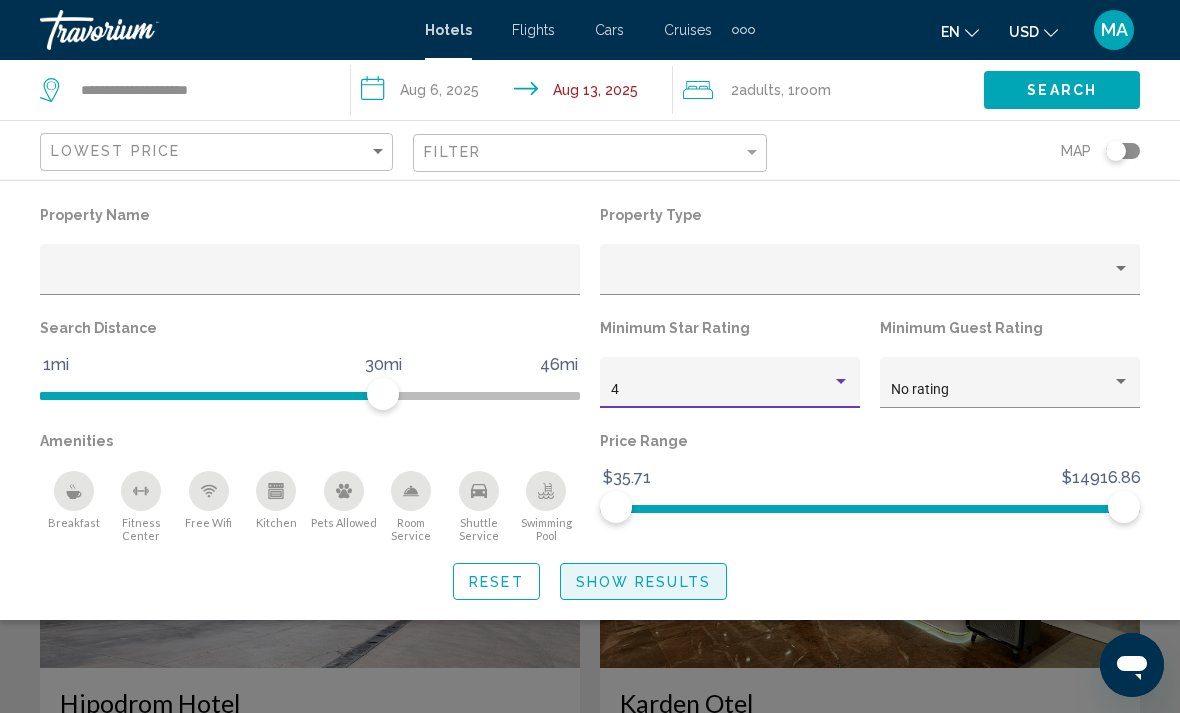 click on "Show Results" 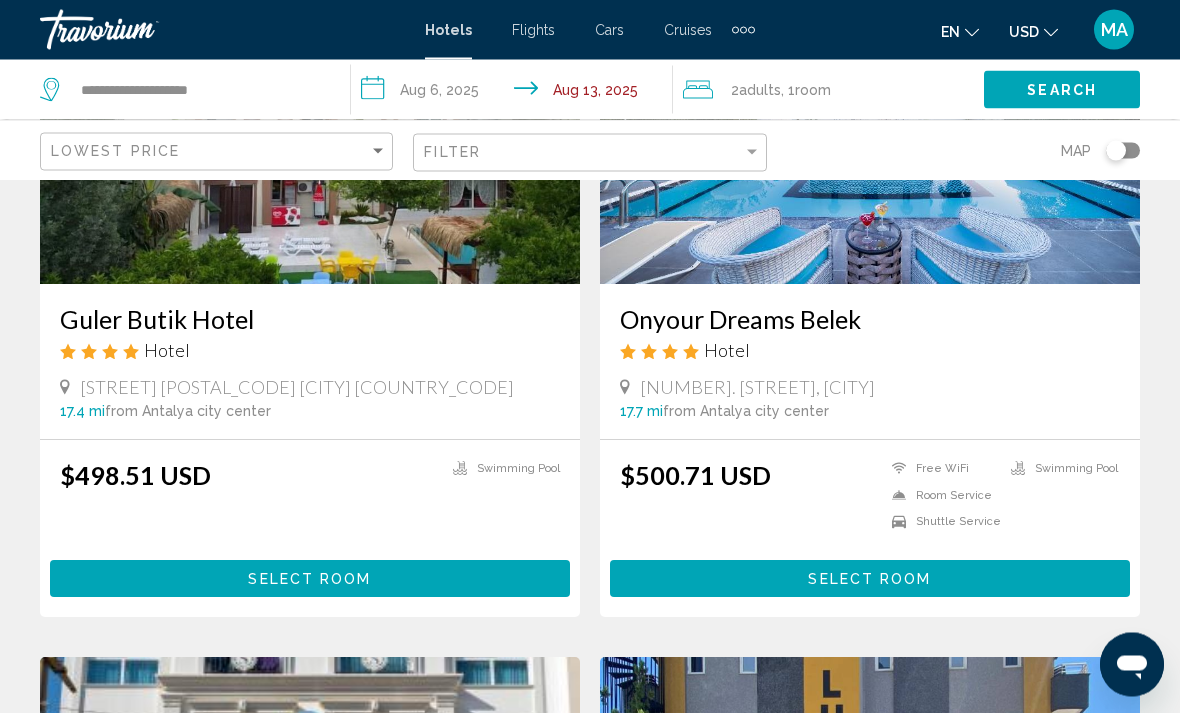 click on "Select Room" at bounding box center [870, 579] 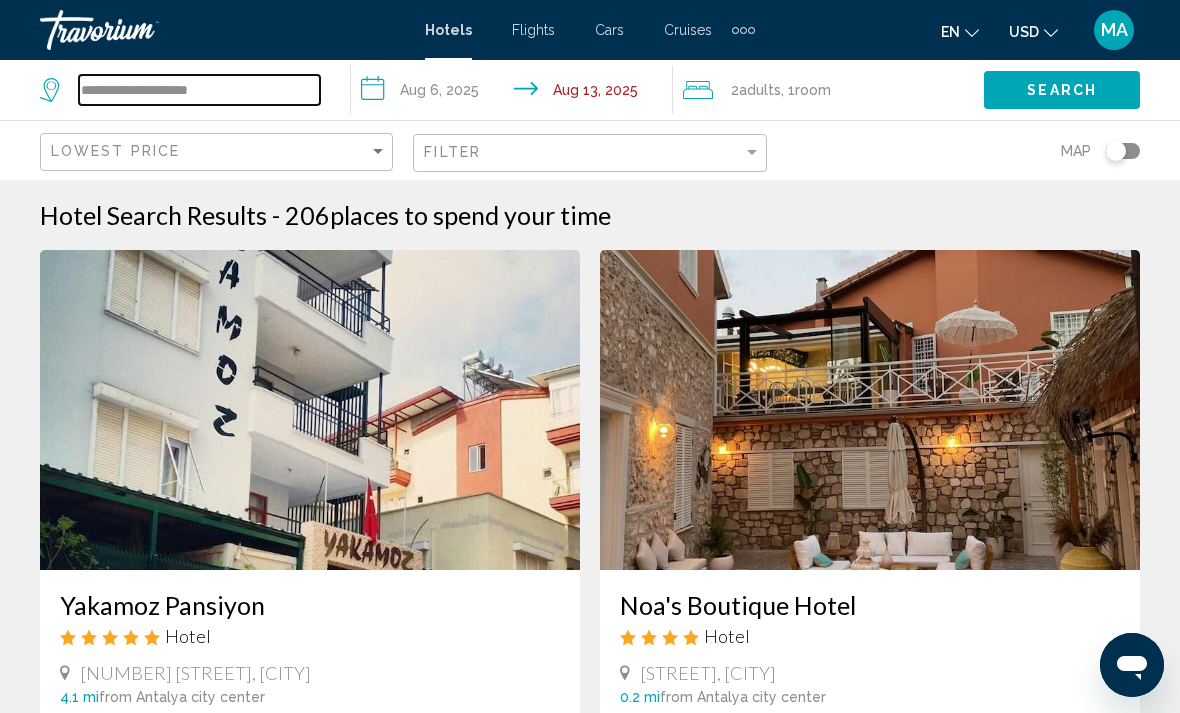 click on "**********" at bounding box center (199, 90) 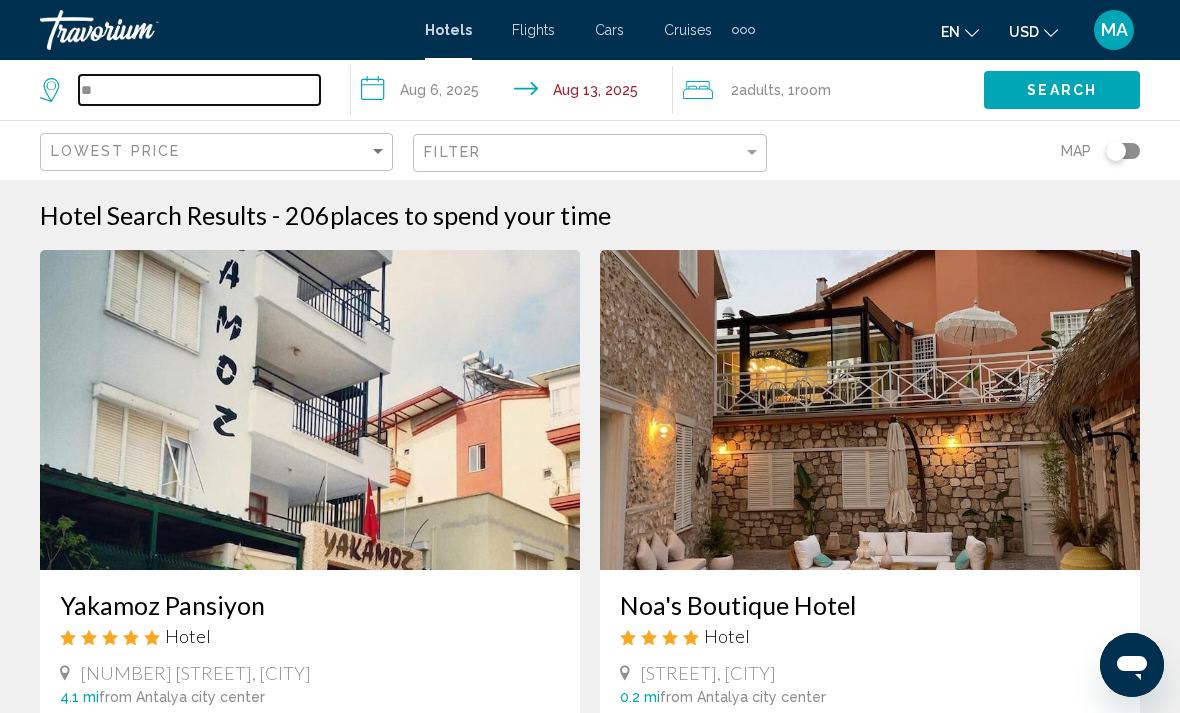 type on "*" 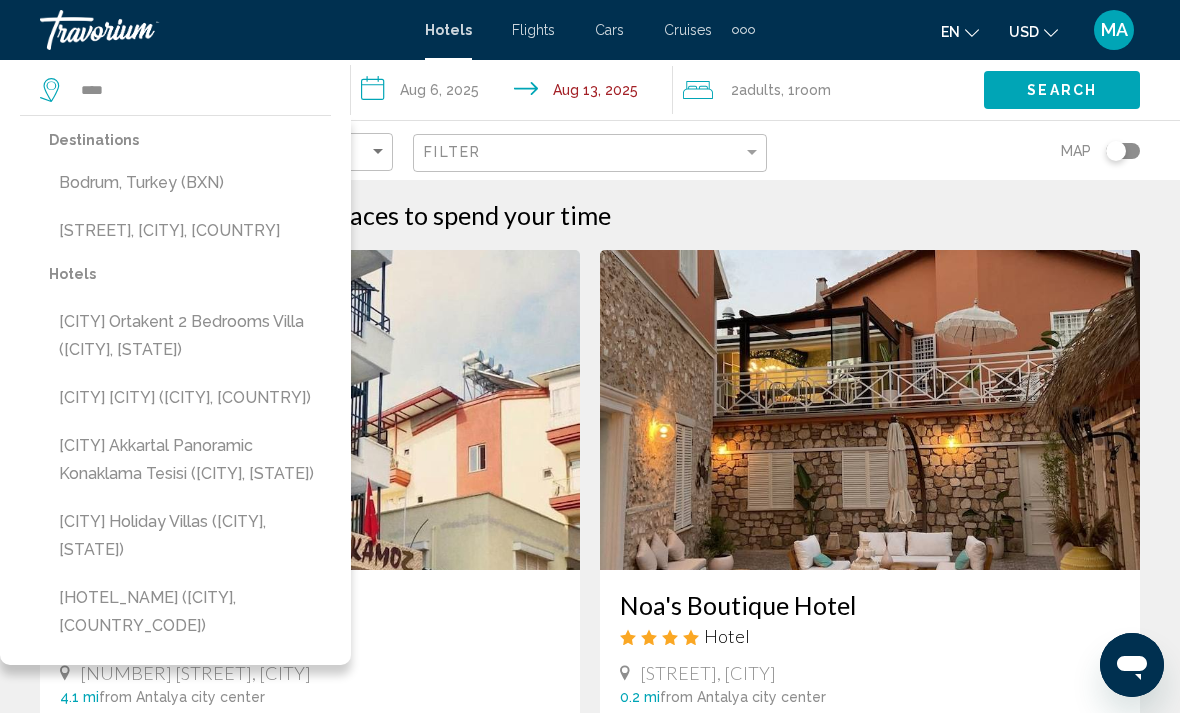 click on "Bodrum, Turkey (BXN)" at bounding box center [190, 183] 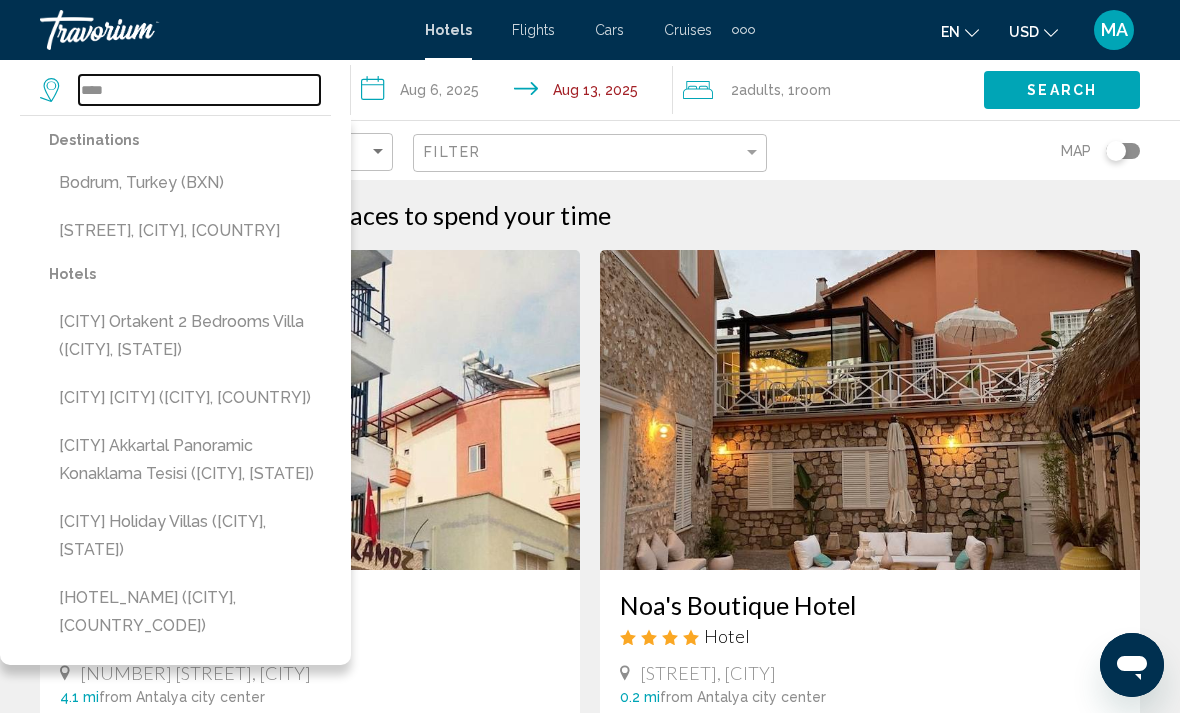 type on "**********" 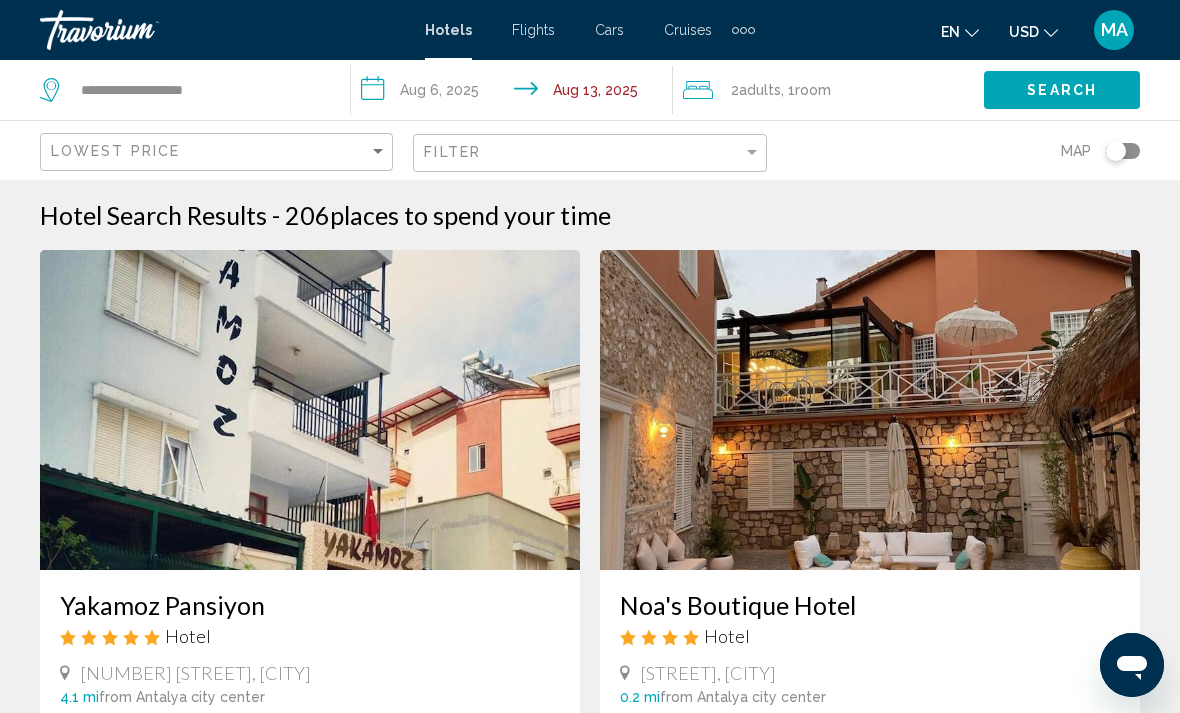 click on "**********" at bounding box center (515, 93) 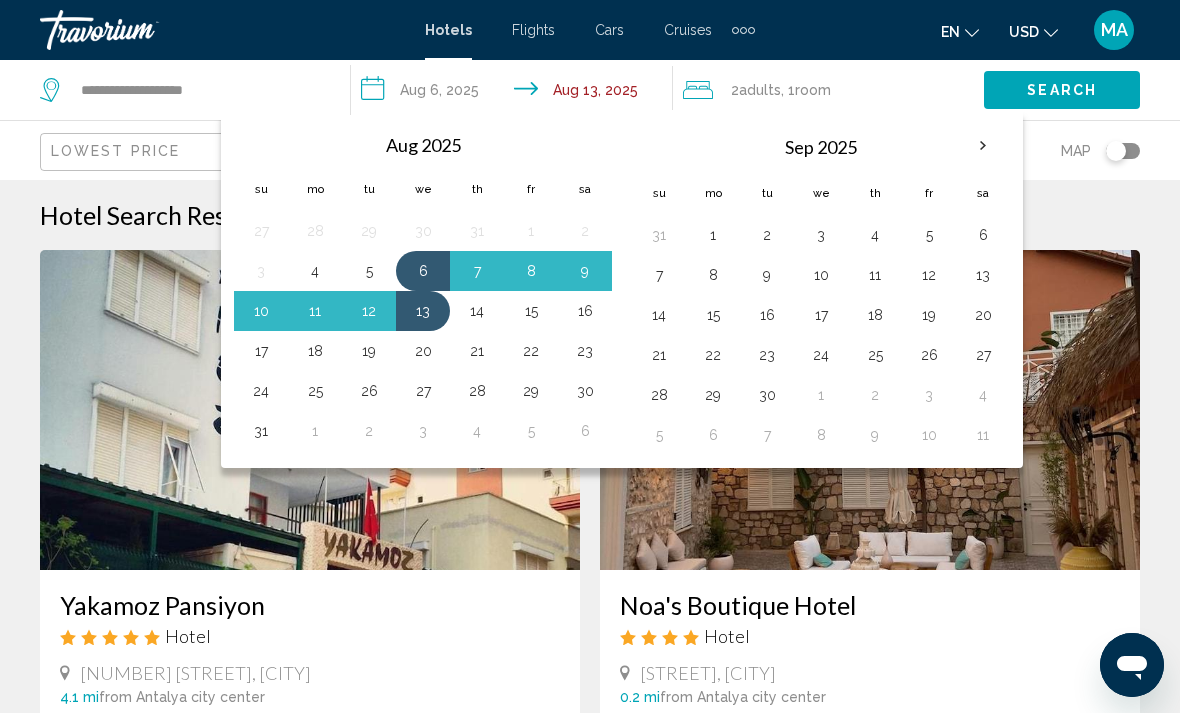 click on "4" at bounding box center [315, 271] 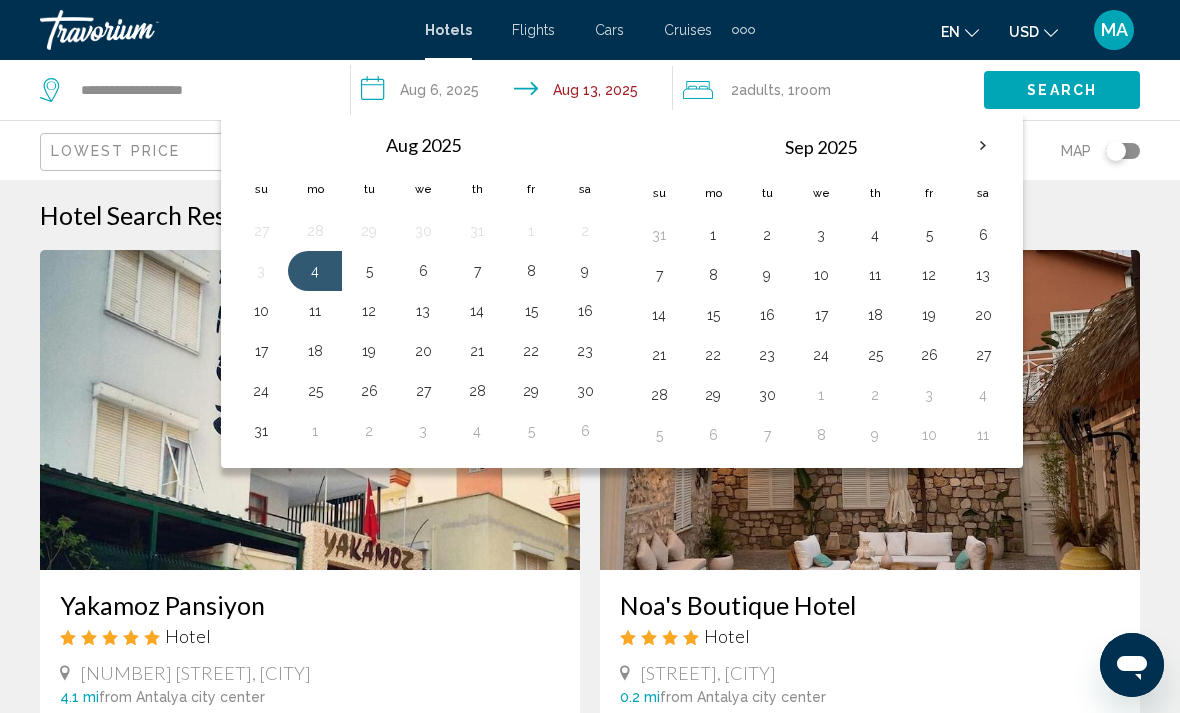 click on "12" at bounding box center [369, 311] 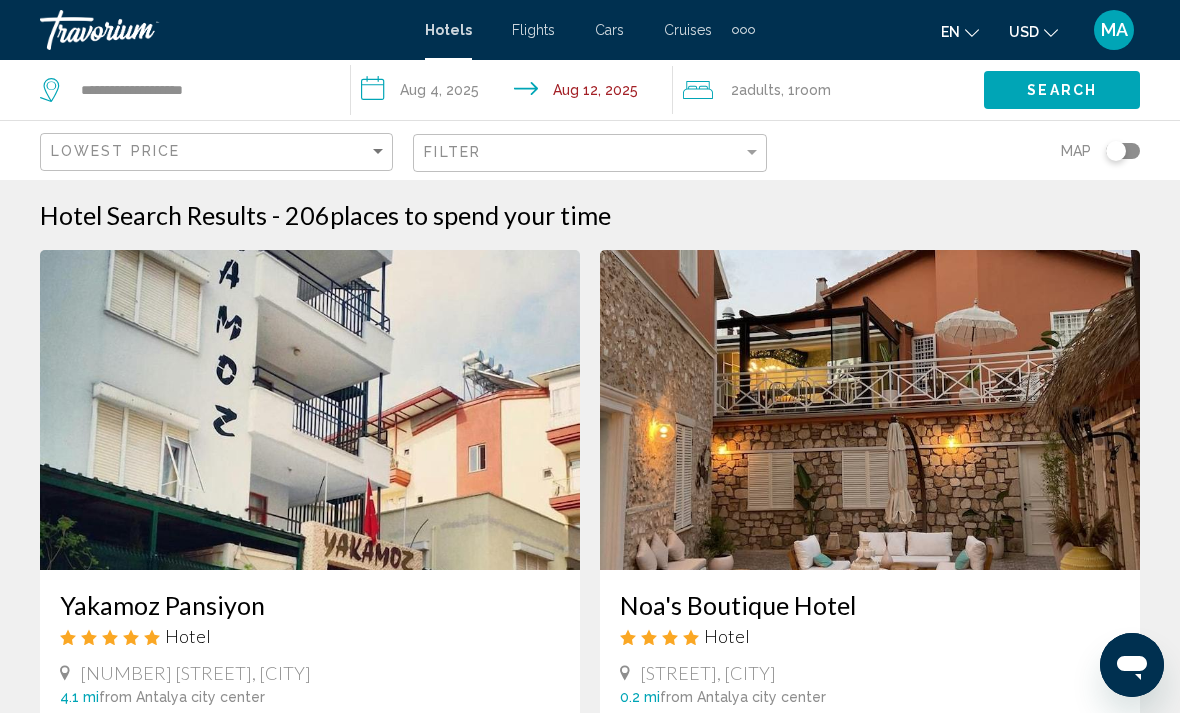 click on "**********" at bounding box center (515, 93) 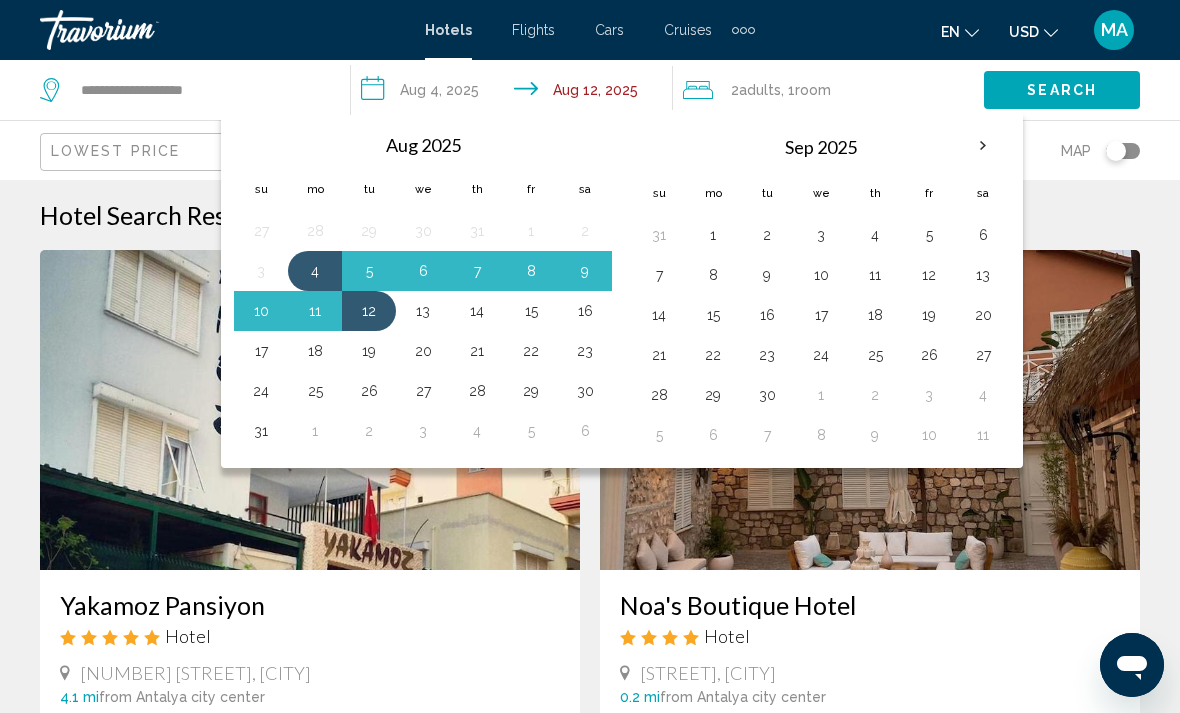 click on "11" at bounding box center (315, 311) 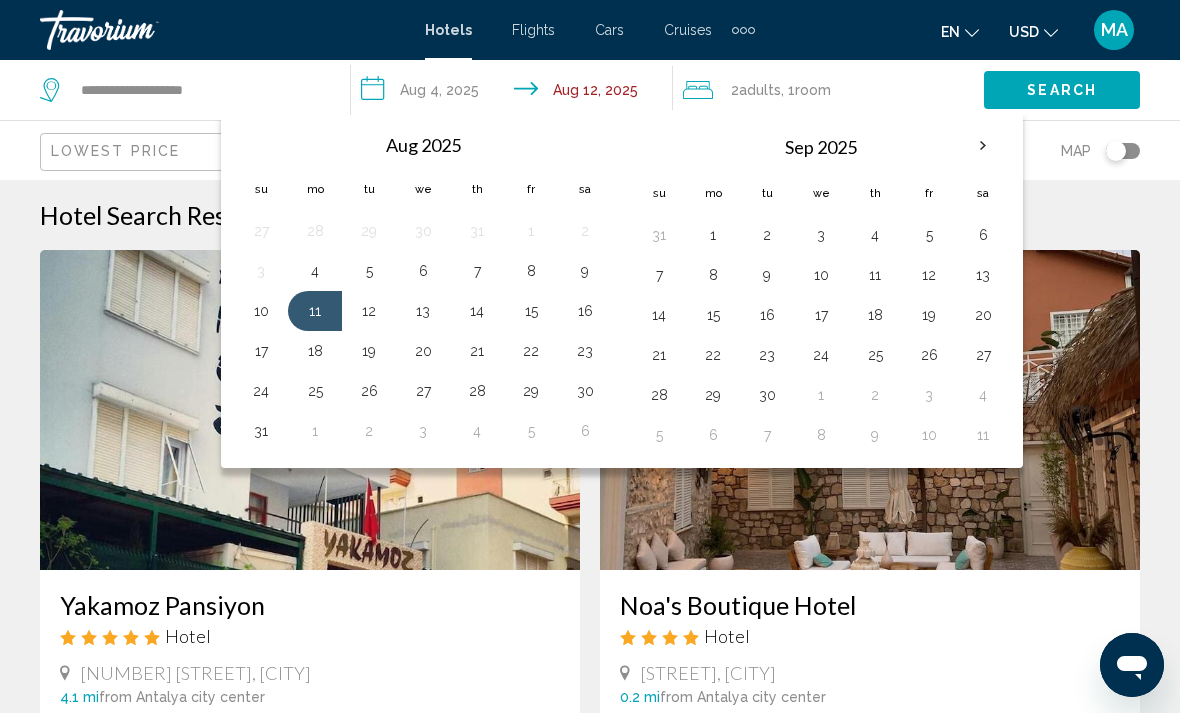 click on "4" at bounding box center [315, 271] 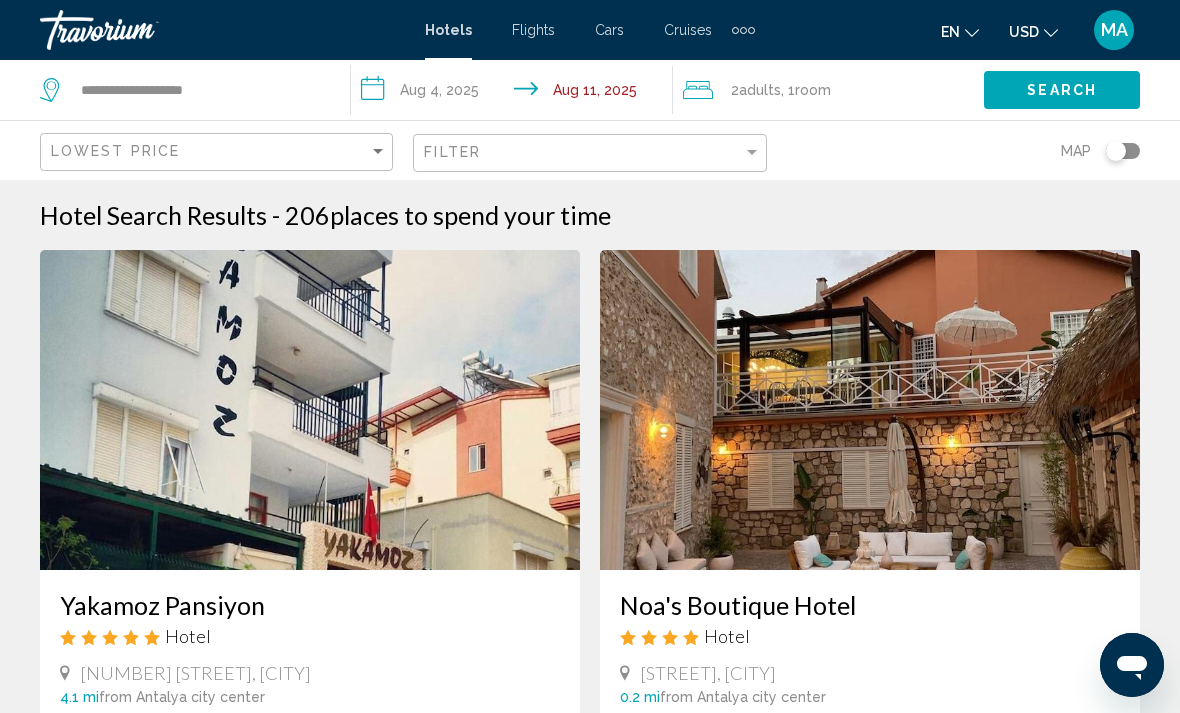 click on "Search" 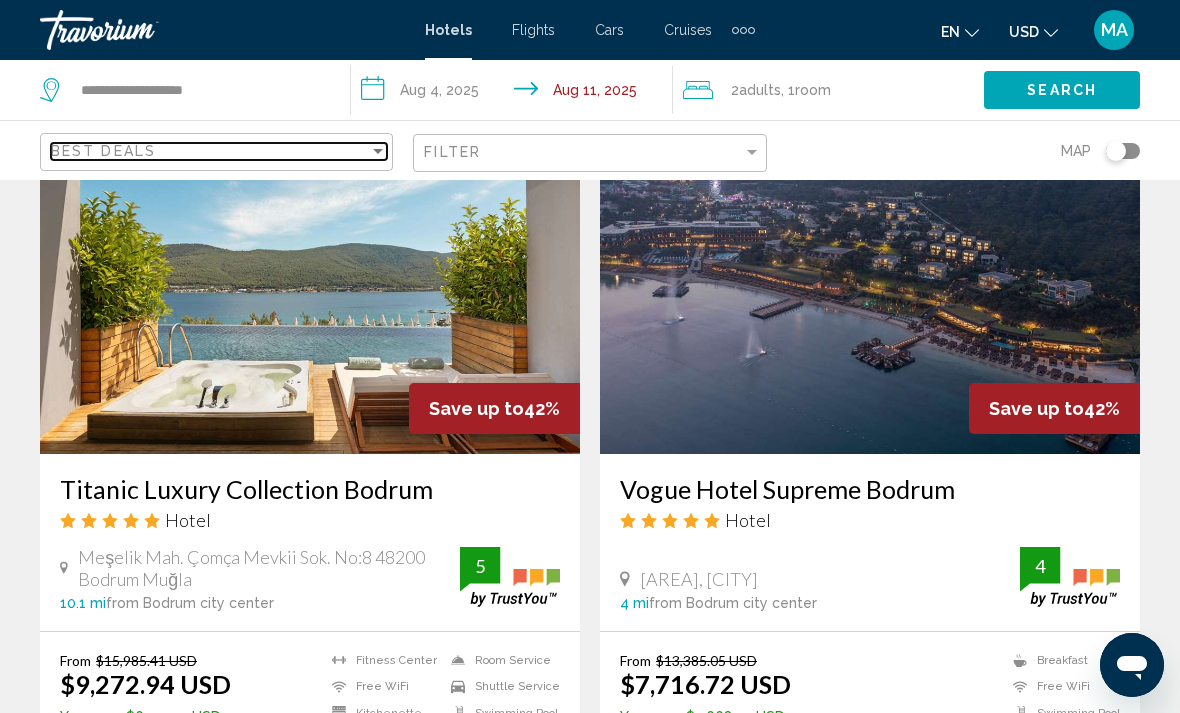 click on "Best Deals" at bounding box center (103, 151) 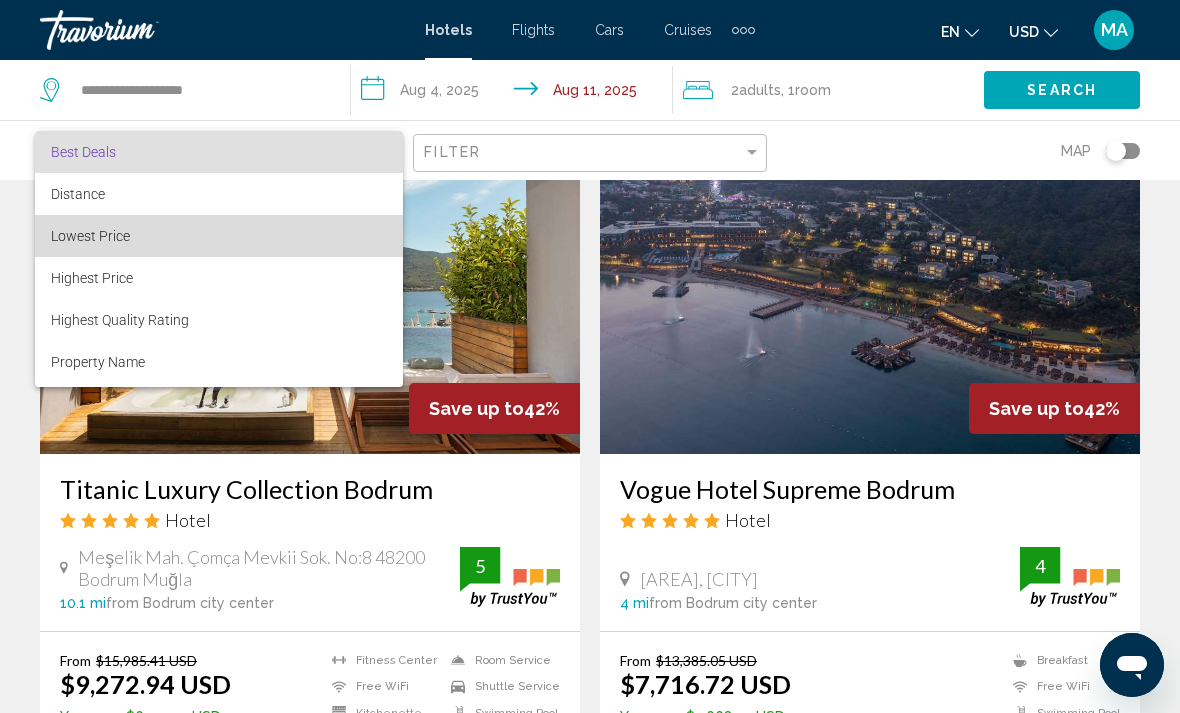 click on "Lowest Price" at bounding box center [219, 236] 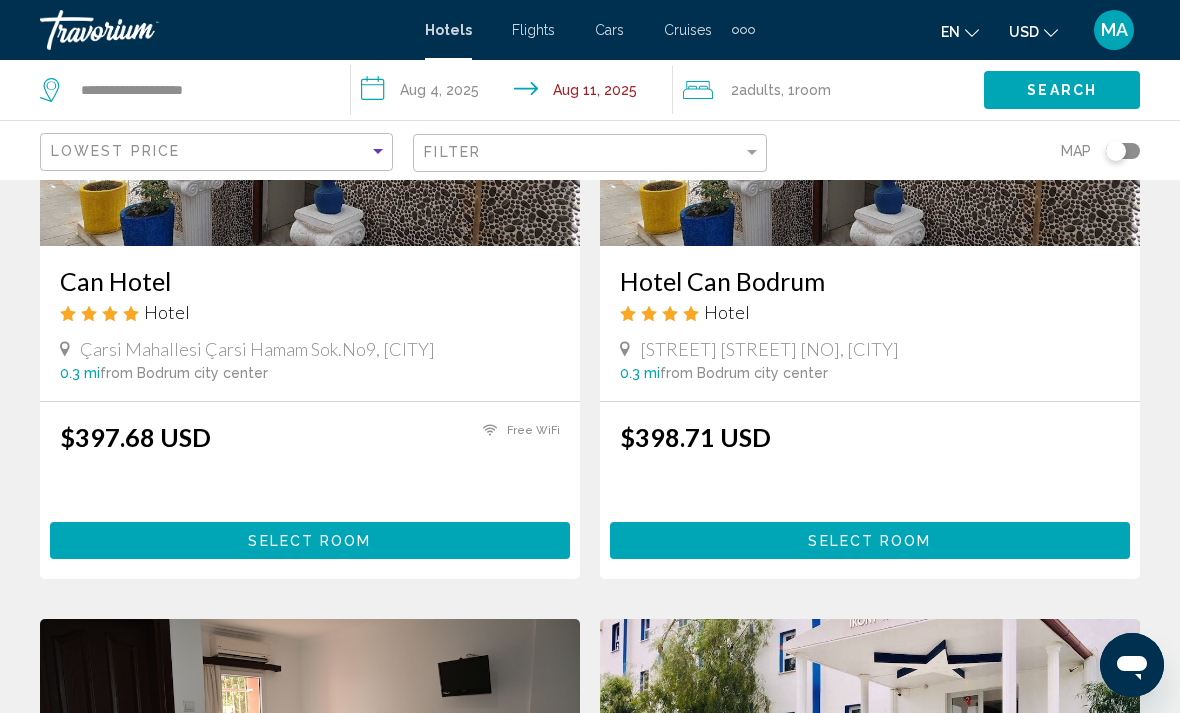 click on "Select Room" at bounding box center [310, 540] 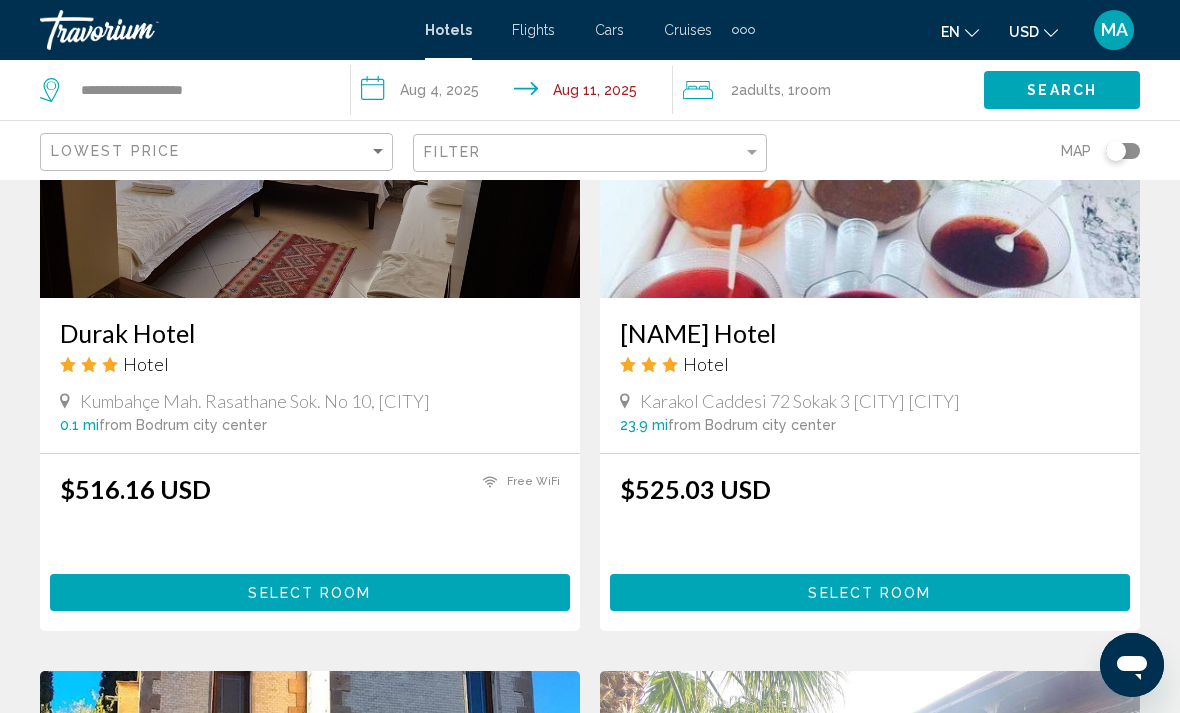 click on "Select Room" at bounding box center [870, 592] 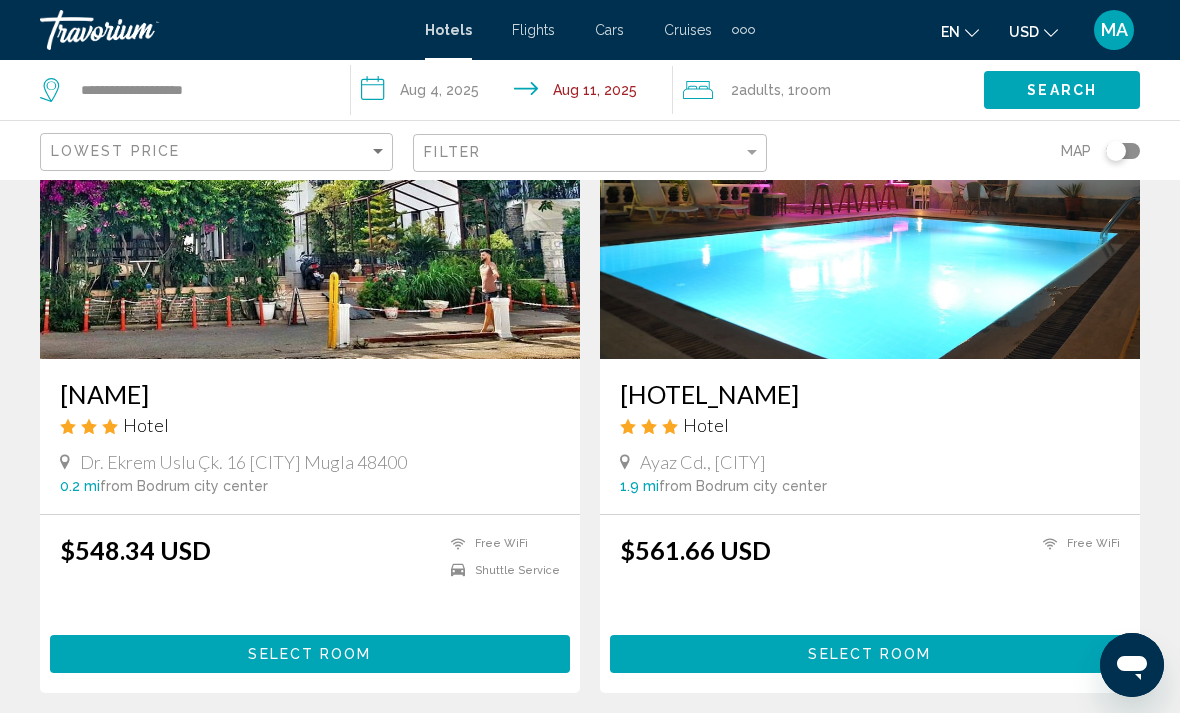 click on "Select Room" at bounding box center [870, 653] 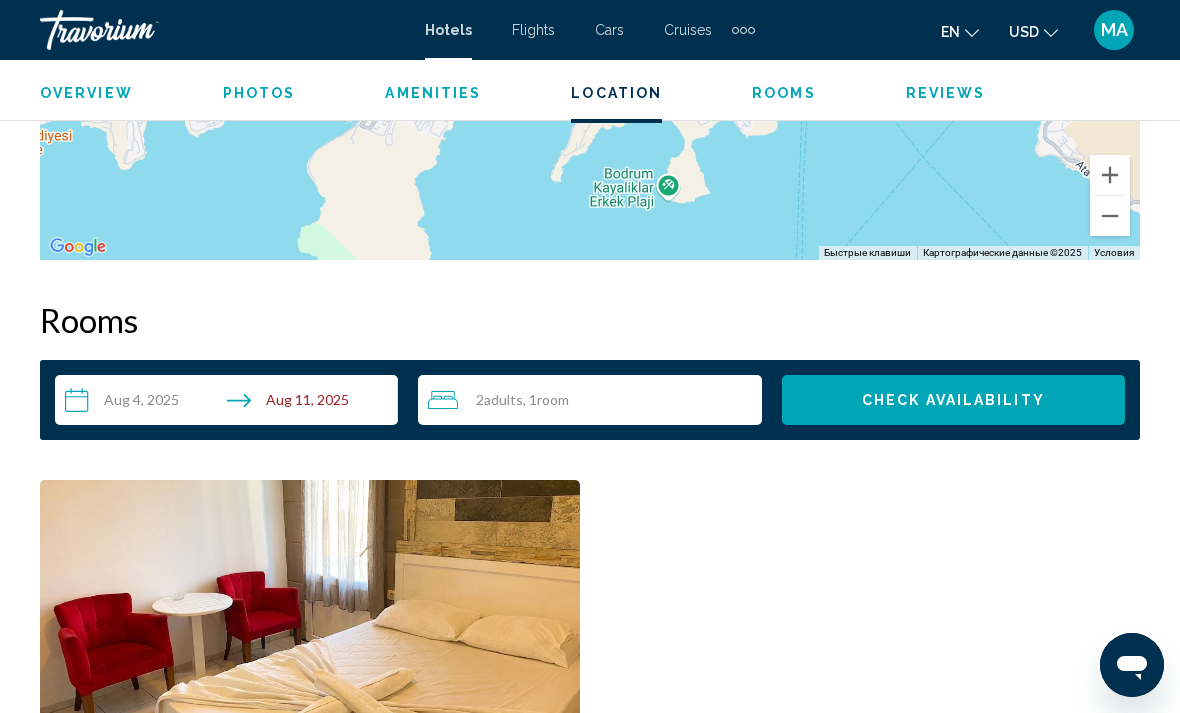 scroll, scrollTop: 2676, scrollLeft: 0, axis: vertical 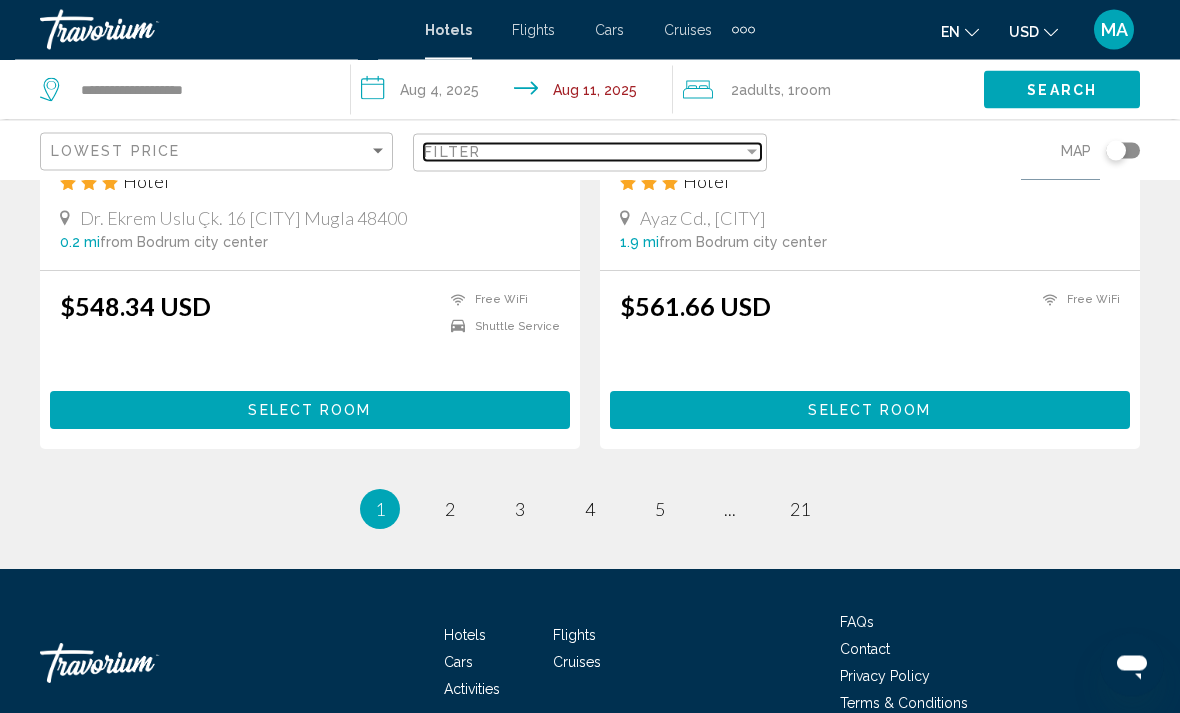 click on "Filter" at bounding box center [583, 152] 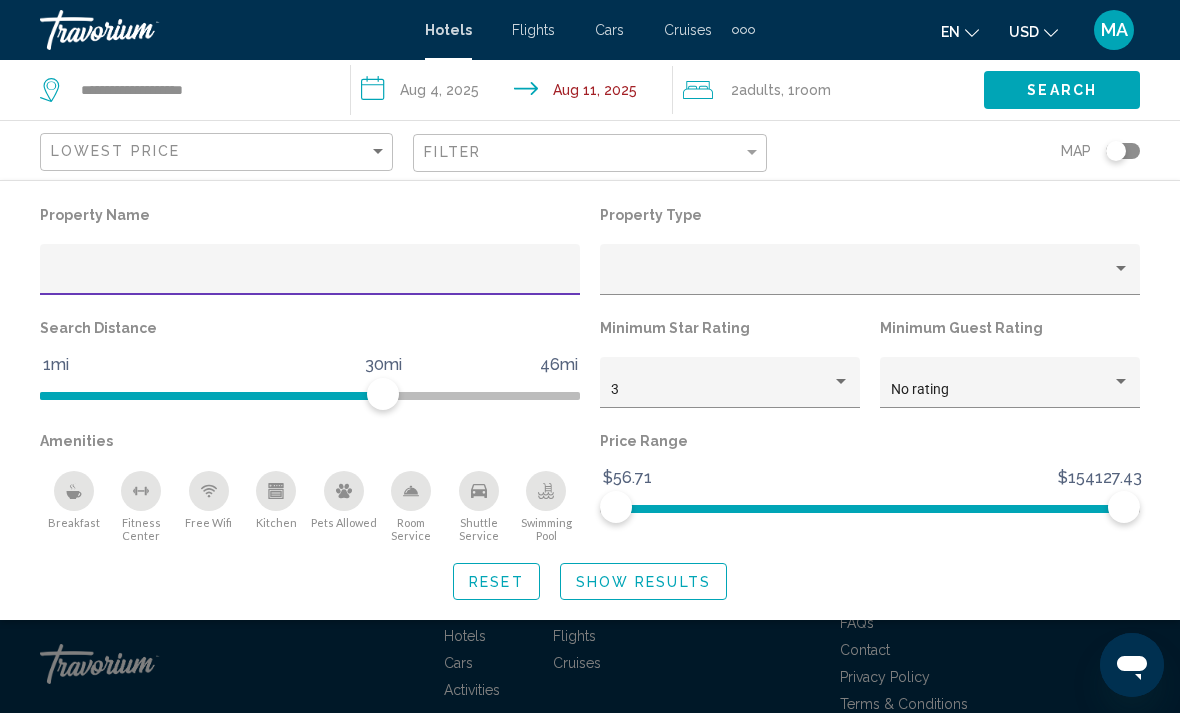 click on "Map" 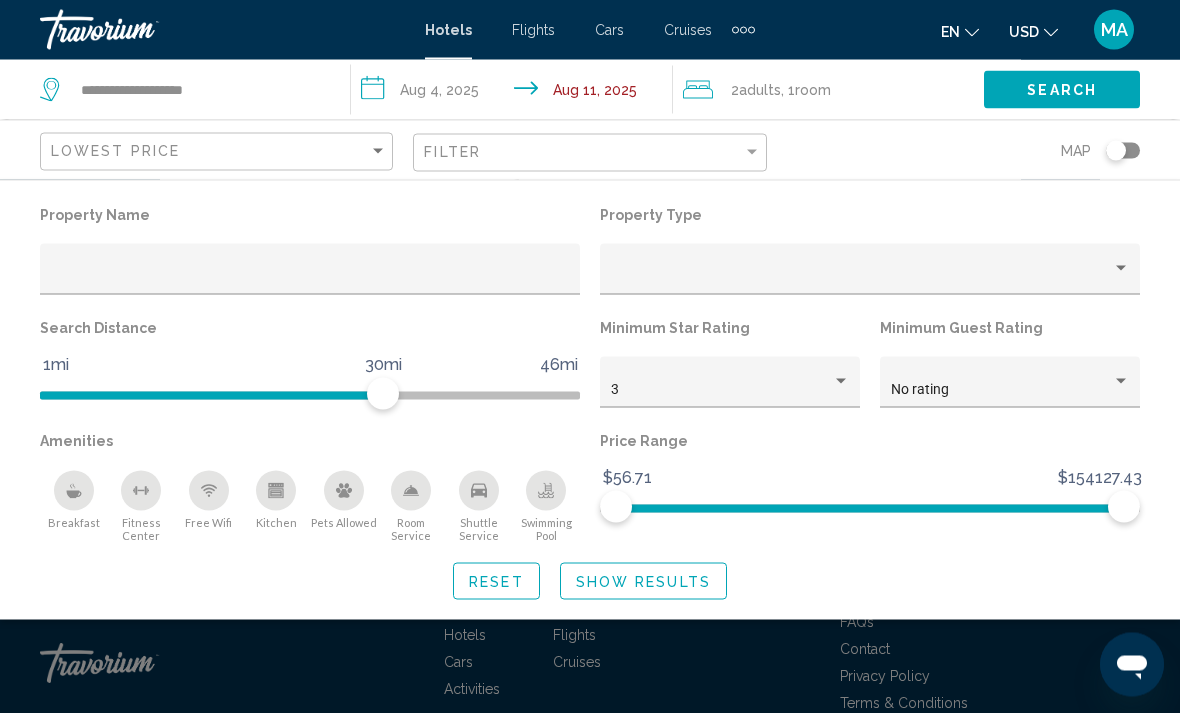 scroll, scrollTop: 3942, scrollLeft: 0, axis: vertical 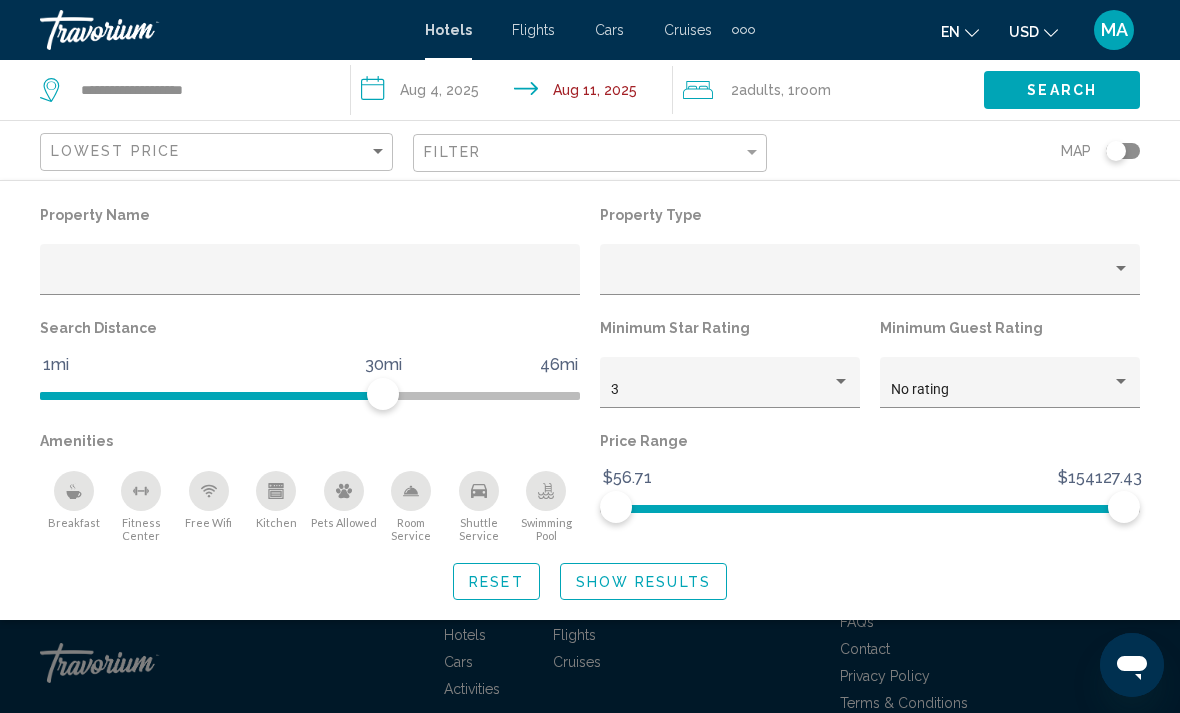 click on "3" at bounding box center [730, 390] 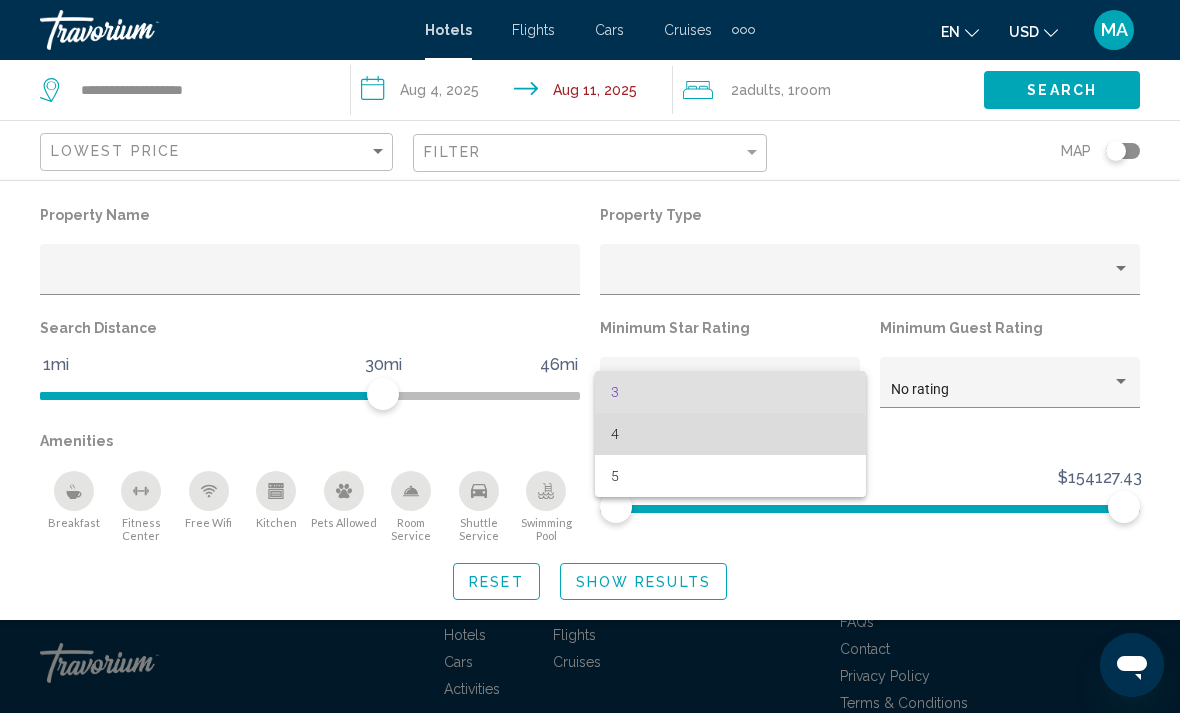 click on "4" at bounding box center [730, 434] 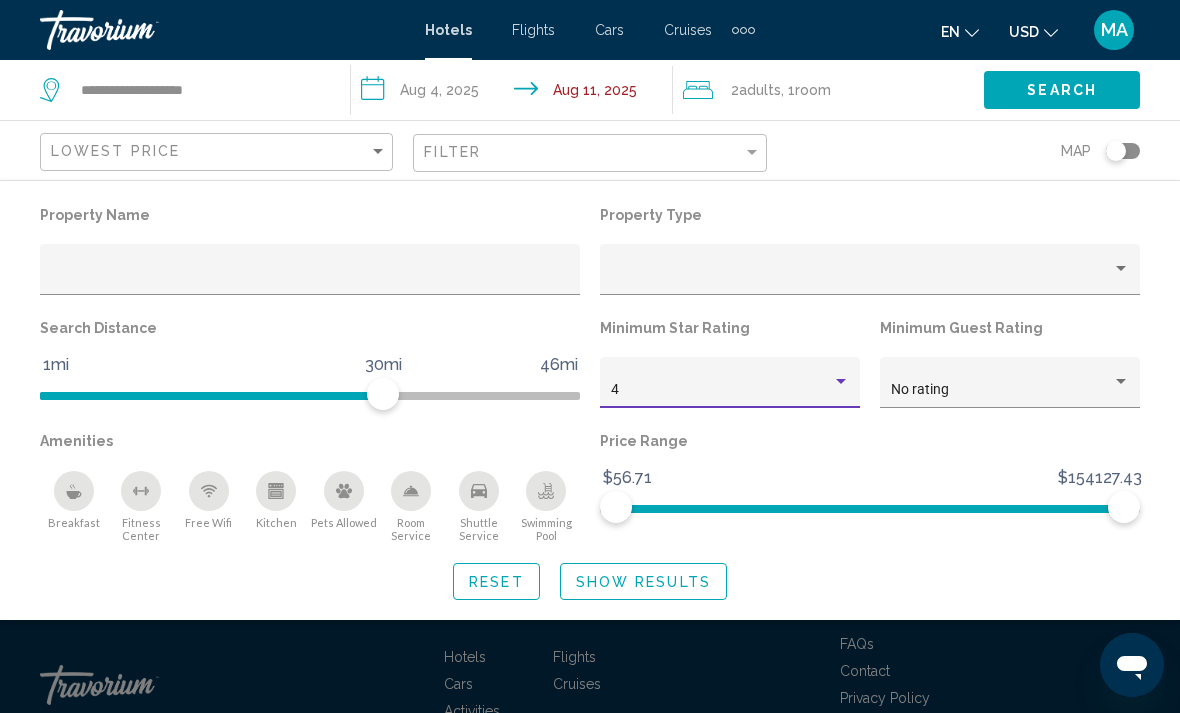 click on "4" at bounding box center (721, 390) 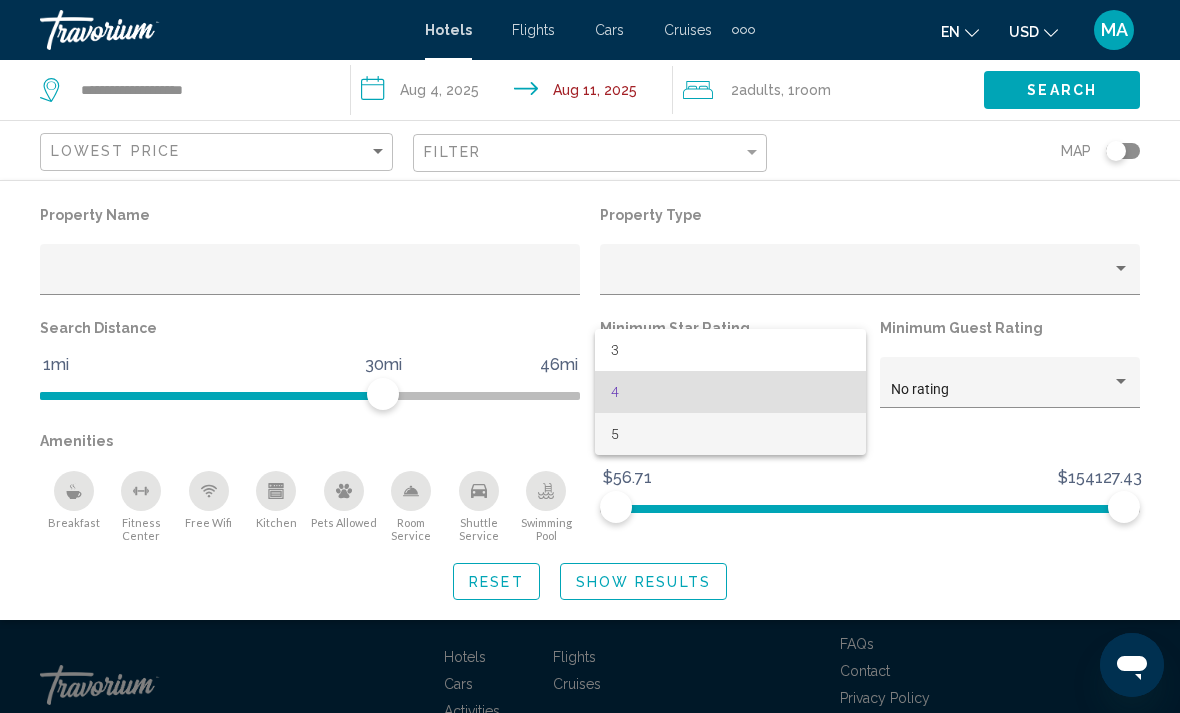 click on "5" at bounding box center [730, 434] 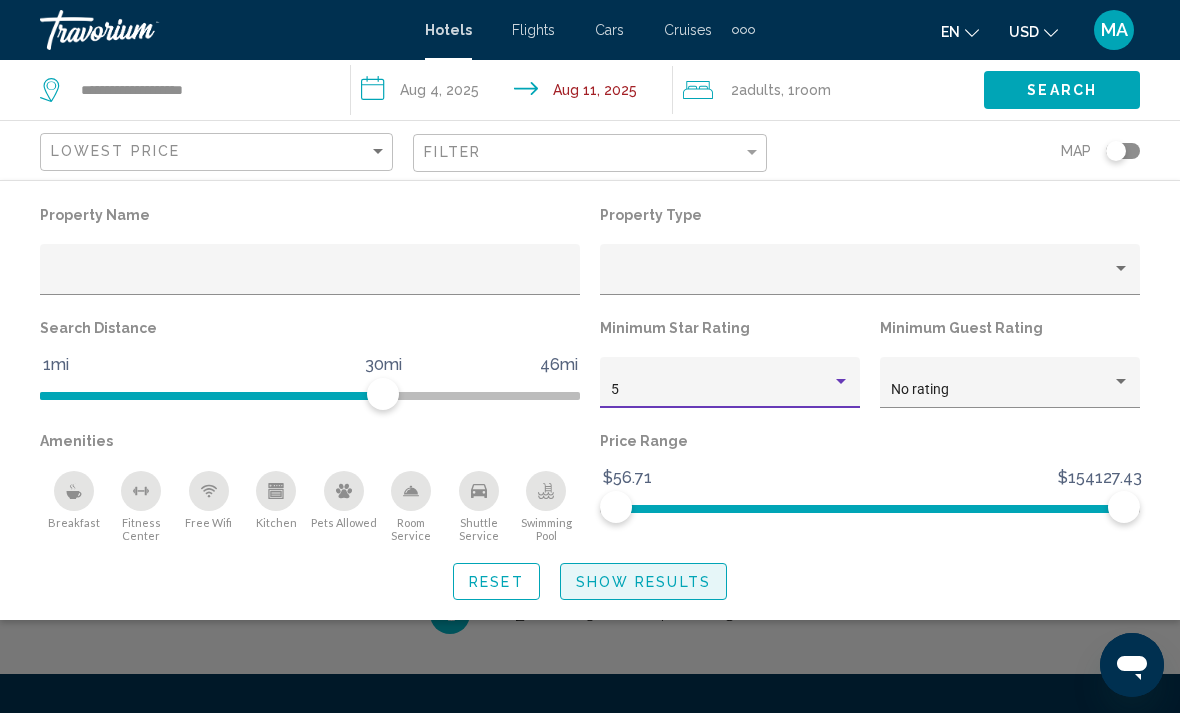 click on "Show Results" 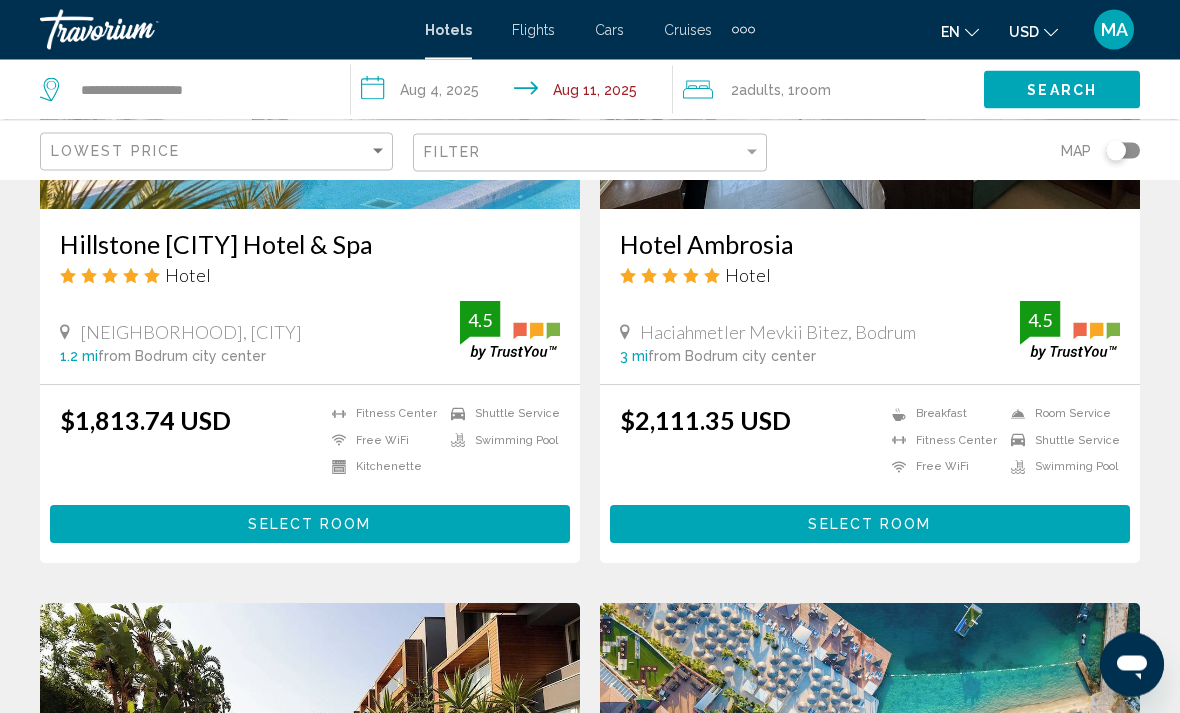 scroll, scrollTop: 983, scrollLeft: 0, axis: vertical 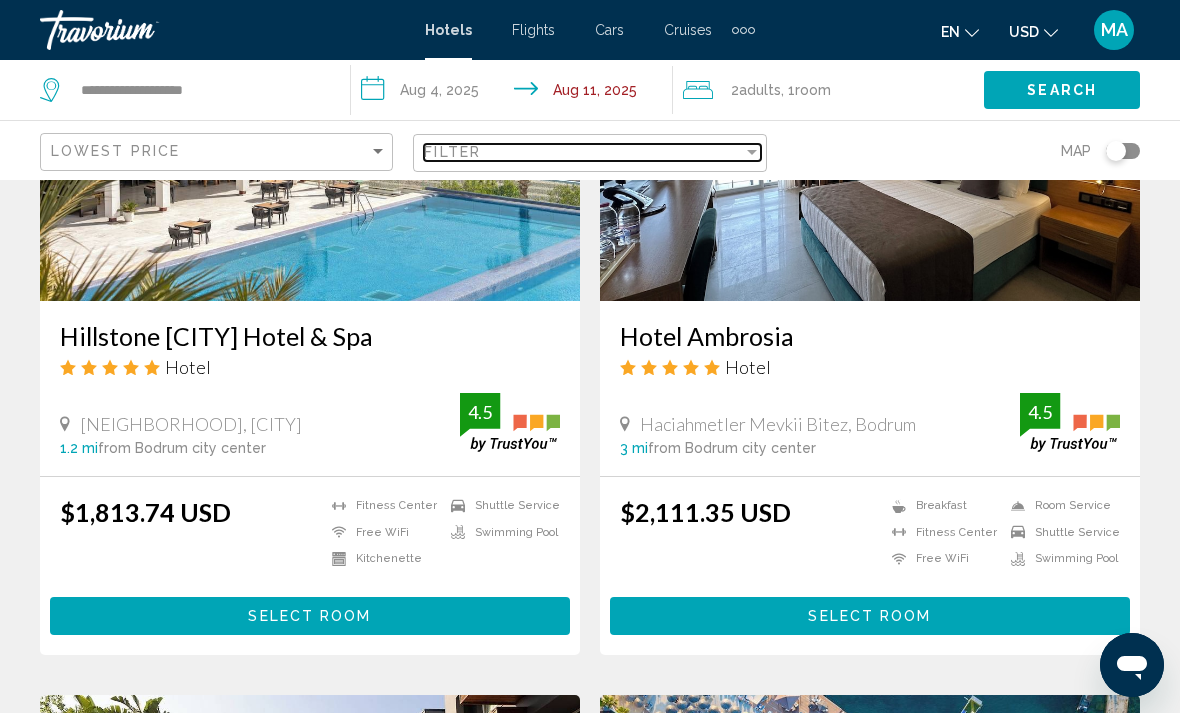click on "Filter" at bounding box center (583, 152) 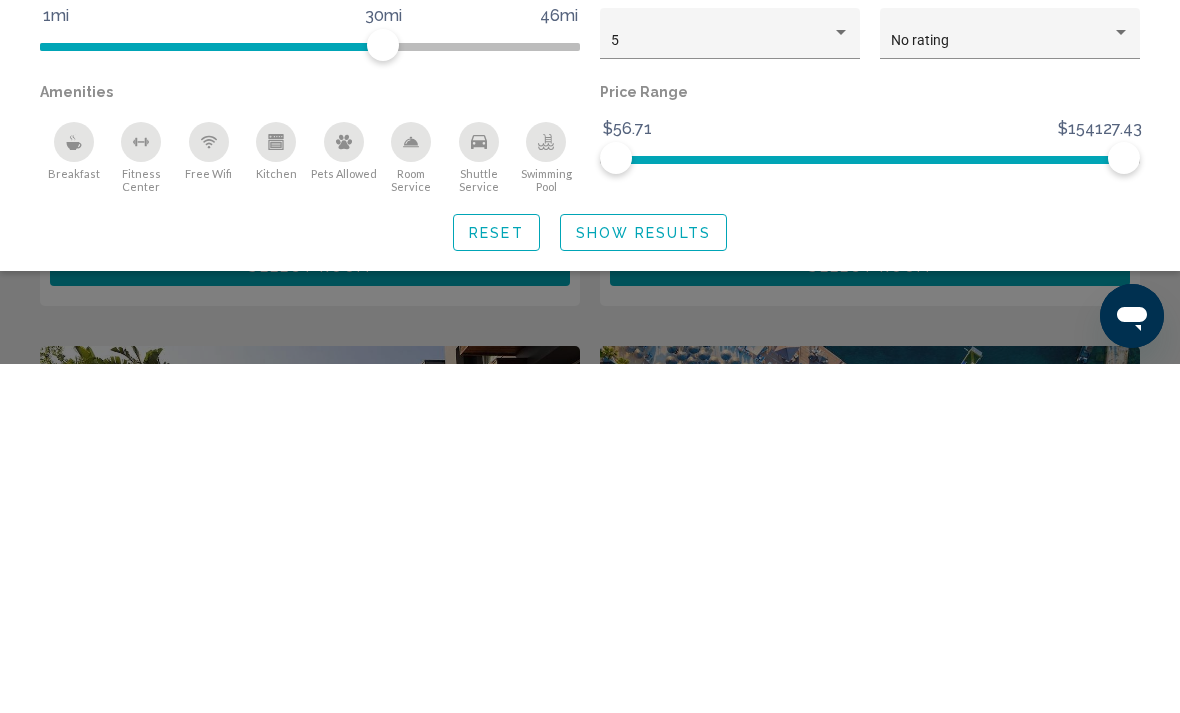 click on "5" at bounding box center (721, 390) 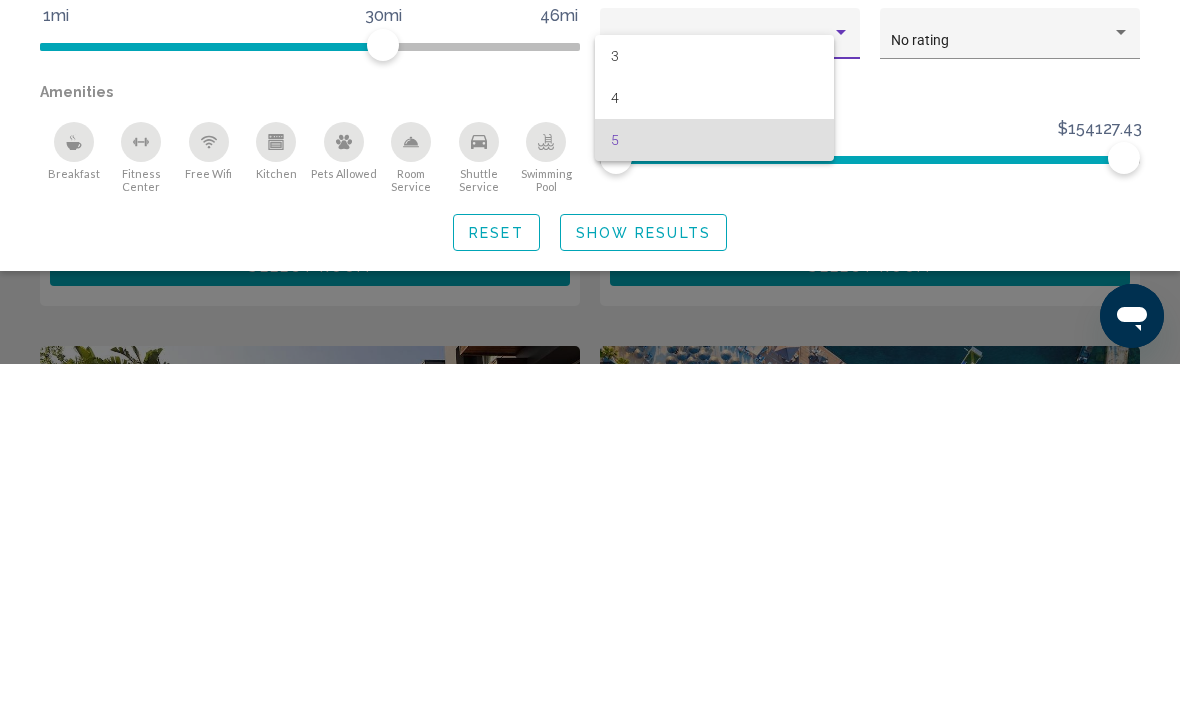 scroll, scrollTop: 1332, scrollLeft: 0, axis: vertical 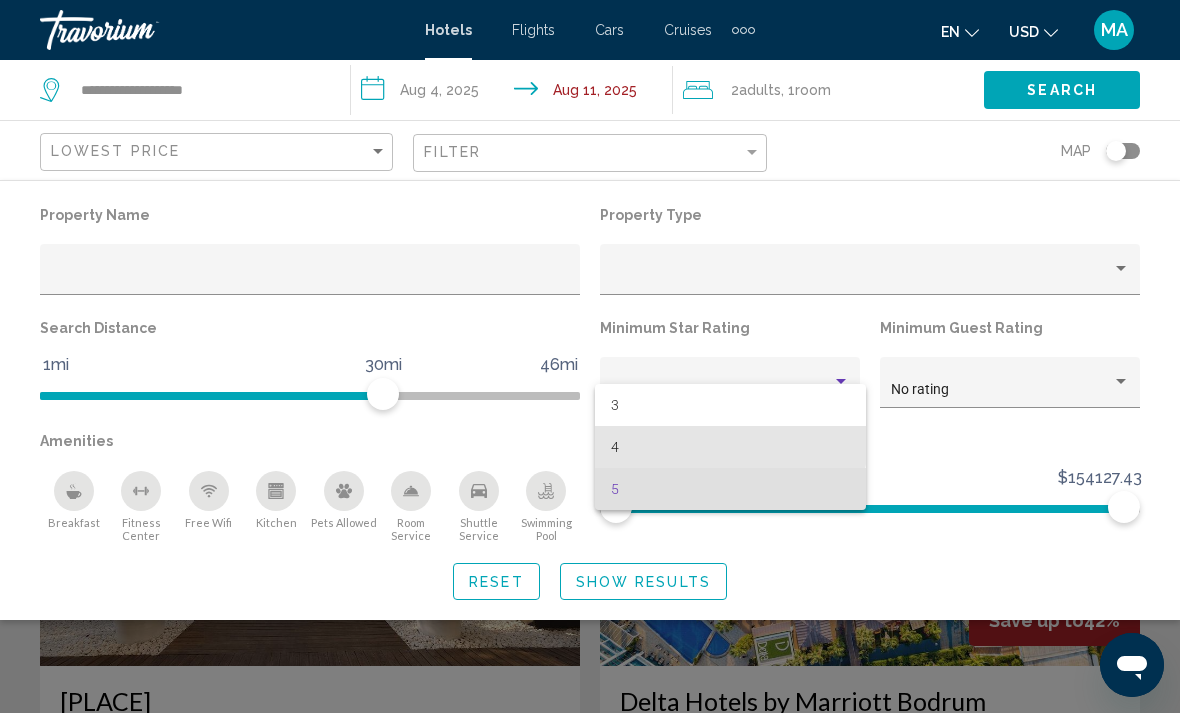 click on "4" at bounding box center [730, 447] 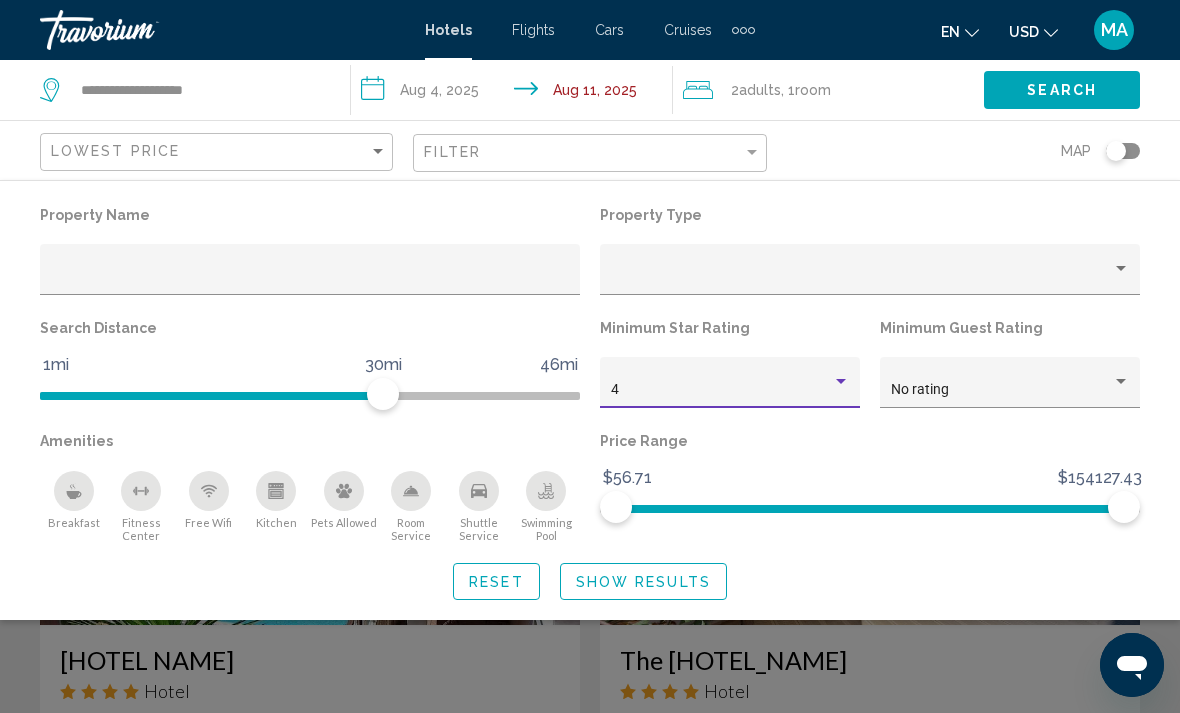 click on "Show Results" 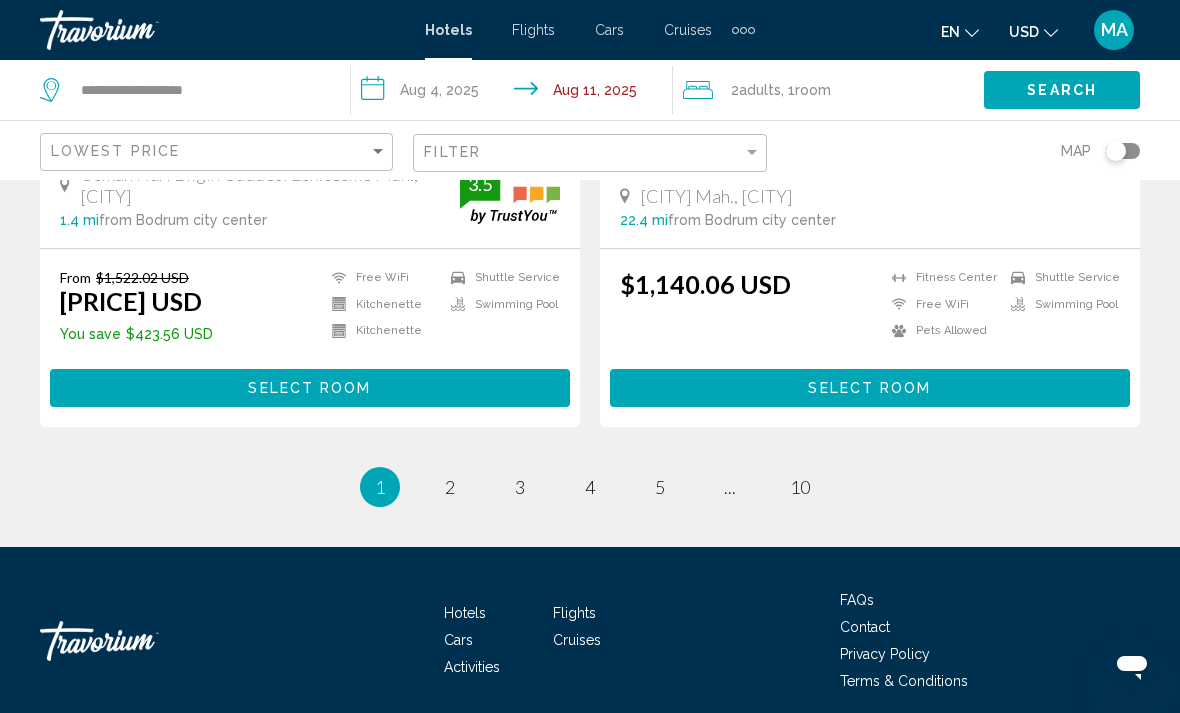 scroll, scrollTop: 3999, scrollLeft: 0, axis: vertical 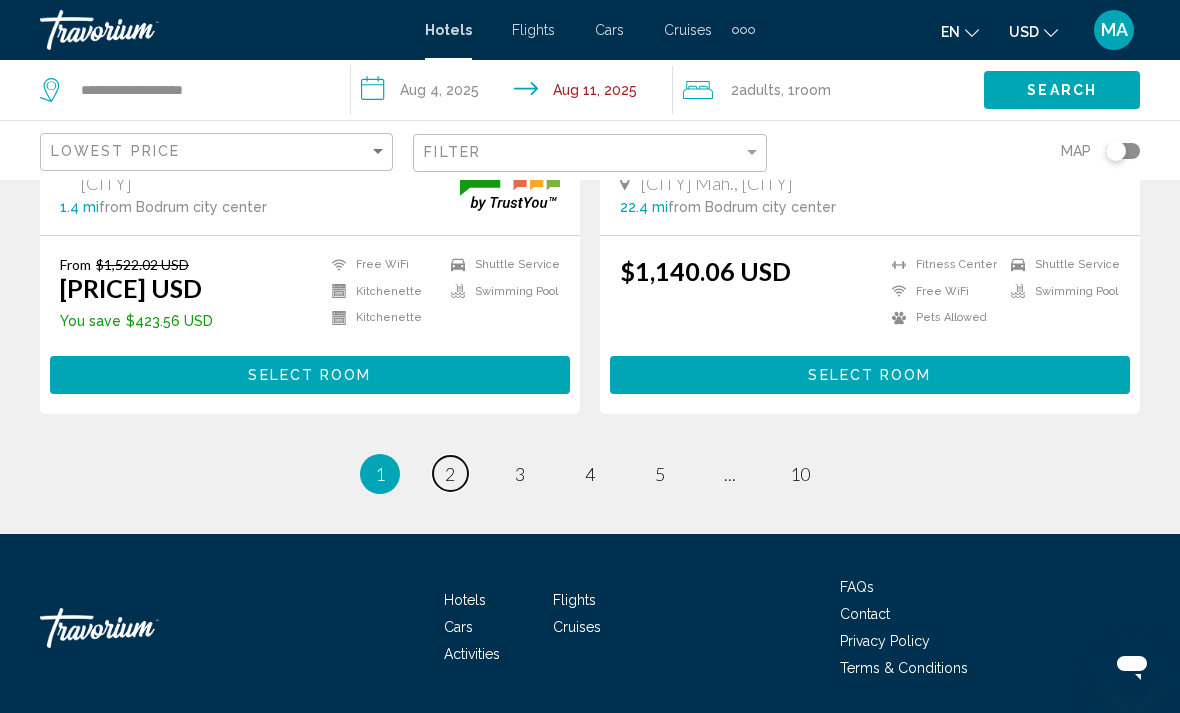click on "page  2" at bounding box center [450, 473] 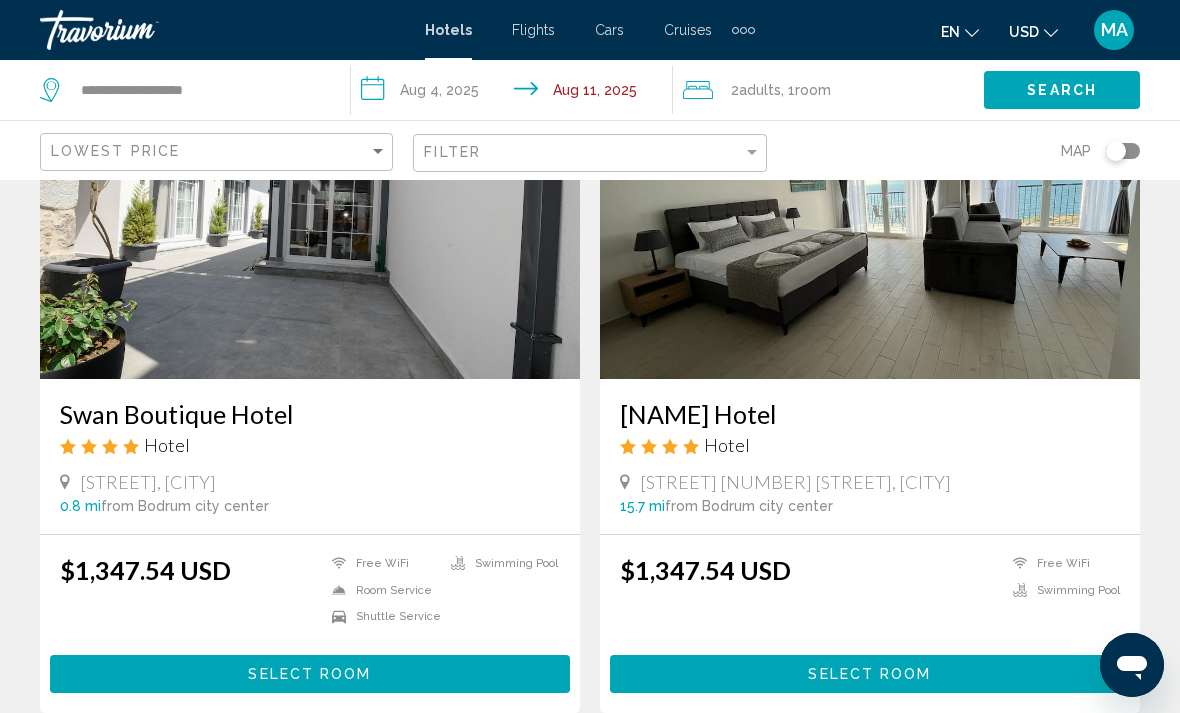 scroll, scrollTop: 1509, scrollLeft: 0, axis: vertical 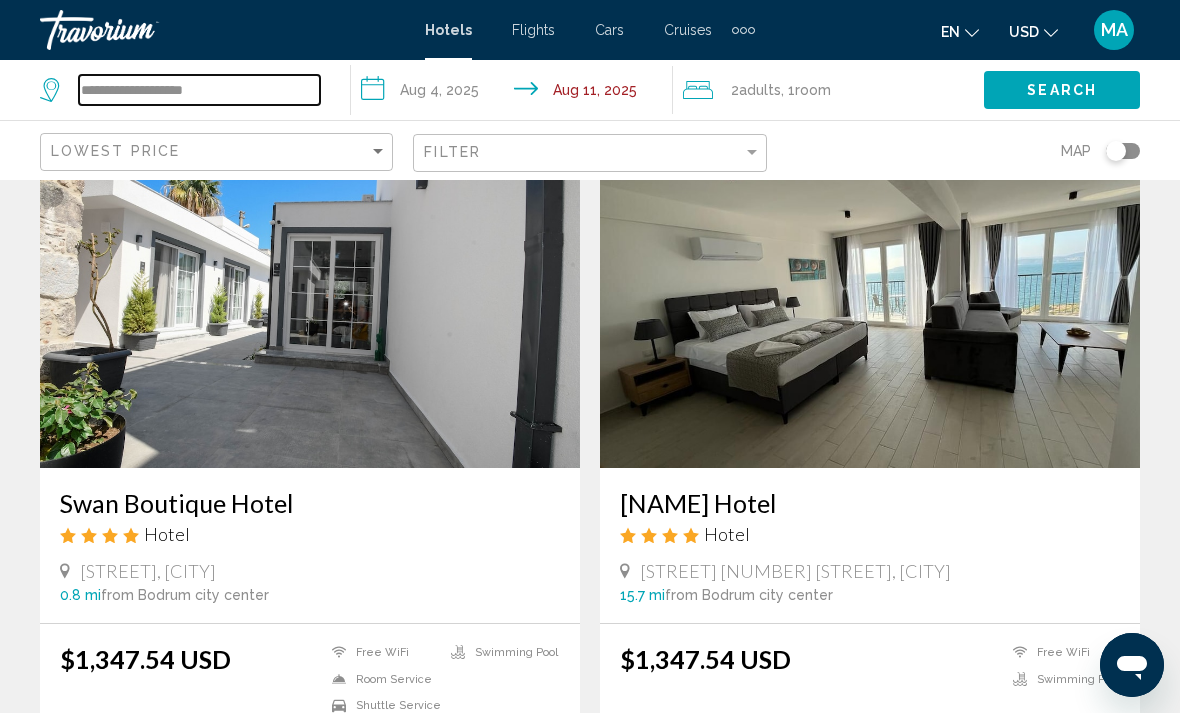 click on "**********" at bounding box center (199, 90) 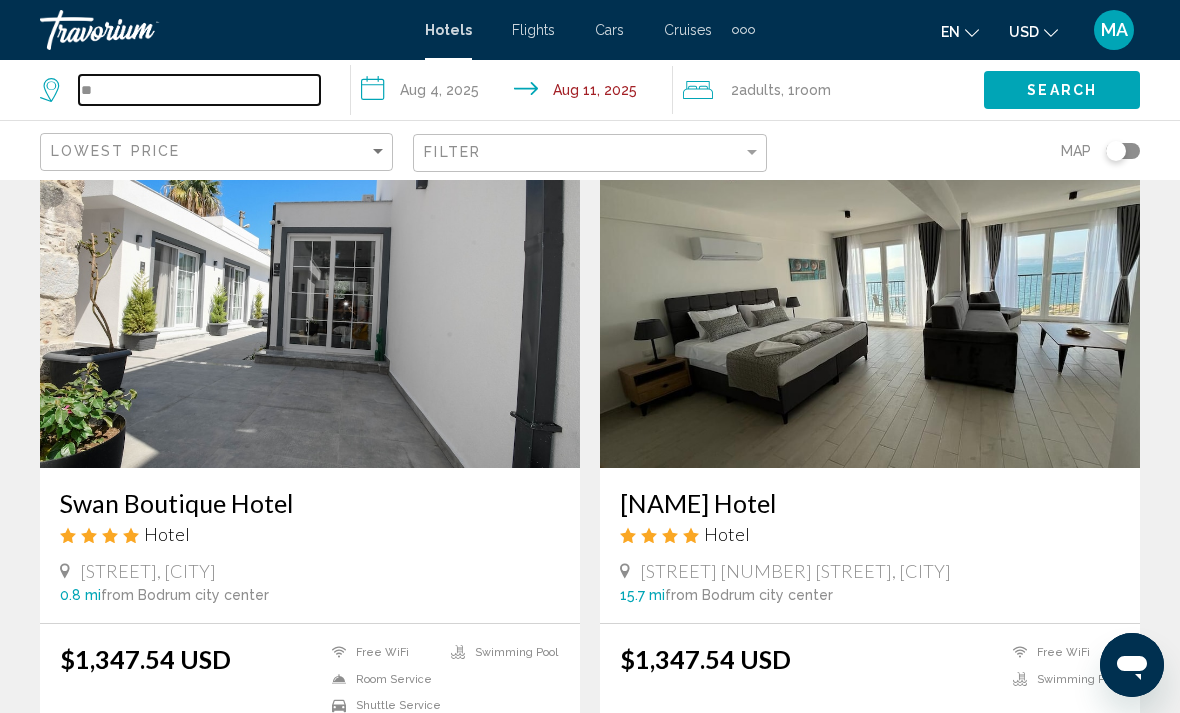 type on "*" 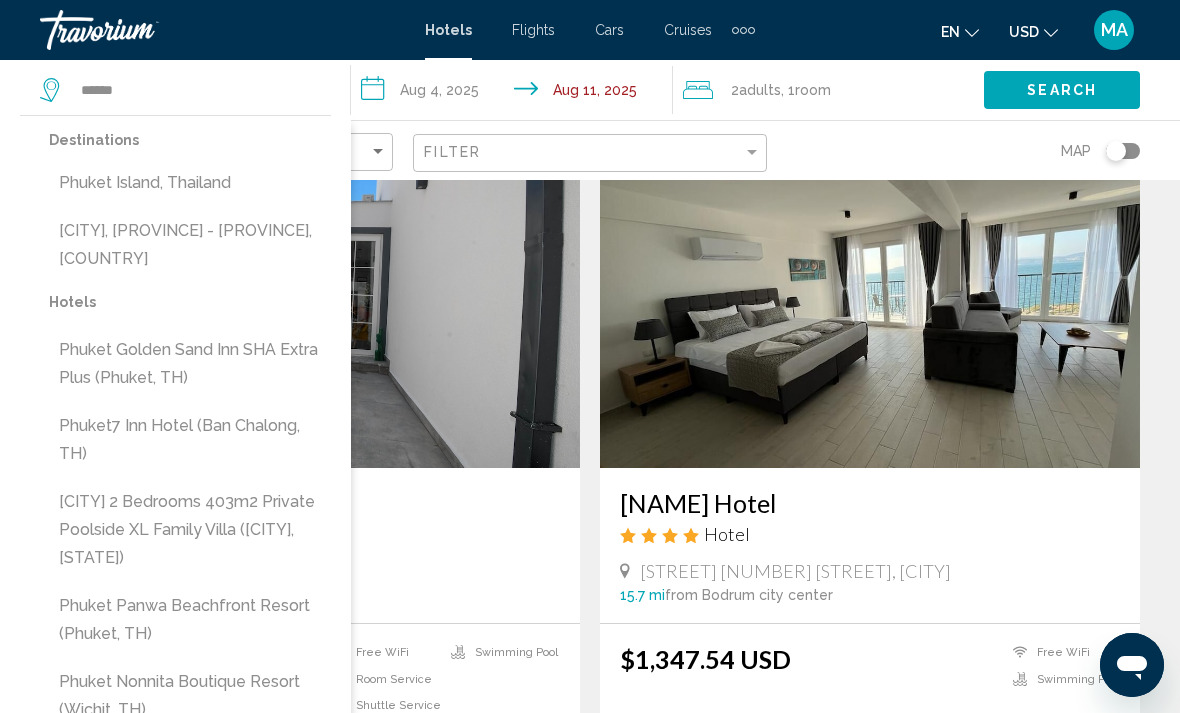 click on "Phuket Island, Thailand" at bounding box center [190, 183] 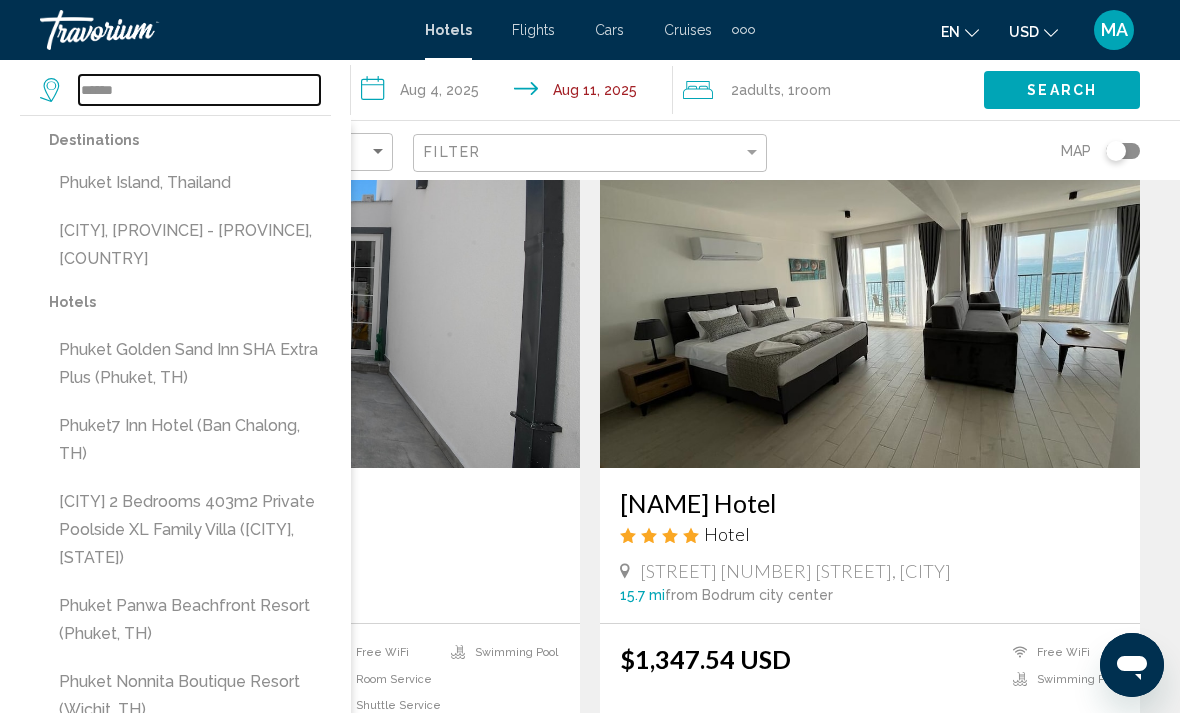 type on "**********" 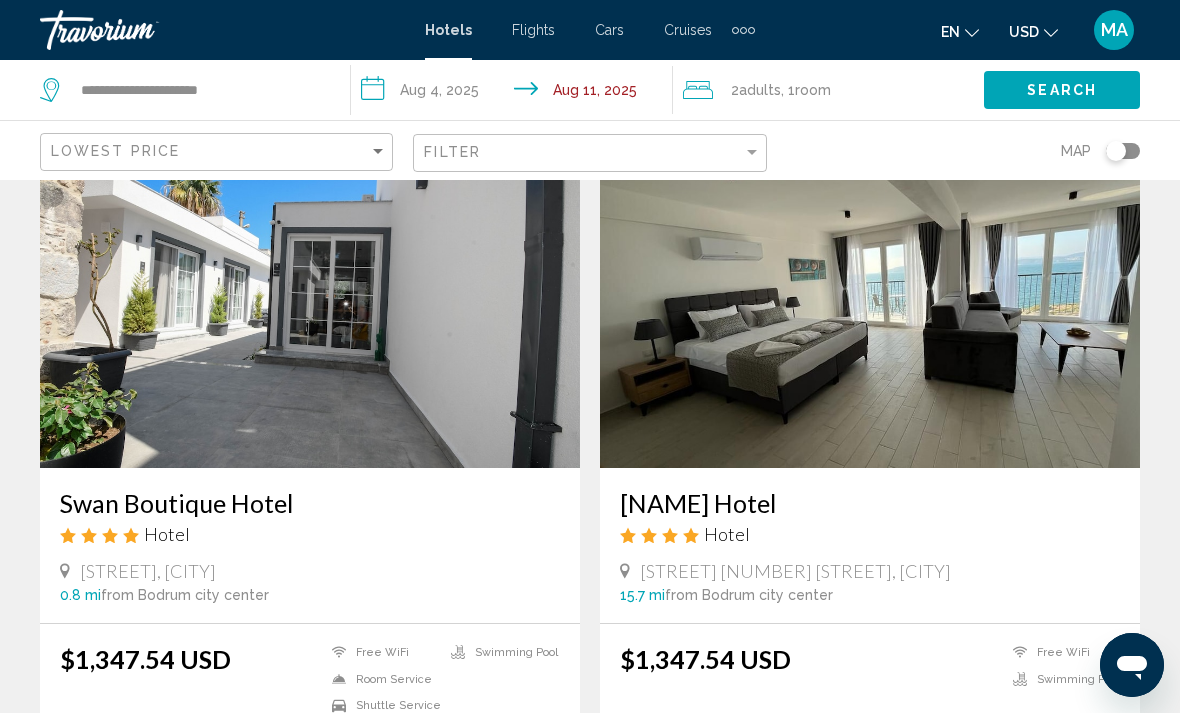 click on "**********" at bounding box center [515, 93] 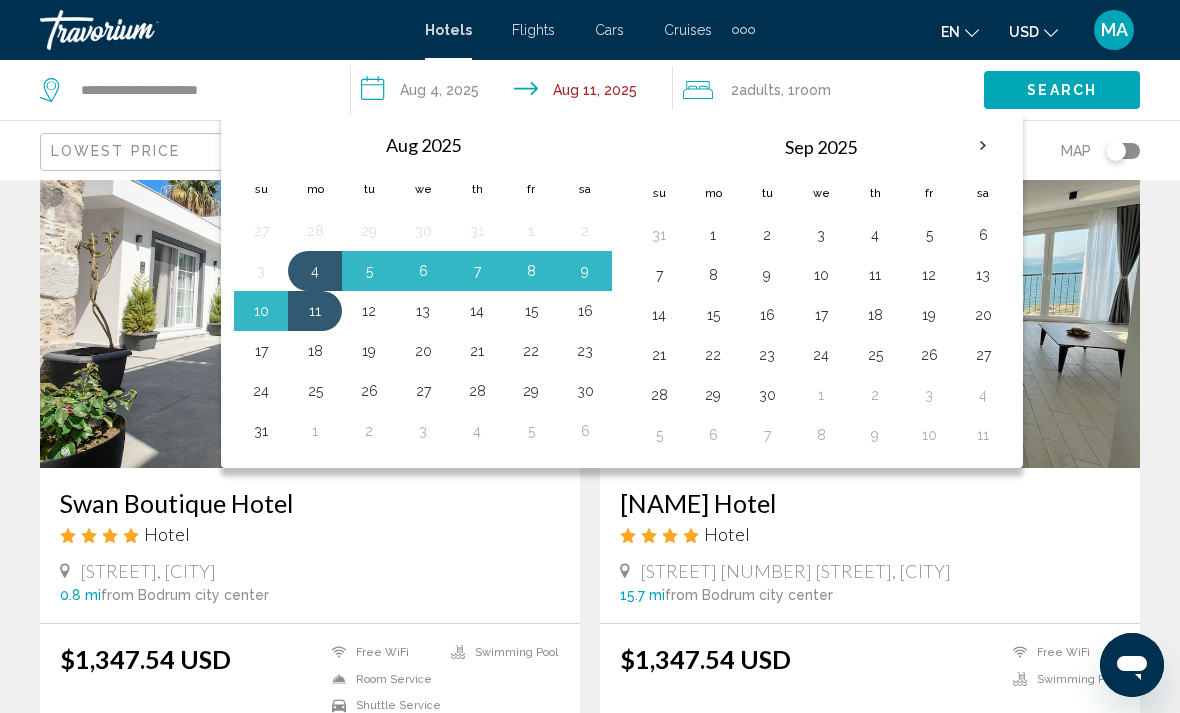click on "4" at bounding box center [315, 271] 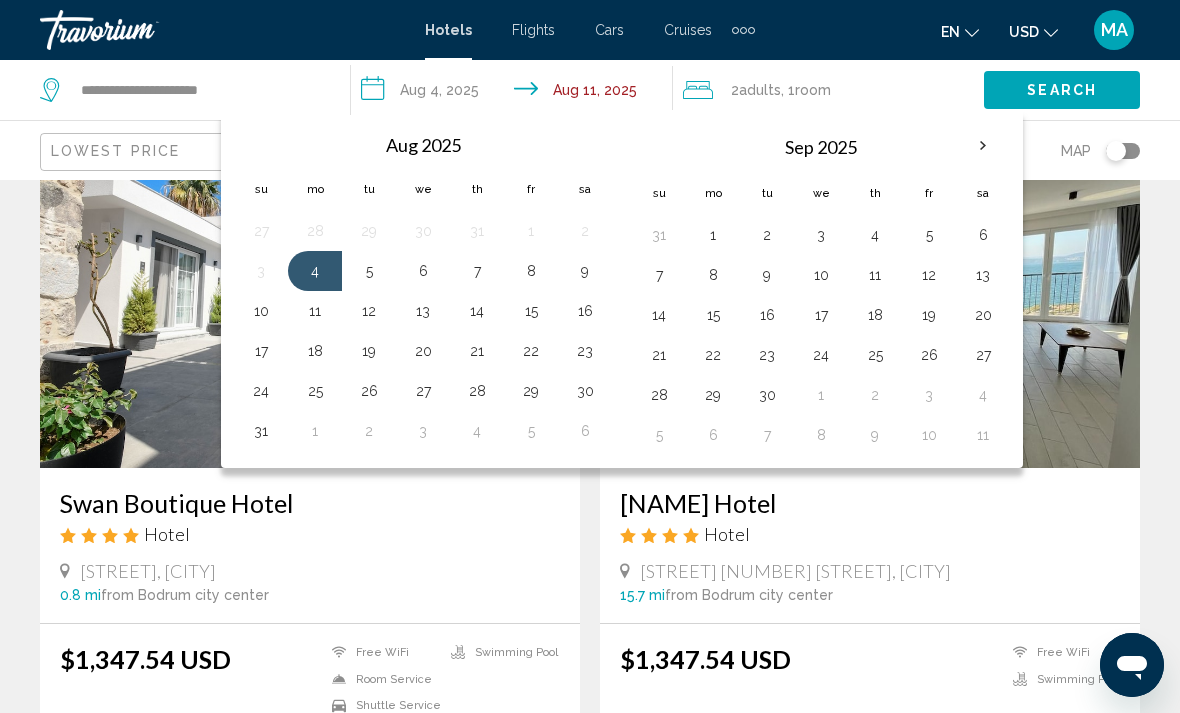 click on "11" at bounding box center [315, 311] 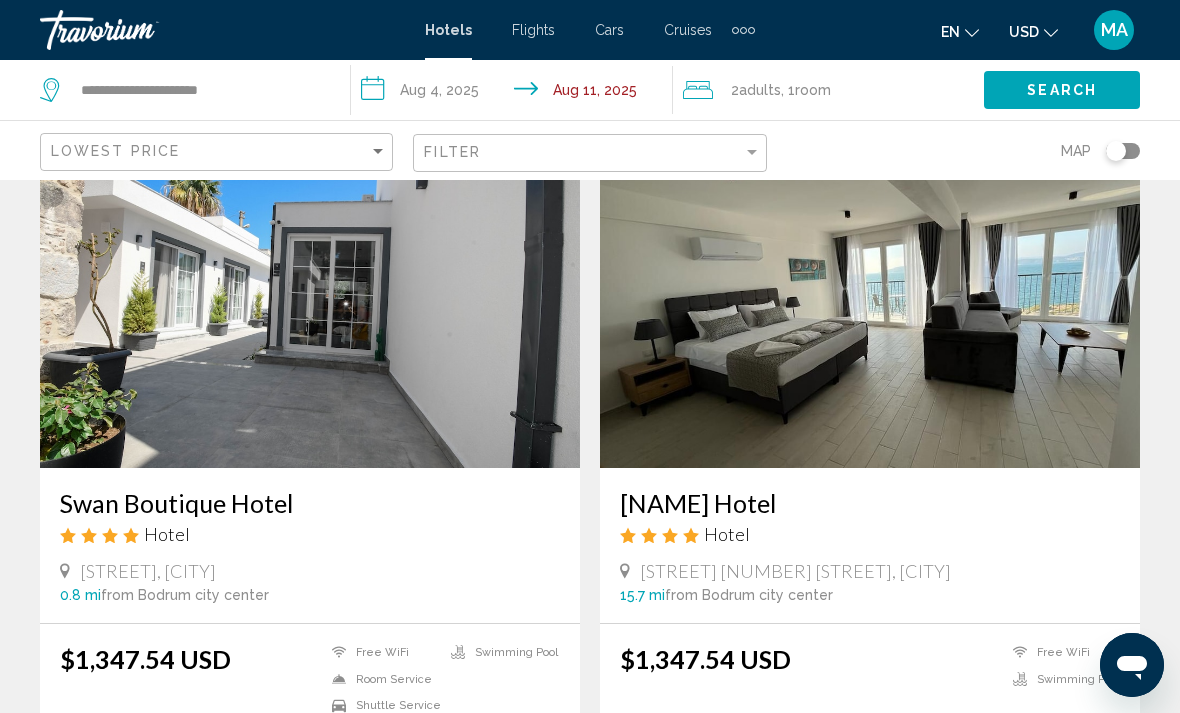 click on "Search" 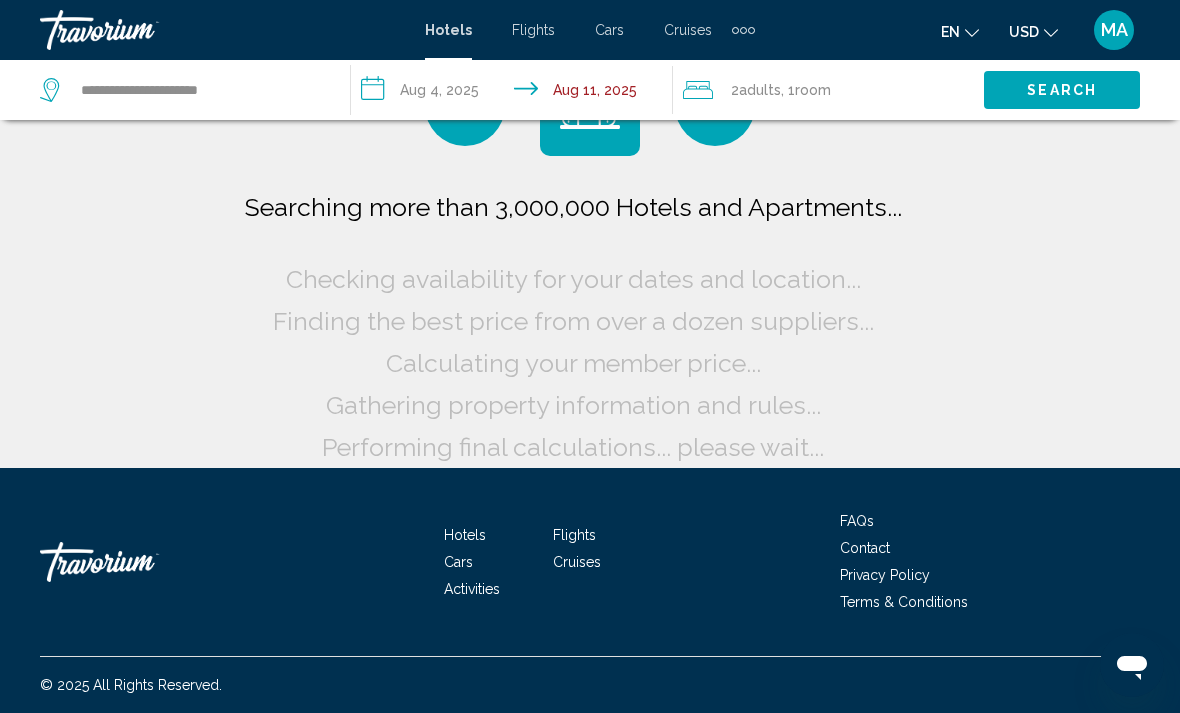 scroll, scrollTop: 0, scrollLeft: 0, axis: both 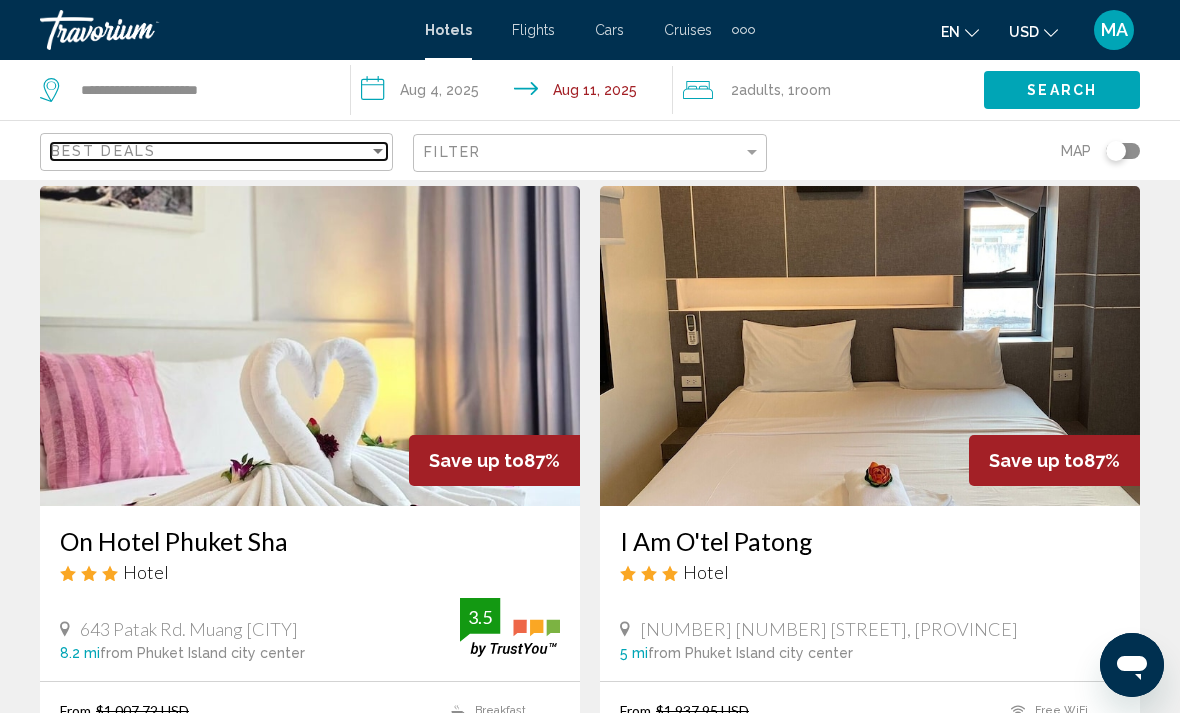 click on "Best Deals" at bounding box center [210, 151] 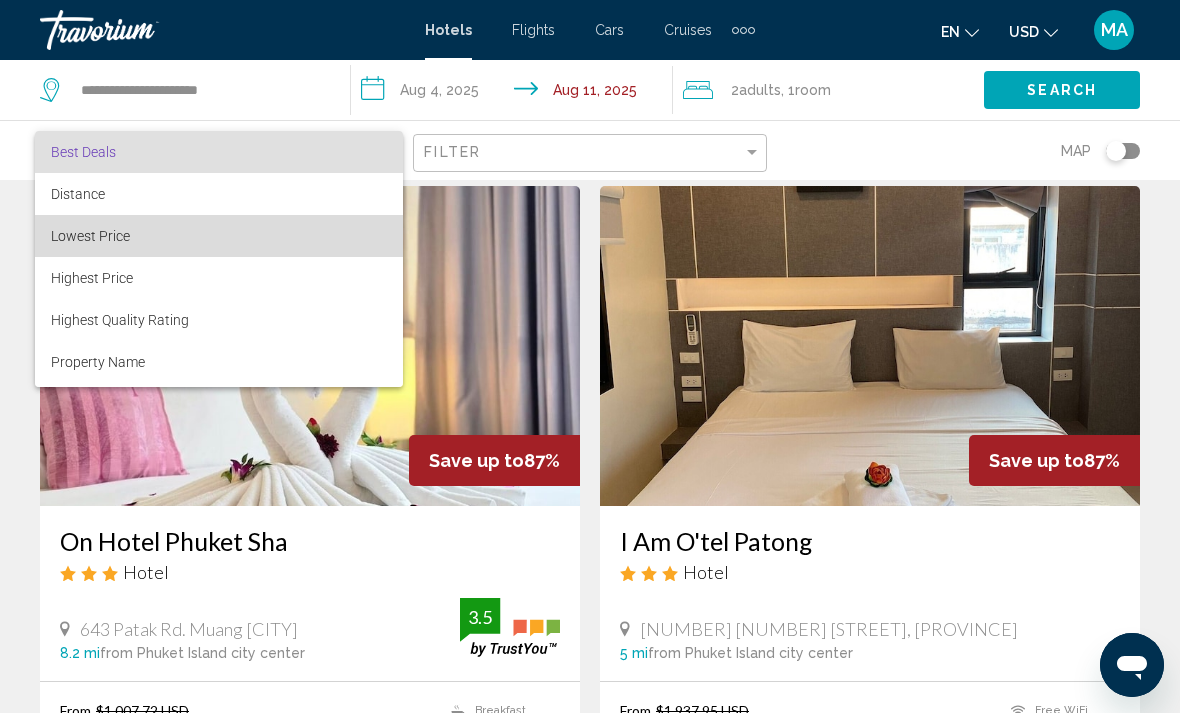 click on "Lowest Price" at bounding box center [219, 236] 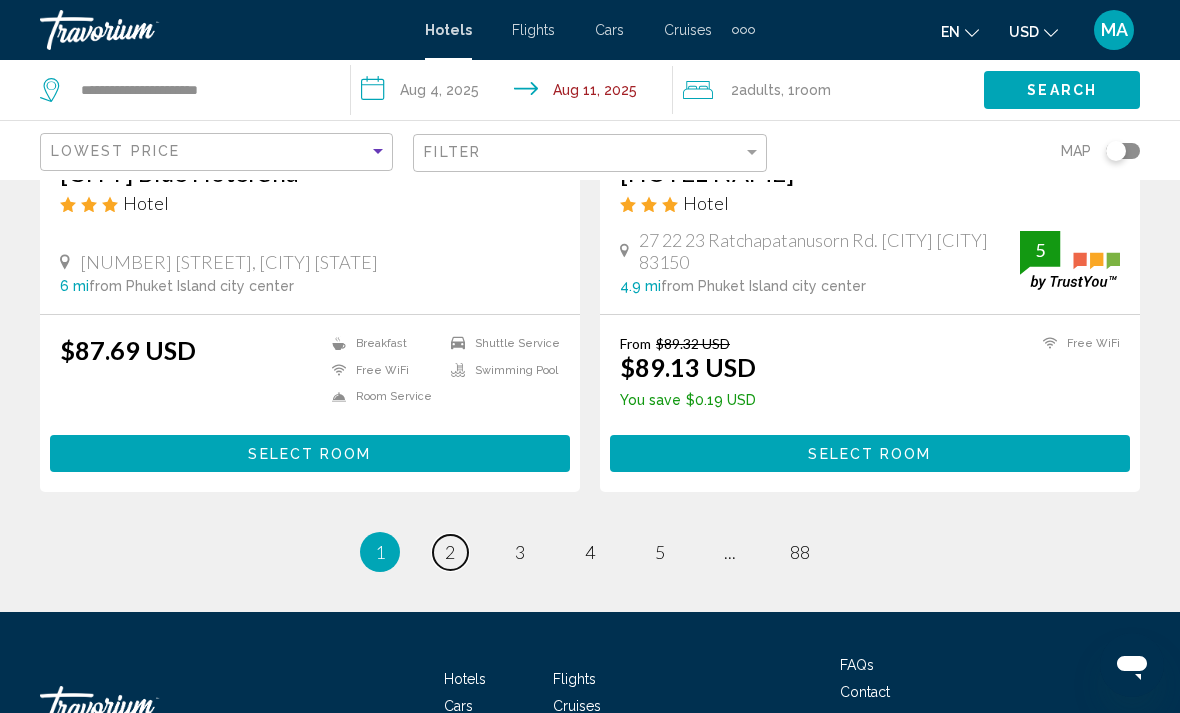 click on "2" at bounding box center [450, 552] 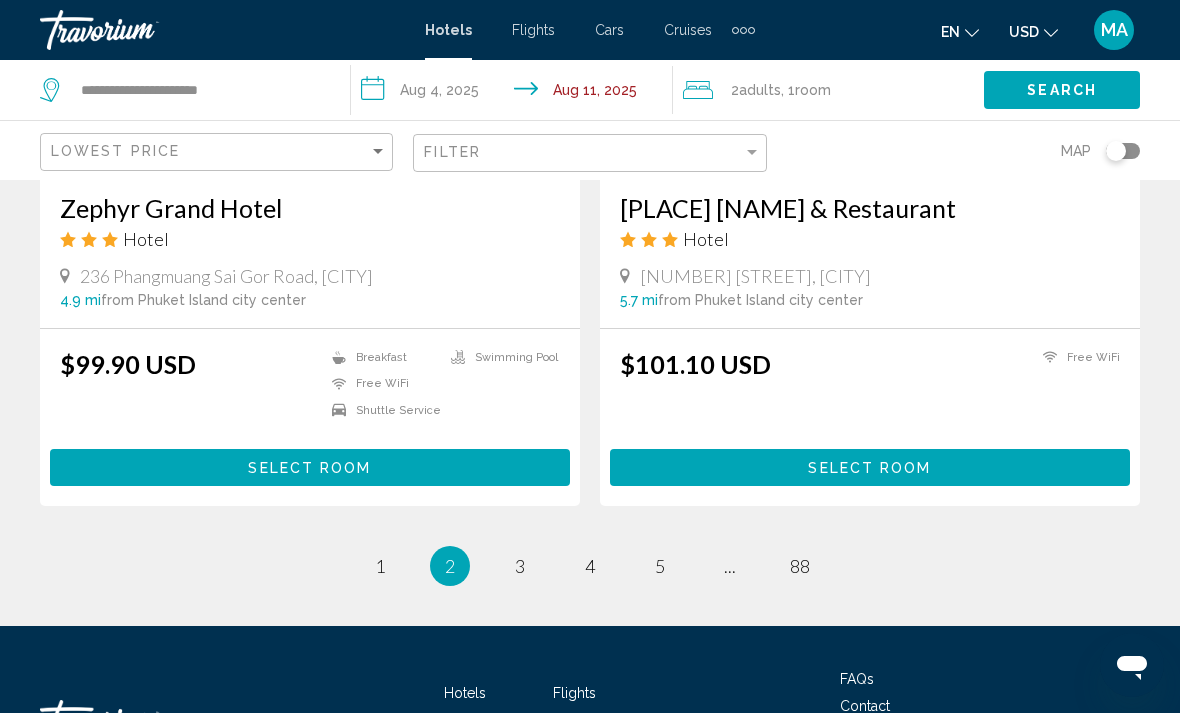 scroll, scrollTop: 4063, scrollLeft: 0, axis: vertical 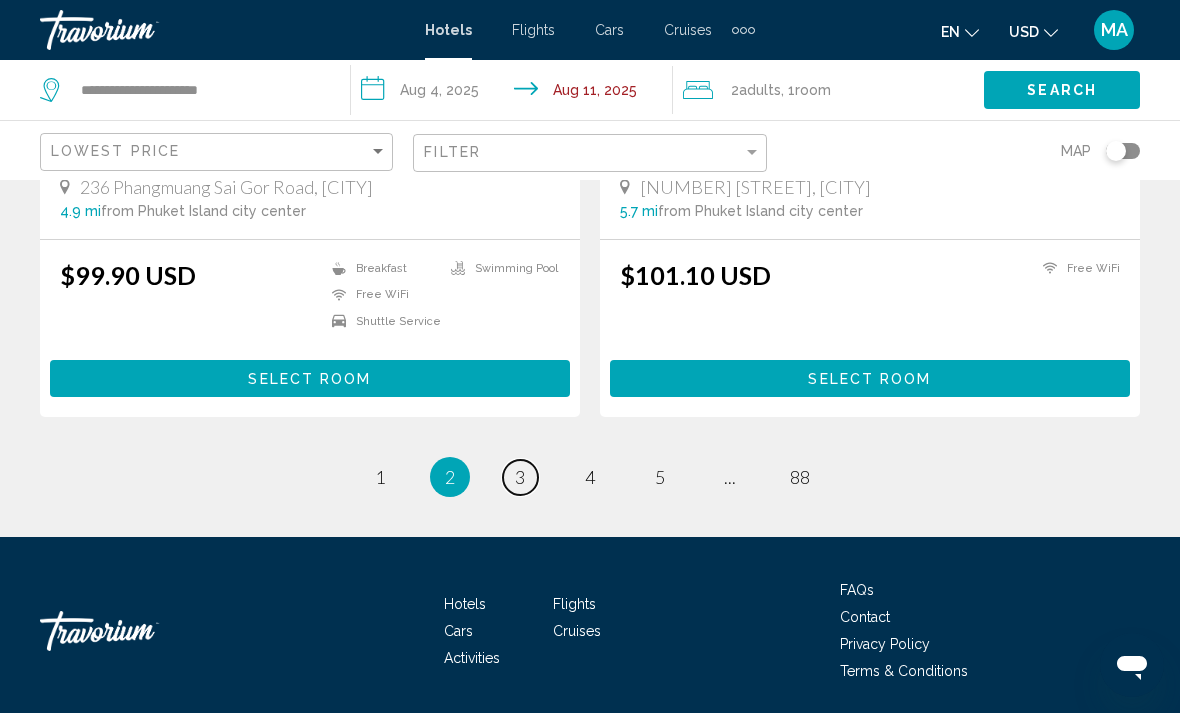 click on "3" at bounding box center (520, 477) 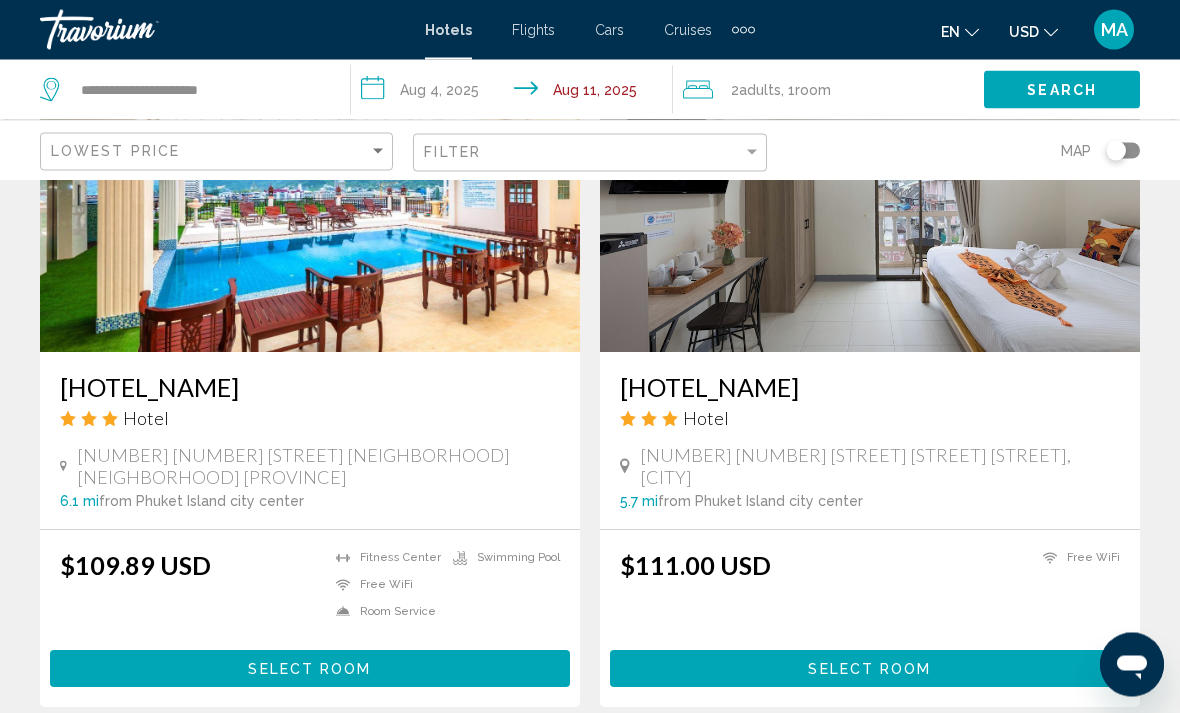 scroll, scrollTop: 3795, scrollLeft: 0, axis: vertical 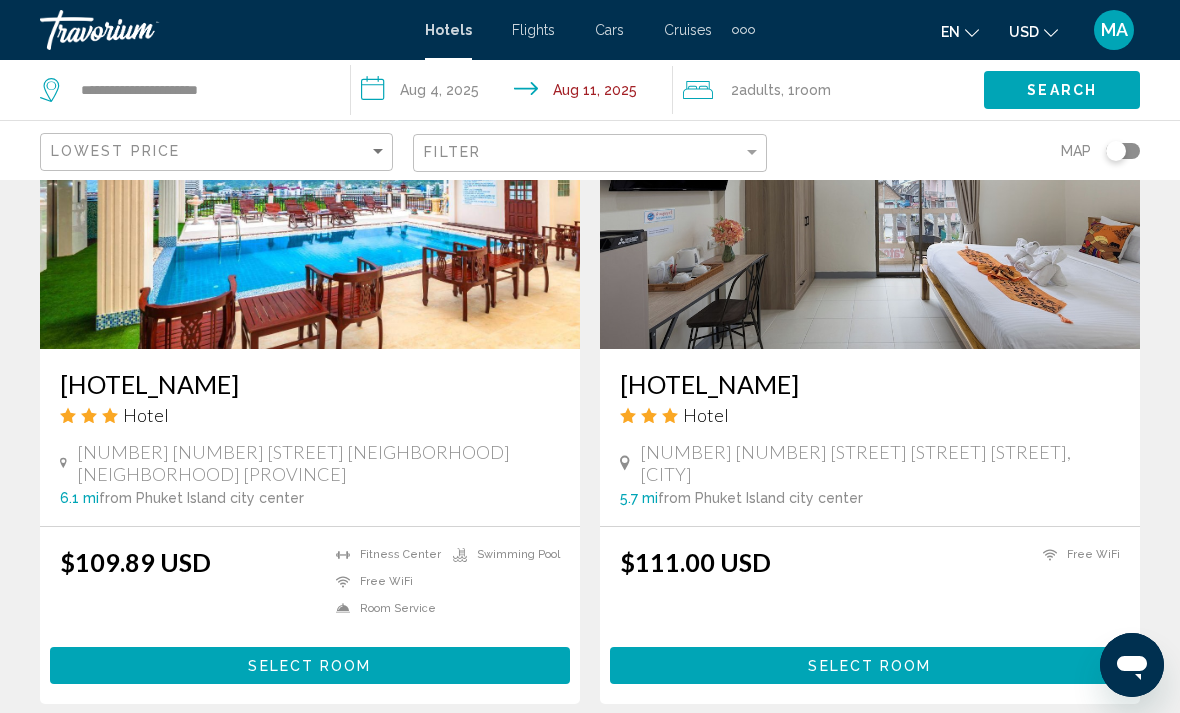 click on "Select Room" at bounding box center (309, 666) 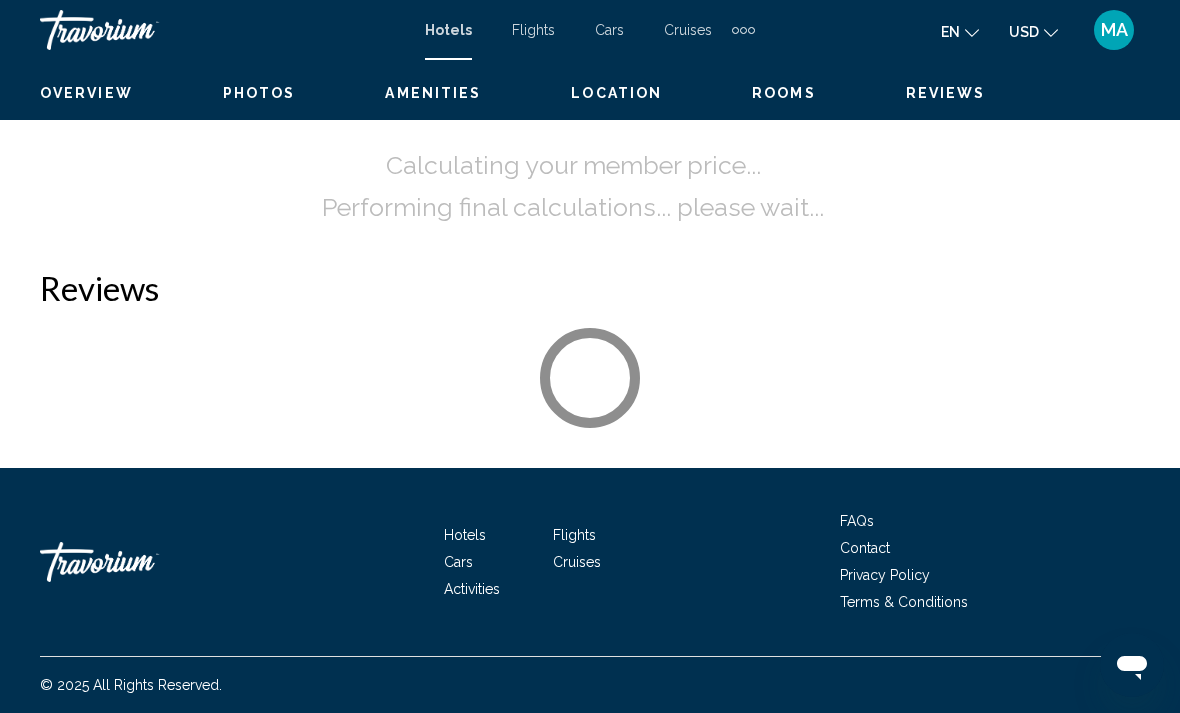 scroll, scrollTop: 0, scrollLeft: 0, axis: both 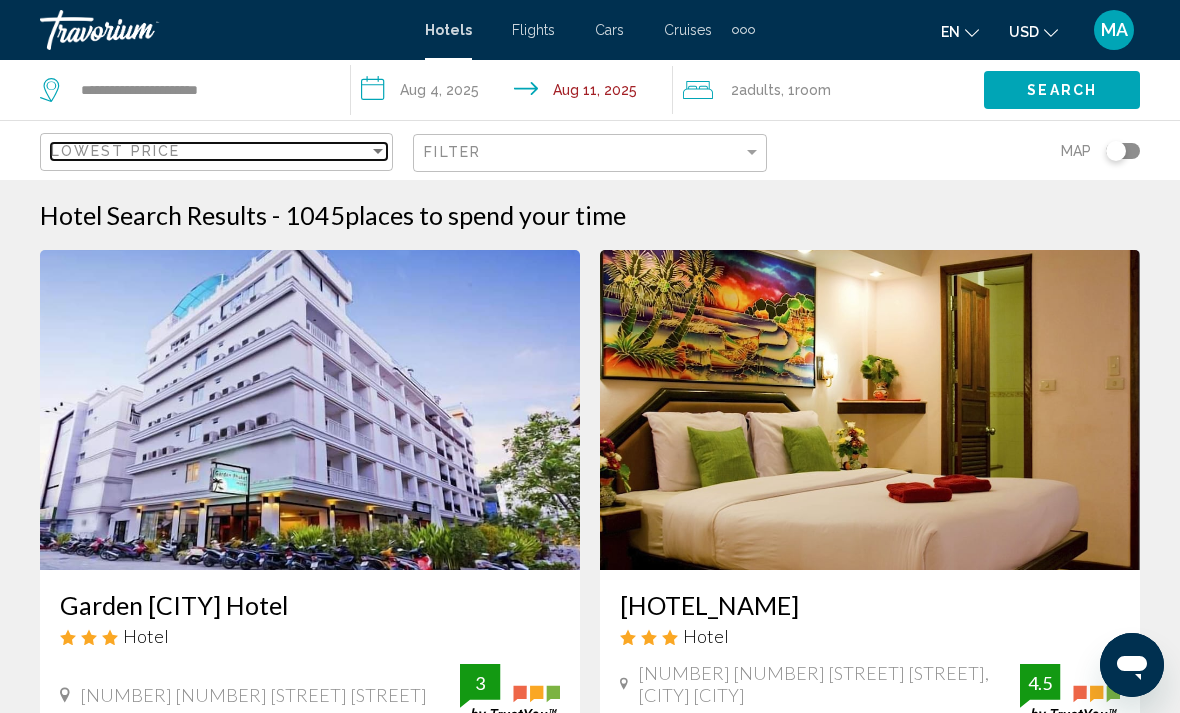 click on "Lowest Price" at bounding box center [210, 151] 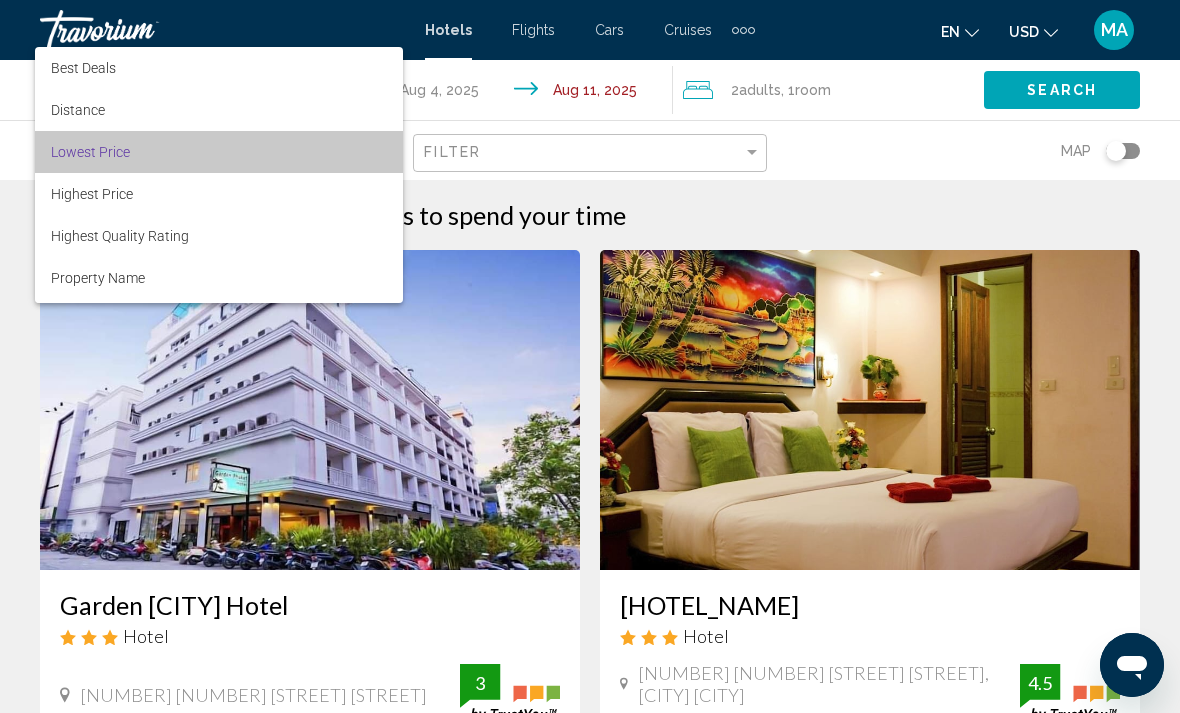 click on "Lowest Price" at bounding box center (219, 152) 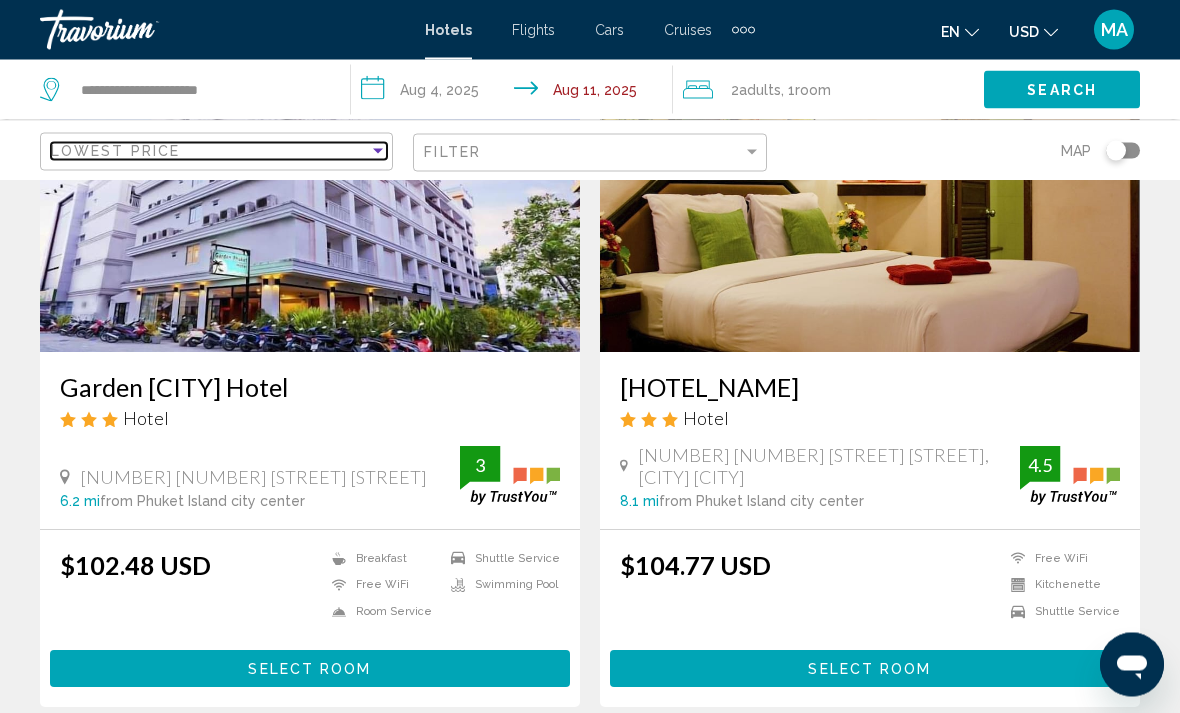 scroll, scrollTop: 0, scrollLeft: 0, axis: both 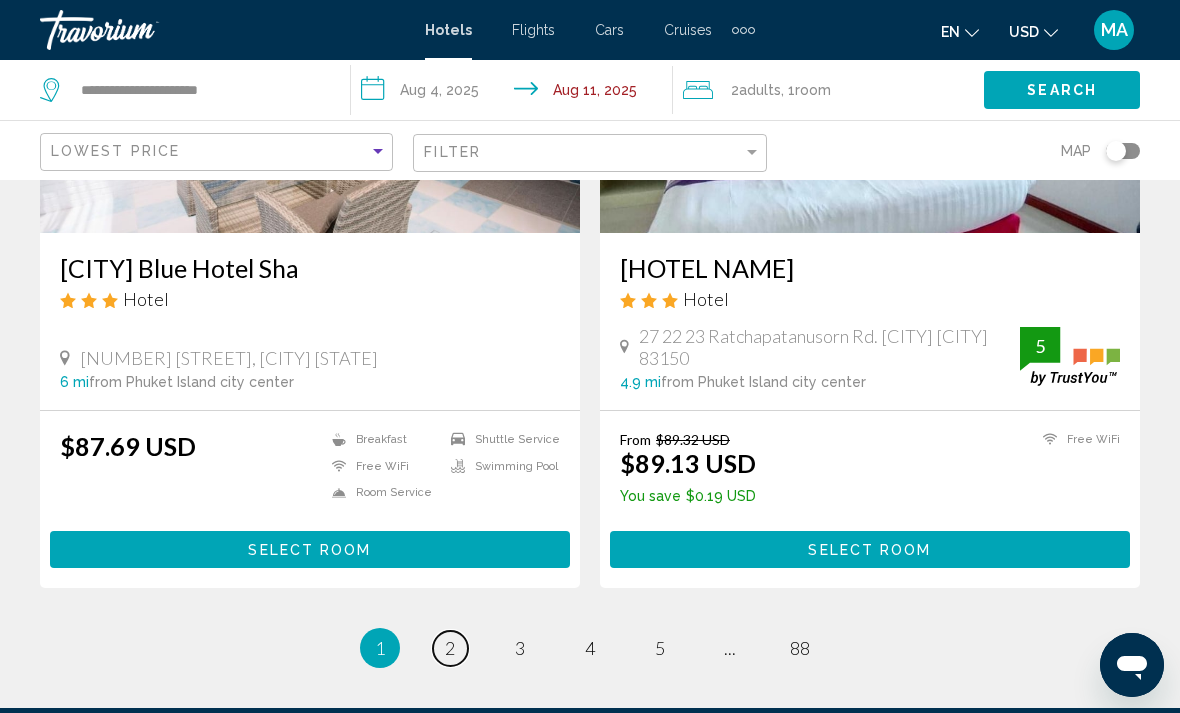 click on "page  2" at bounding box center (450, 648) 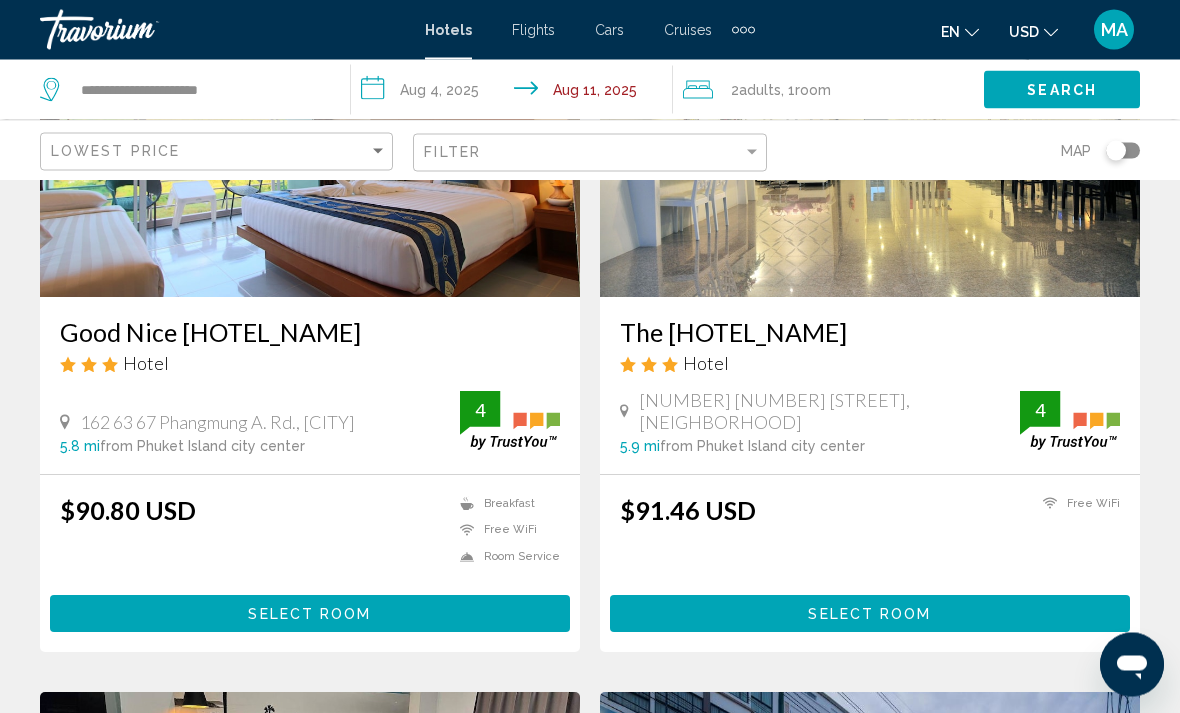 scroll, scrollTop: 297, scrollLeft: 0, axis: vertical 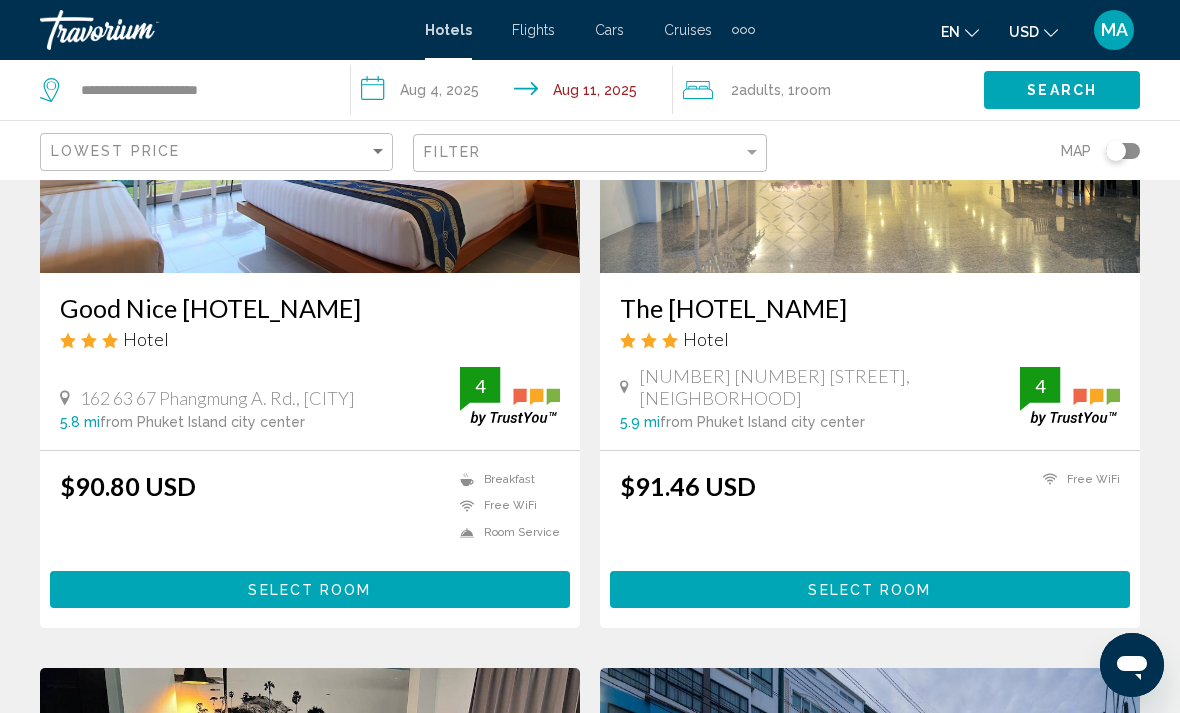 click on "Select Room" at bounding box center (869, 590) 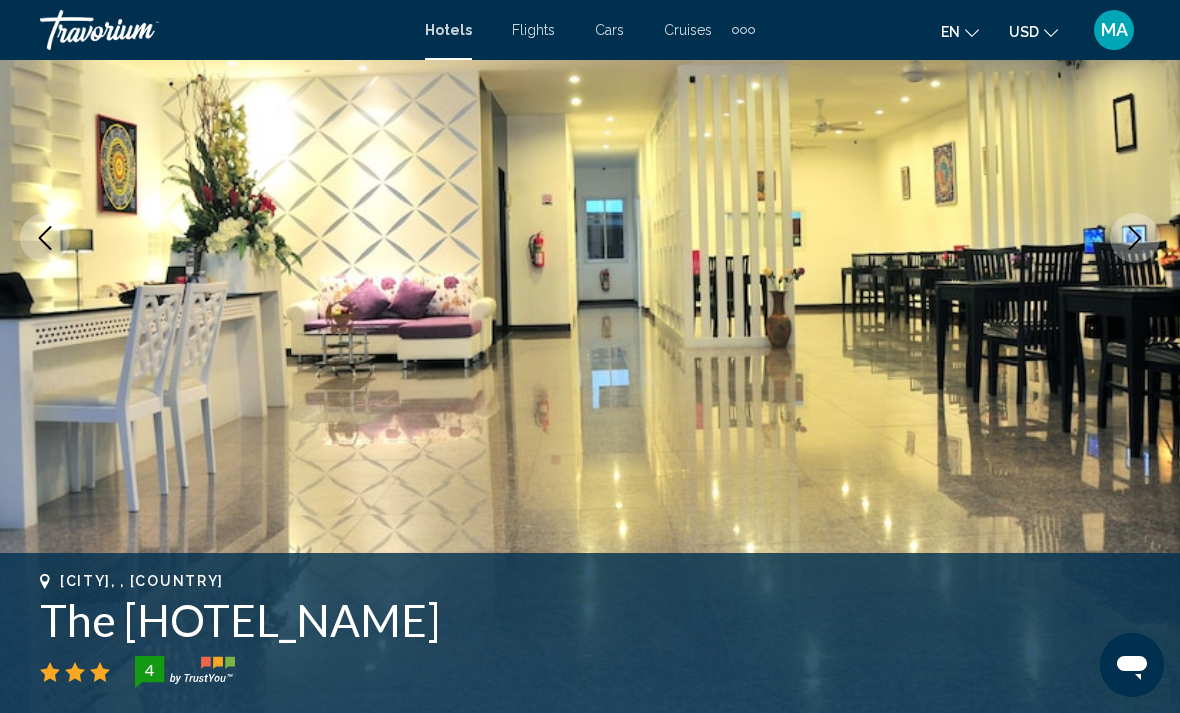 scroll, scrollTop: 0, scrollLeft: 0, axis: both 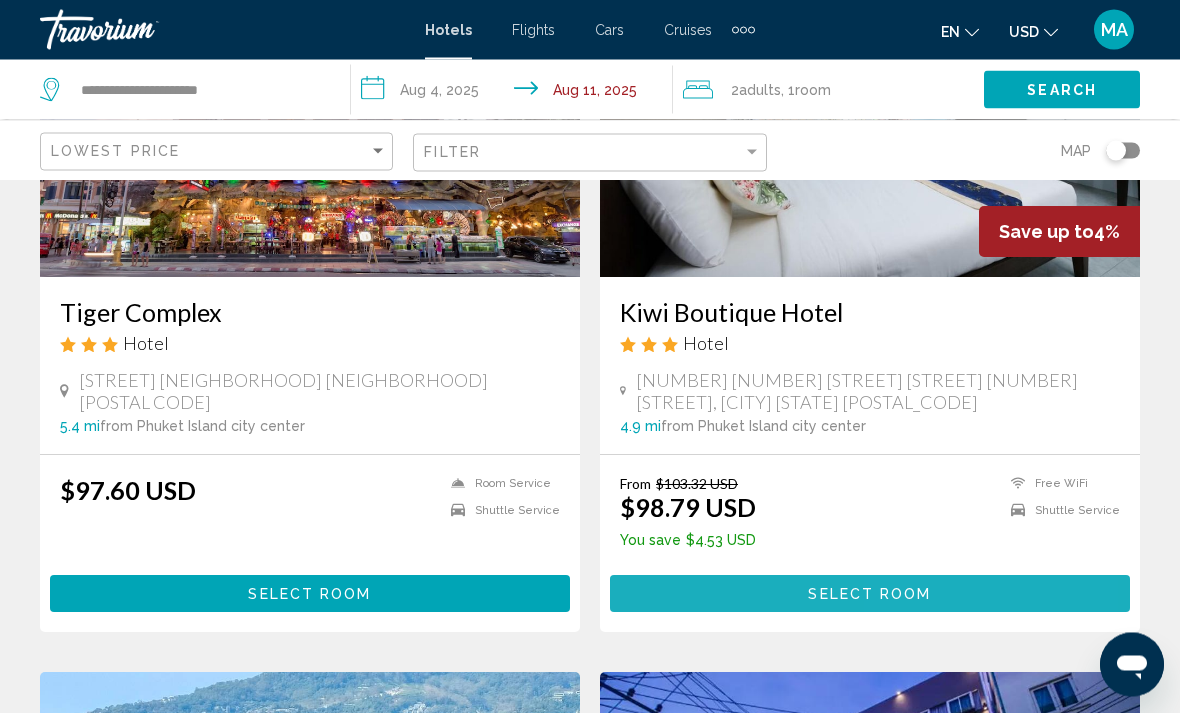 click on "Select Room" at bounding box center (870, 594) 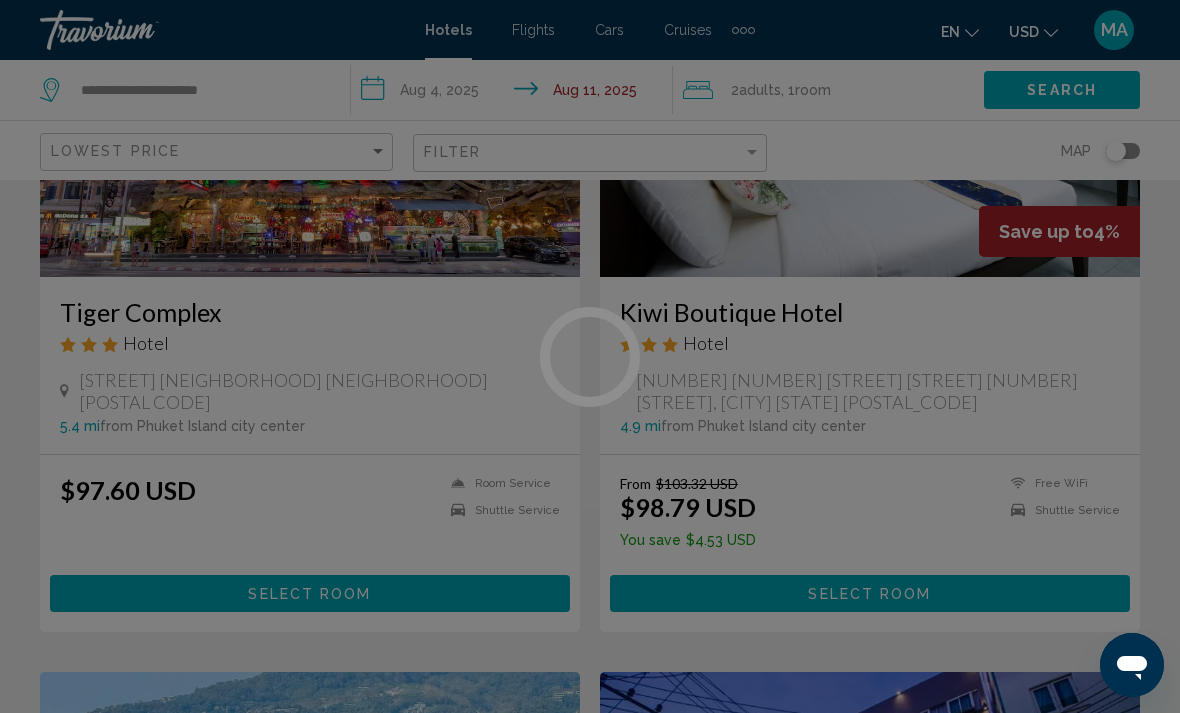 scroll, scrollTop: 0, scrollLeft: 0, axis: both 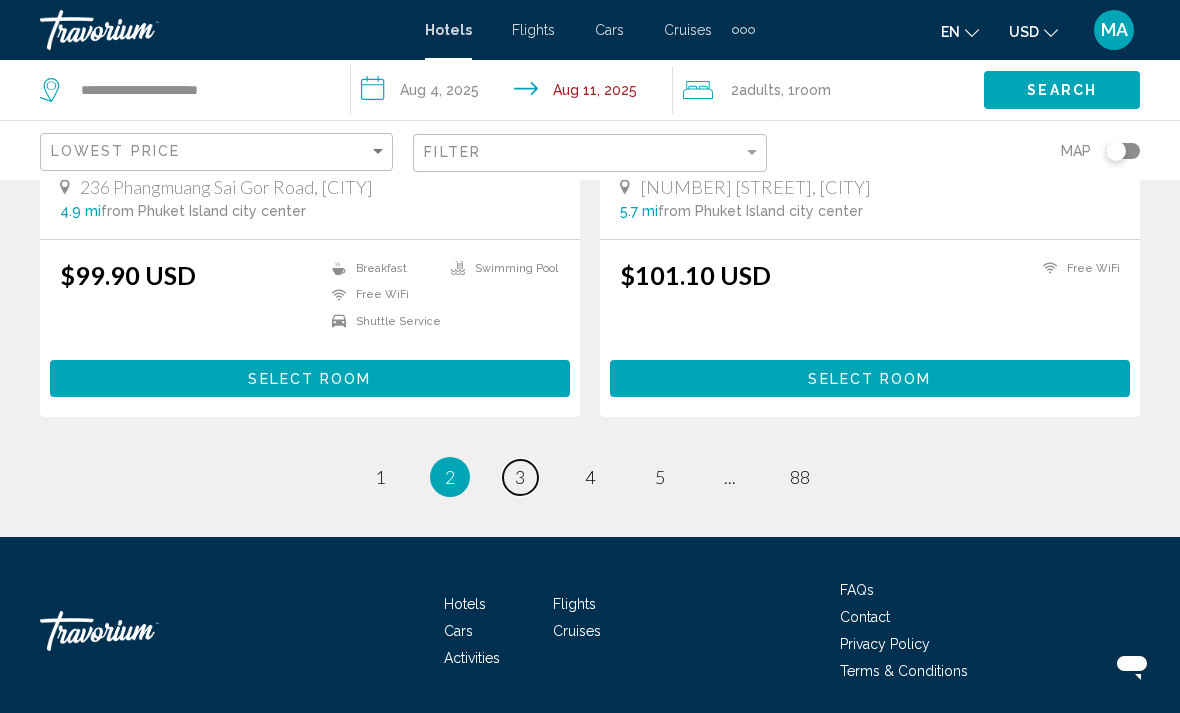 click on "page  3" at bounding box center (520, 477) 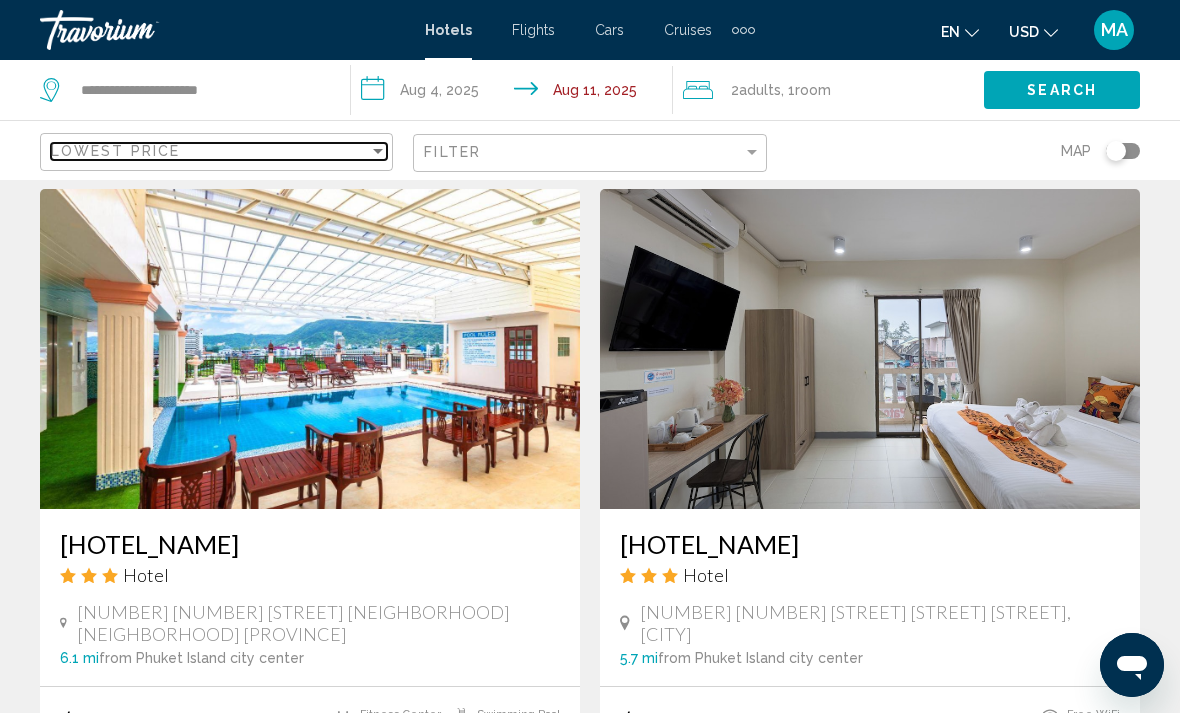 click on "Lowest Price" at bounding box center (210, 151) 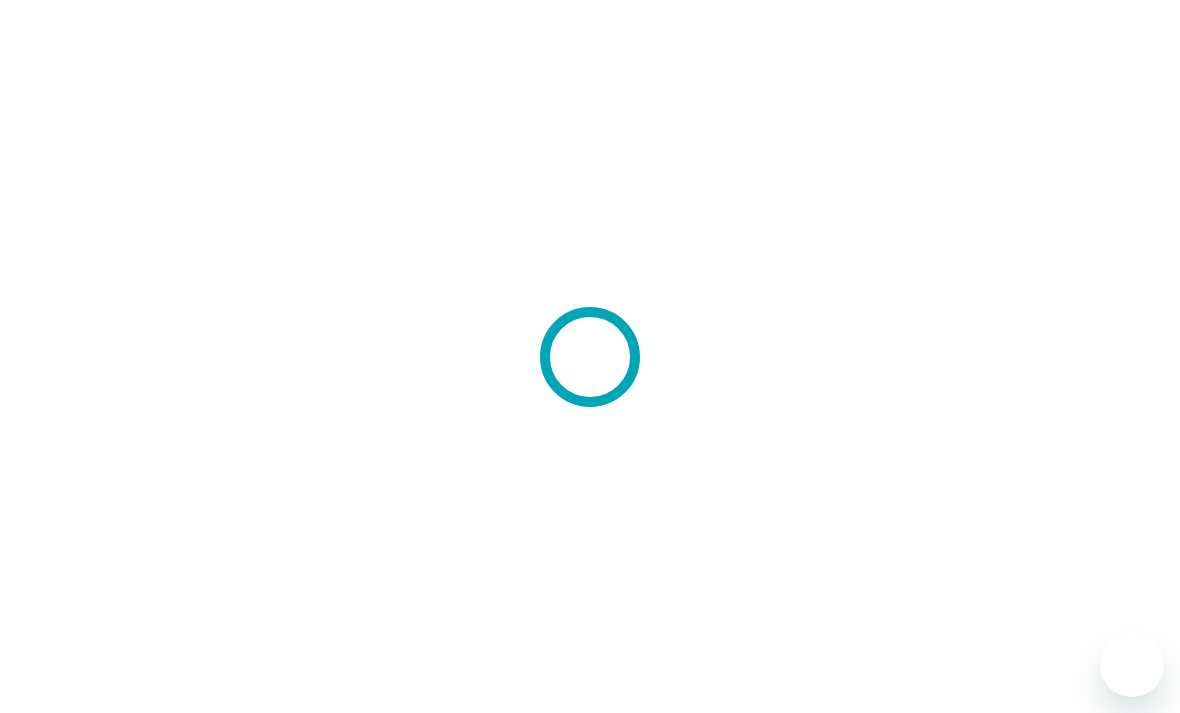 scroll, scrollTop: 0, scrollLeft: 0, axis: both 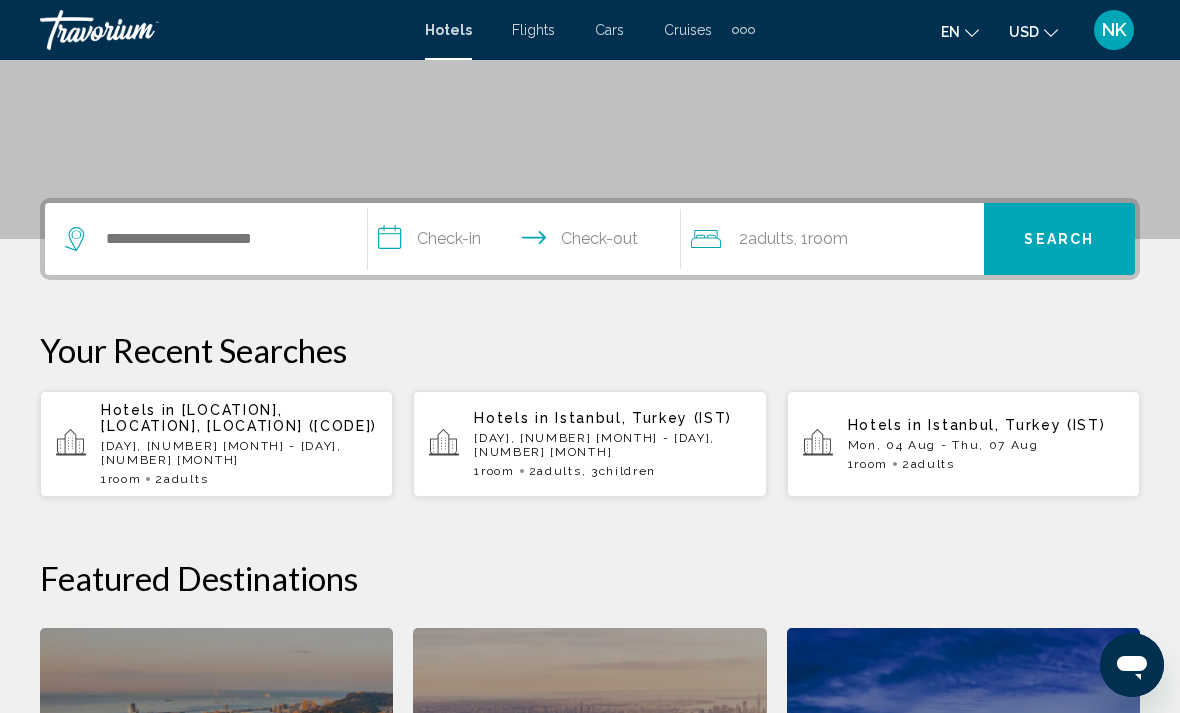 click on "Hotels in    [LOCATION], [LOCATION], [LOCATION] ([CODE])" at bounding box center (239, 418) 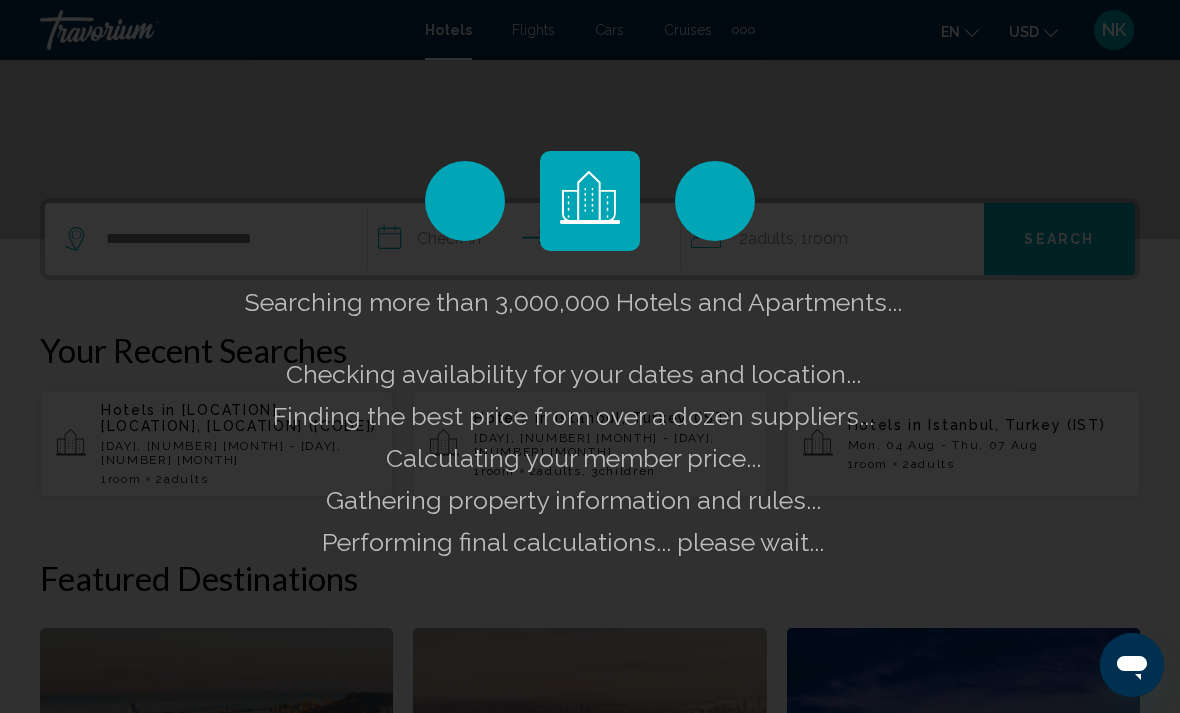 scroll, scrollTop: 0, scrollLeft: 0, axis: both 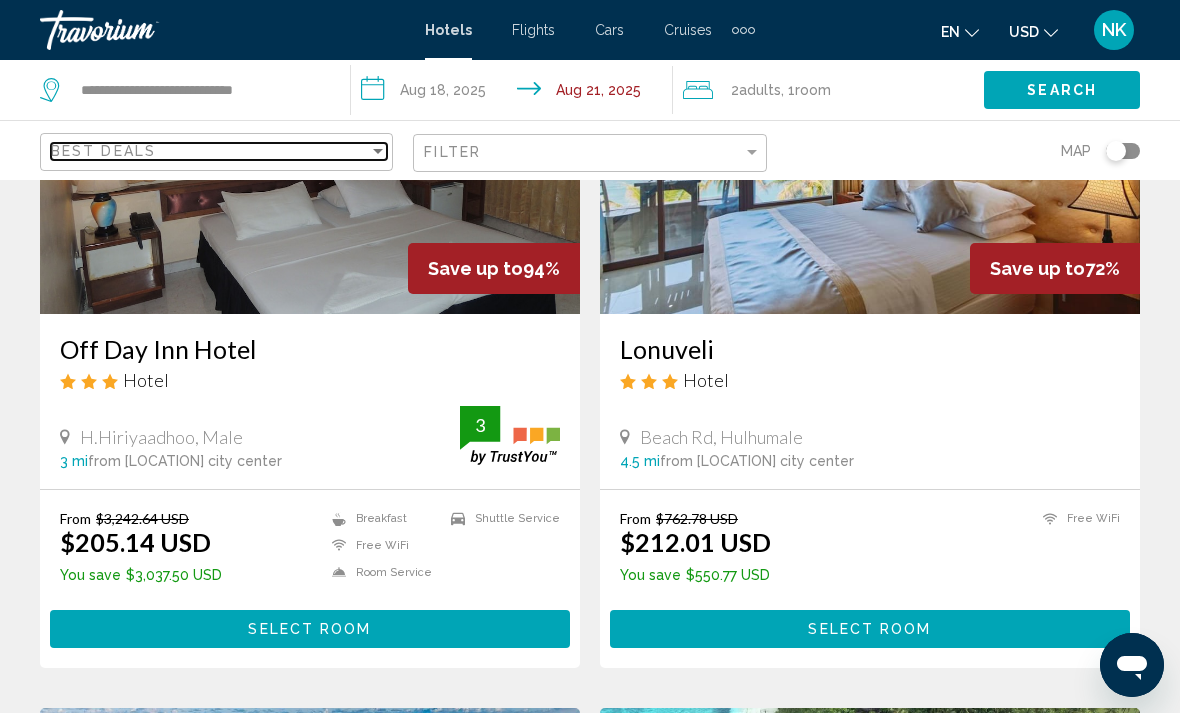click on "Best Deals" at bounding box center (210, 151) 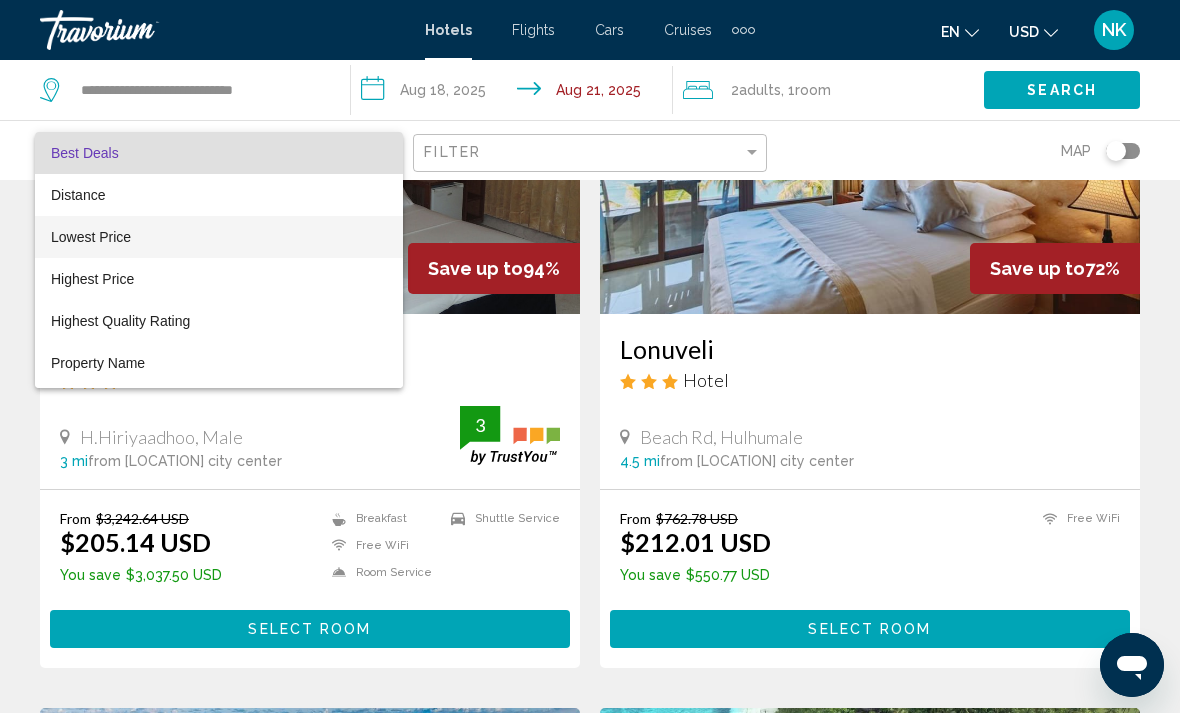 click on "Lowest Price" at bounding box center [219, 237] 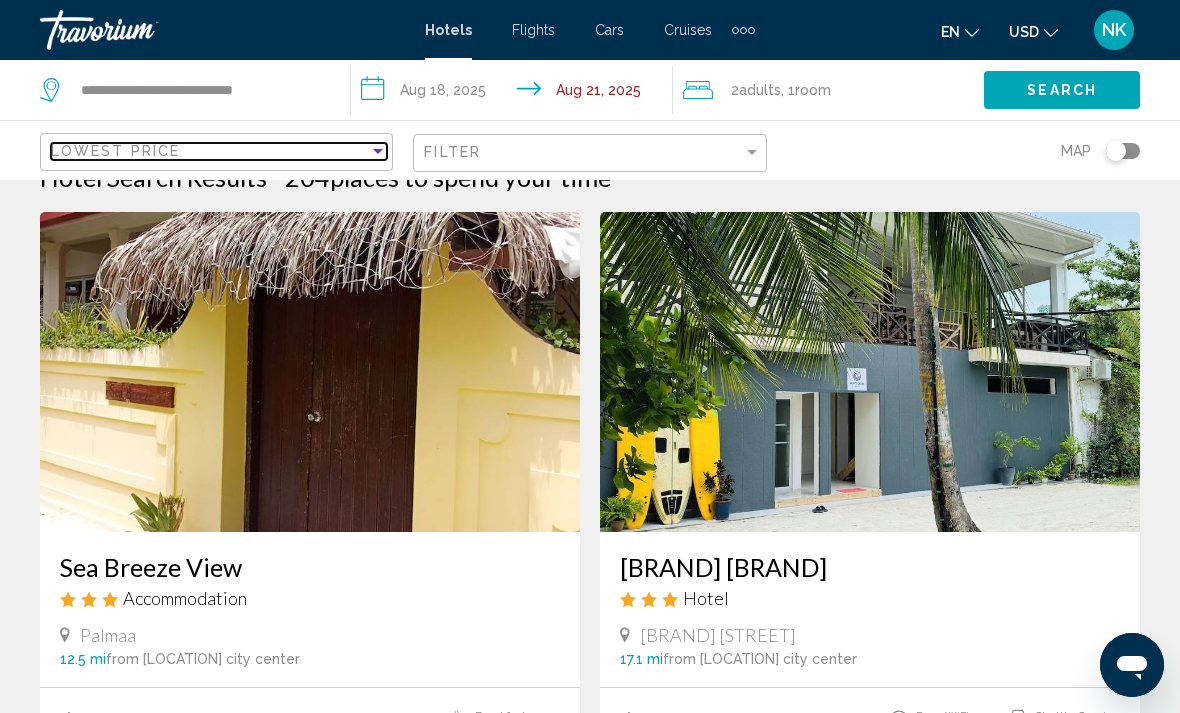scroll, scrollTop: 0, scrollLeft: 0, axis: both 